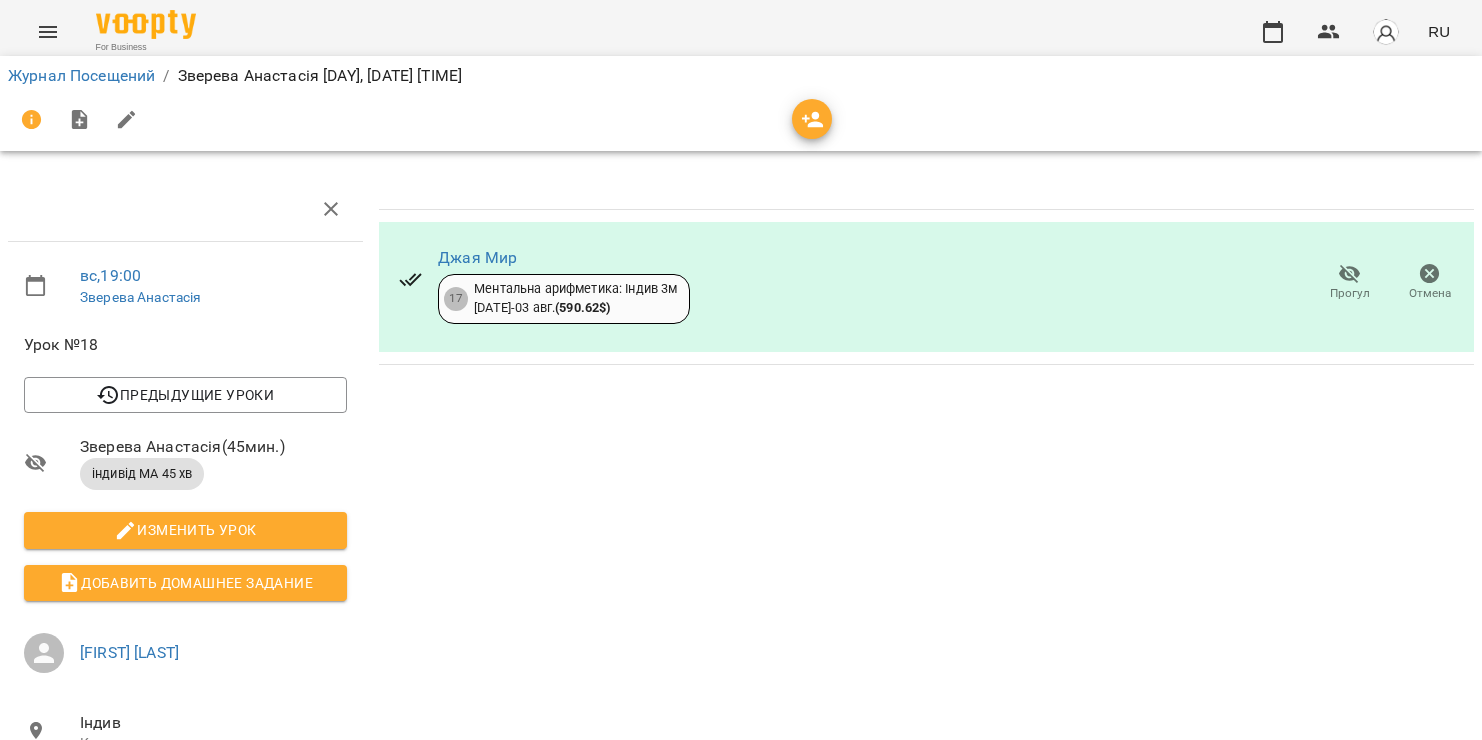scroll, scrollTop: 0, scrollLeft: 0, axis: both 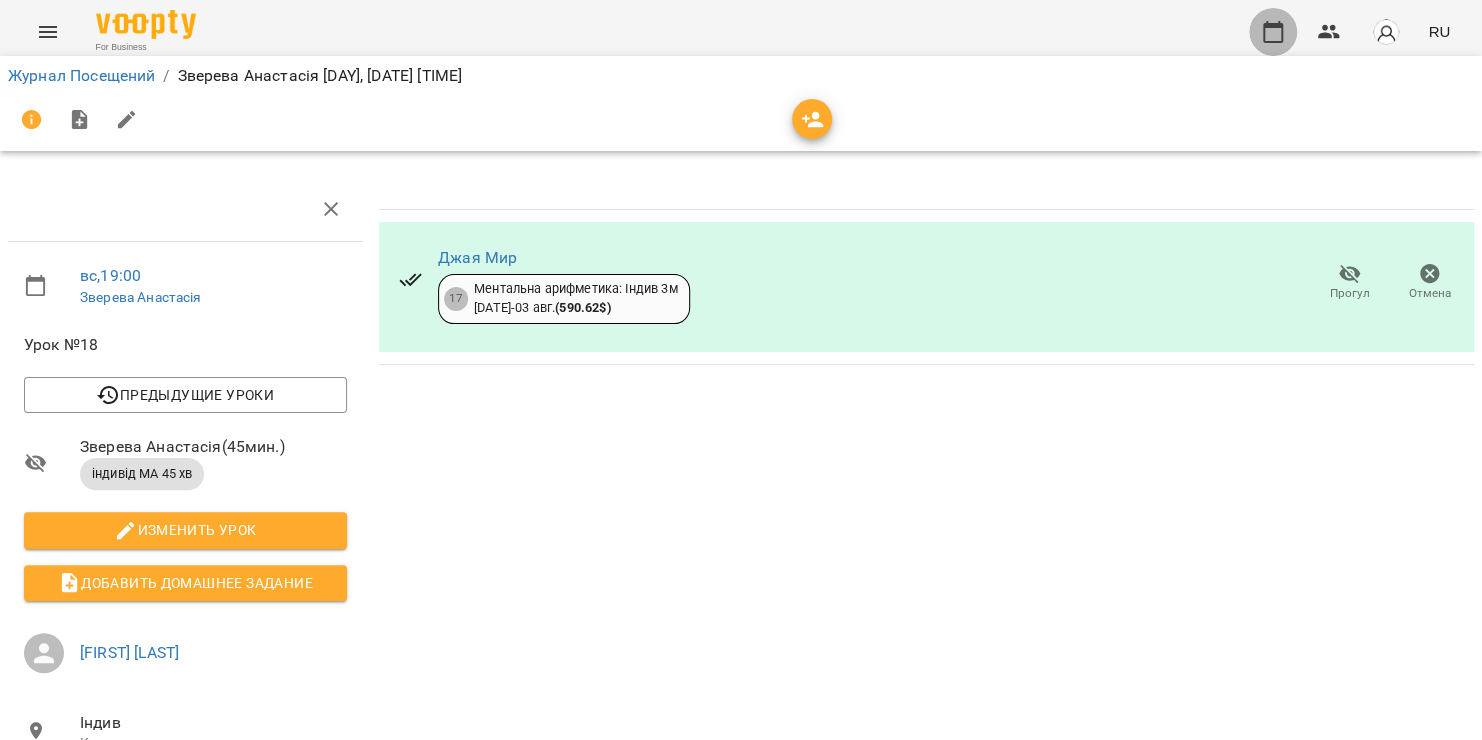 click 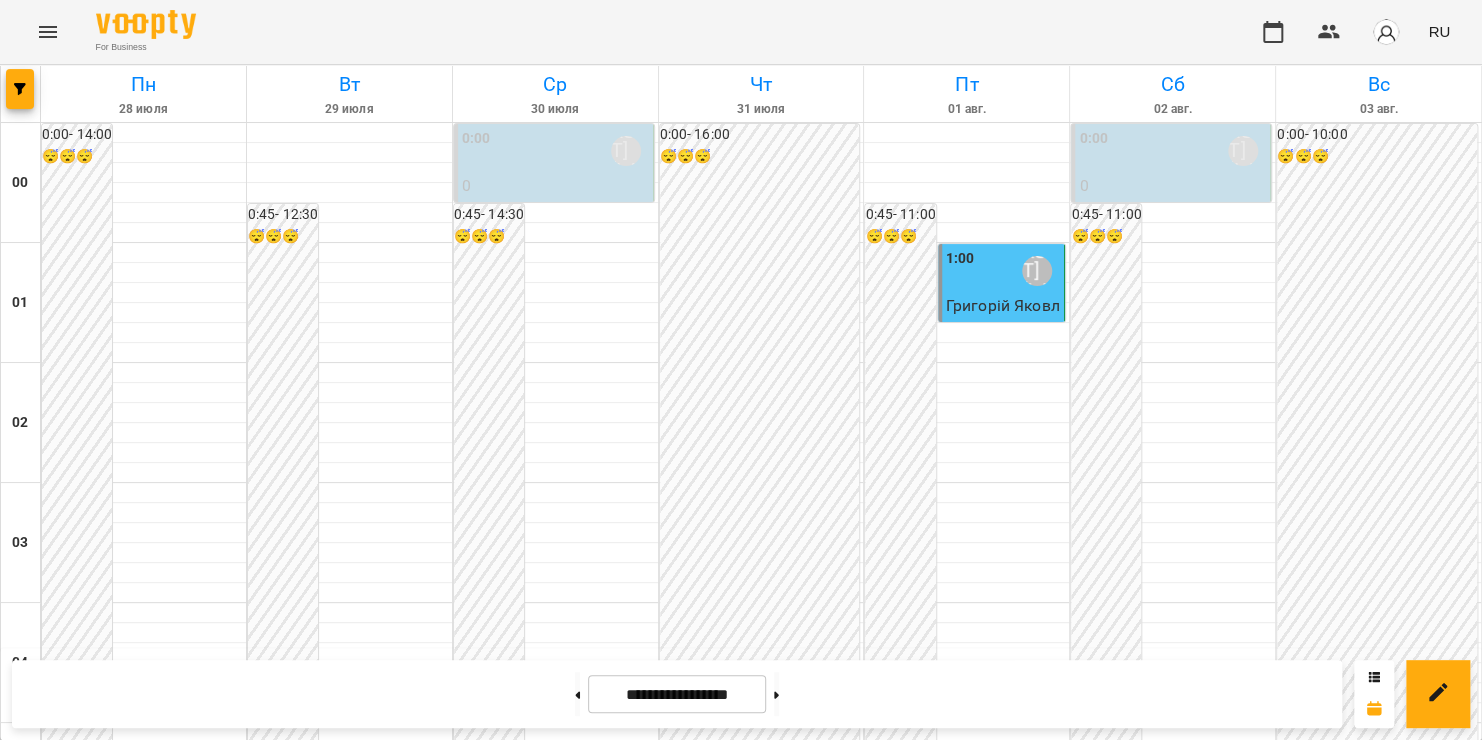 scroll, scrollTop: 1236, scrollLeft: 0, axis: vertical 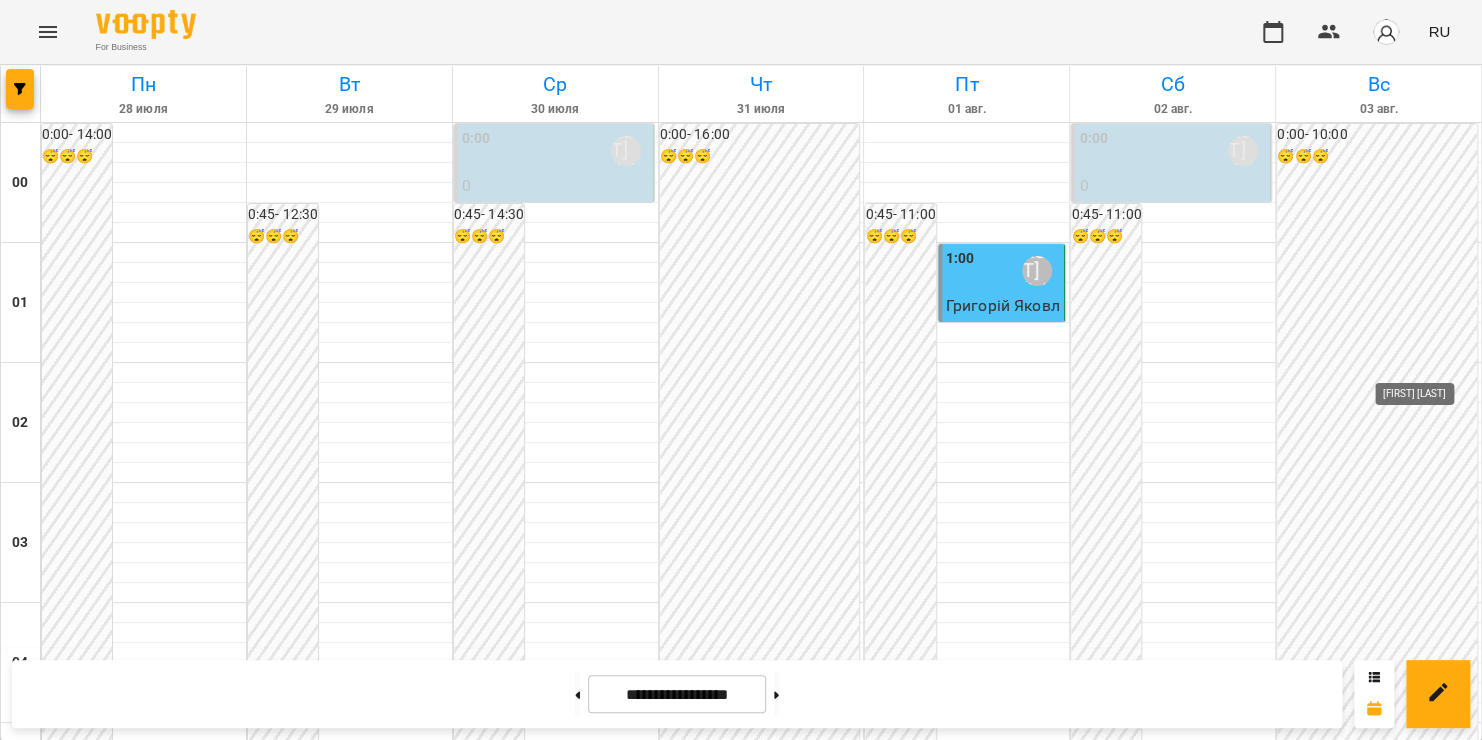 click on "[LAST] [FIRST]" at bounding box center [1449, 1591] 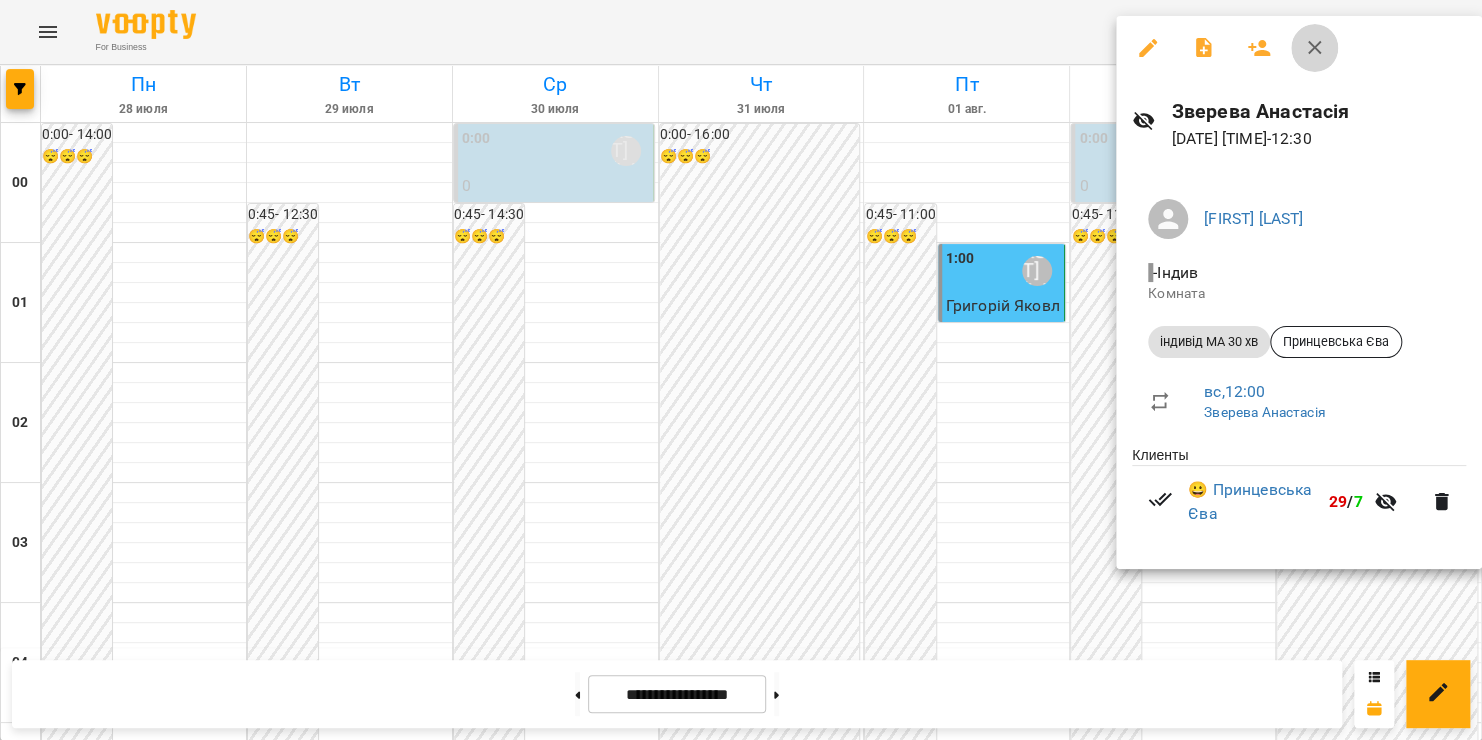 click 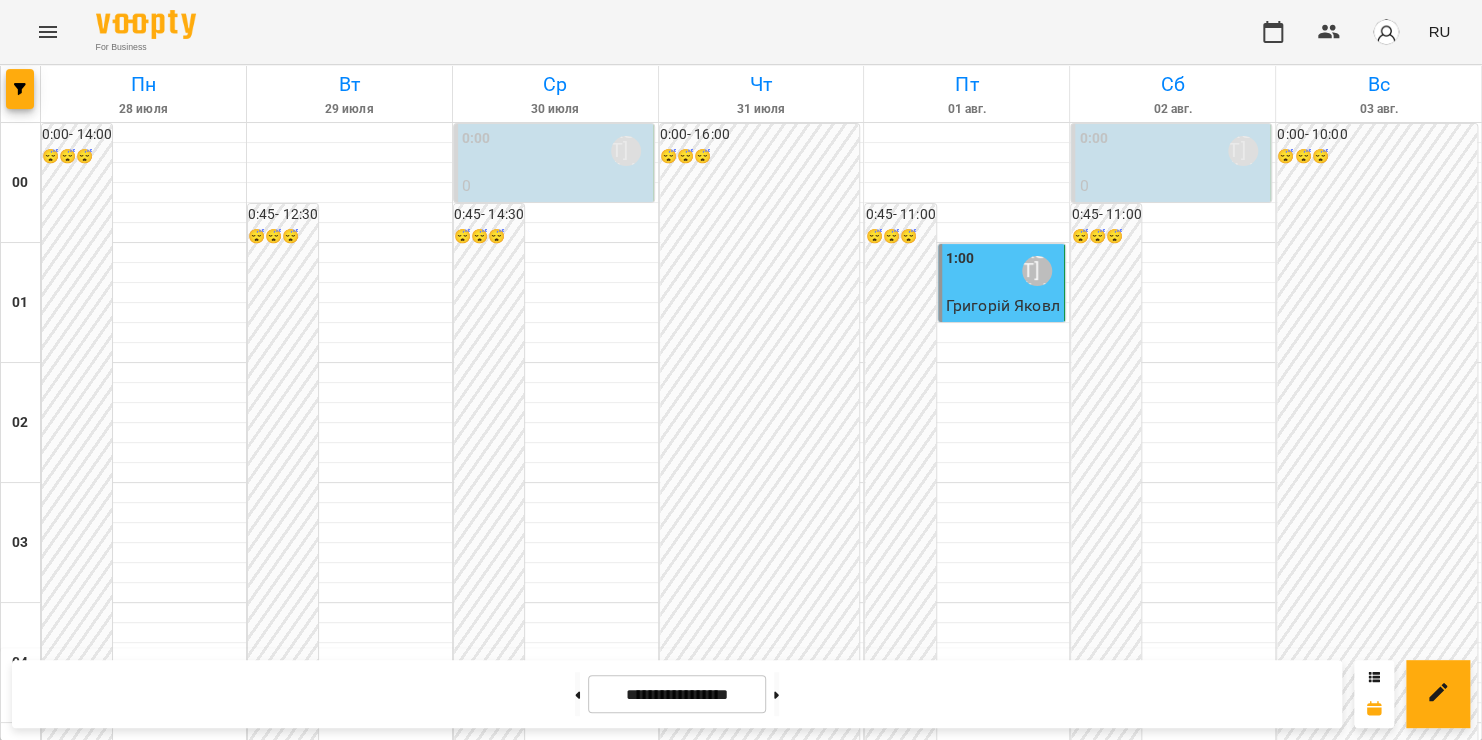 scroll, scrollTop: 1962, scrollLeft: 0, axis: vertical 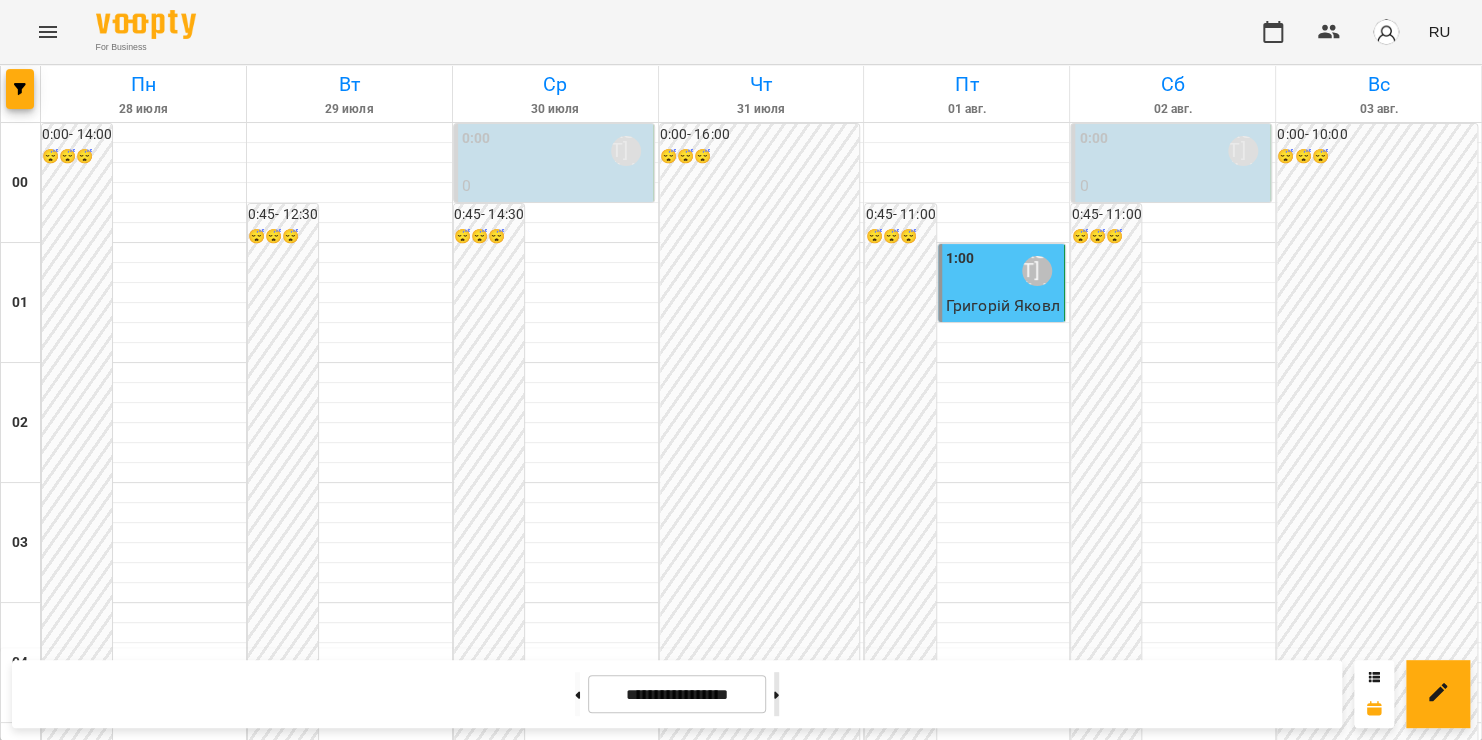 click at bounding box center [776, 694] 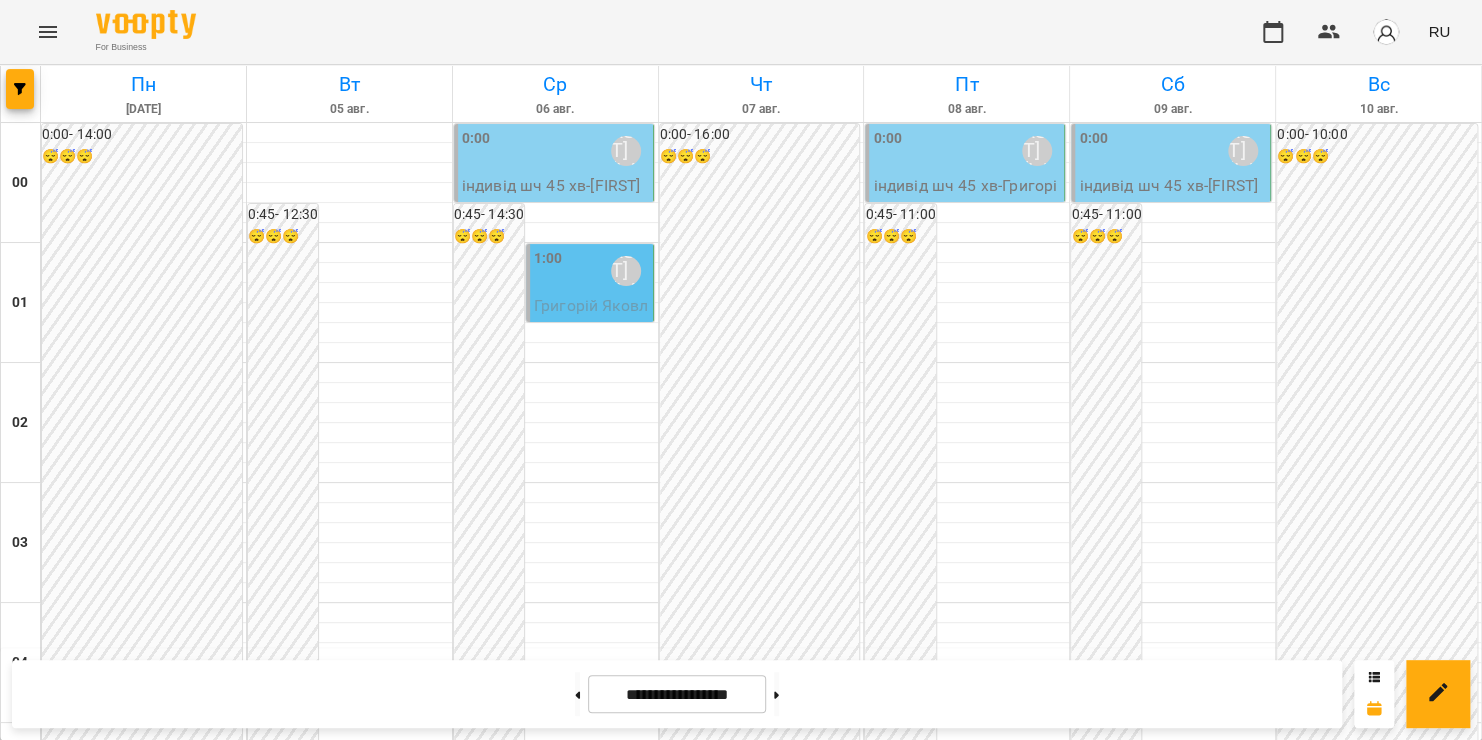 scroll, scrollTop: 1292, scrollLeft: 0, axis: vertical 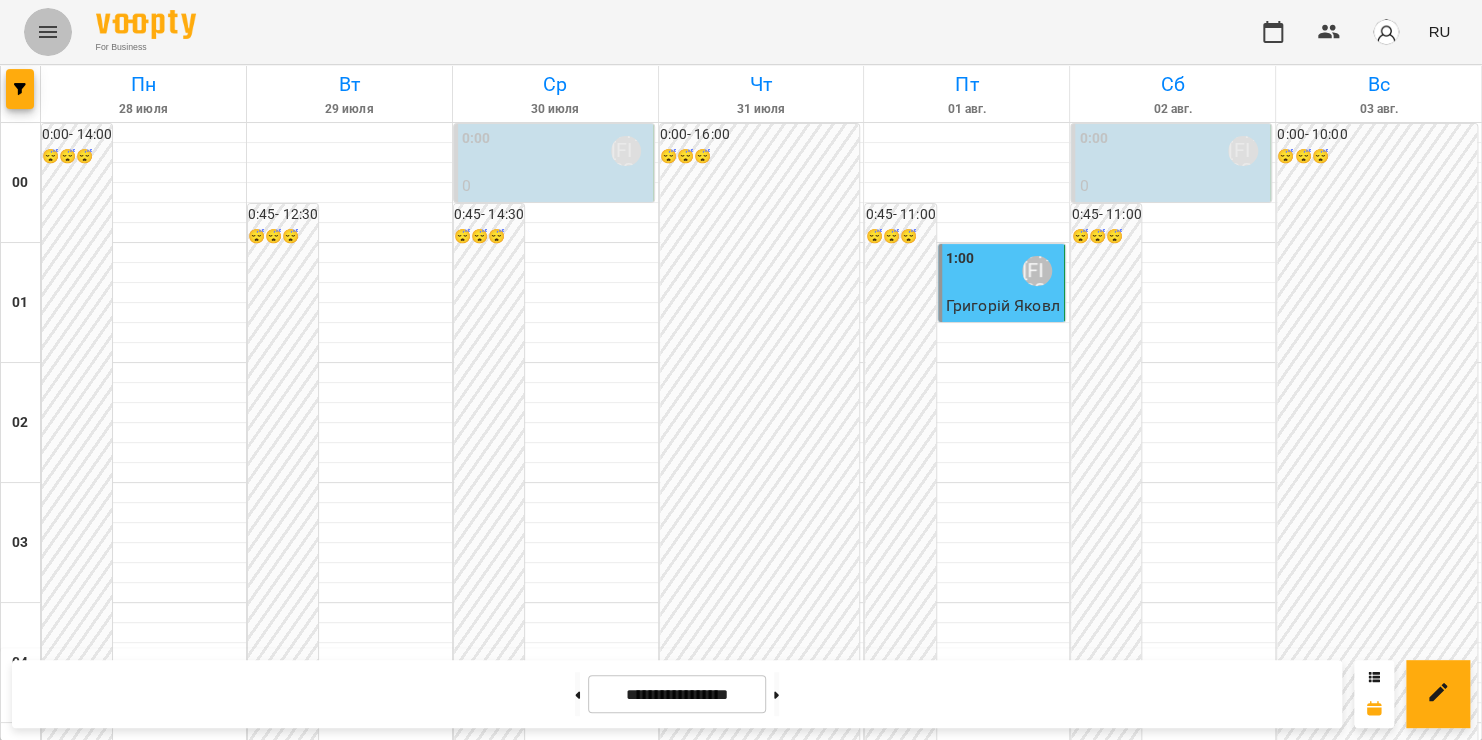 click 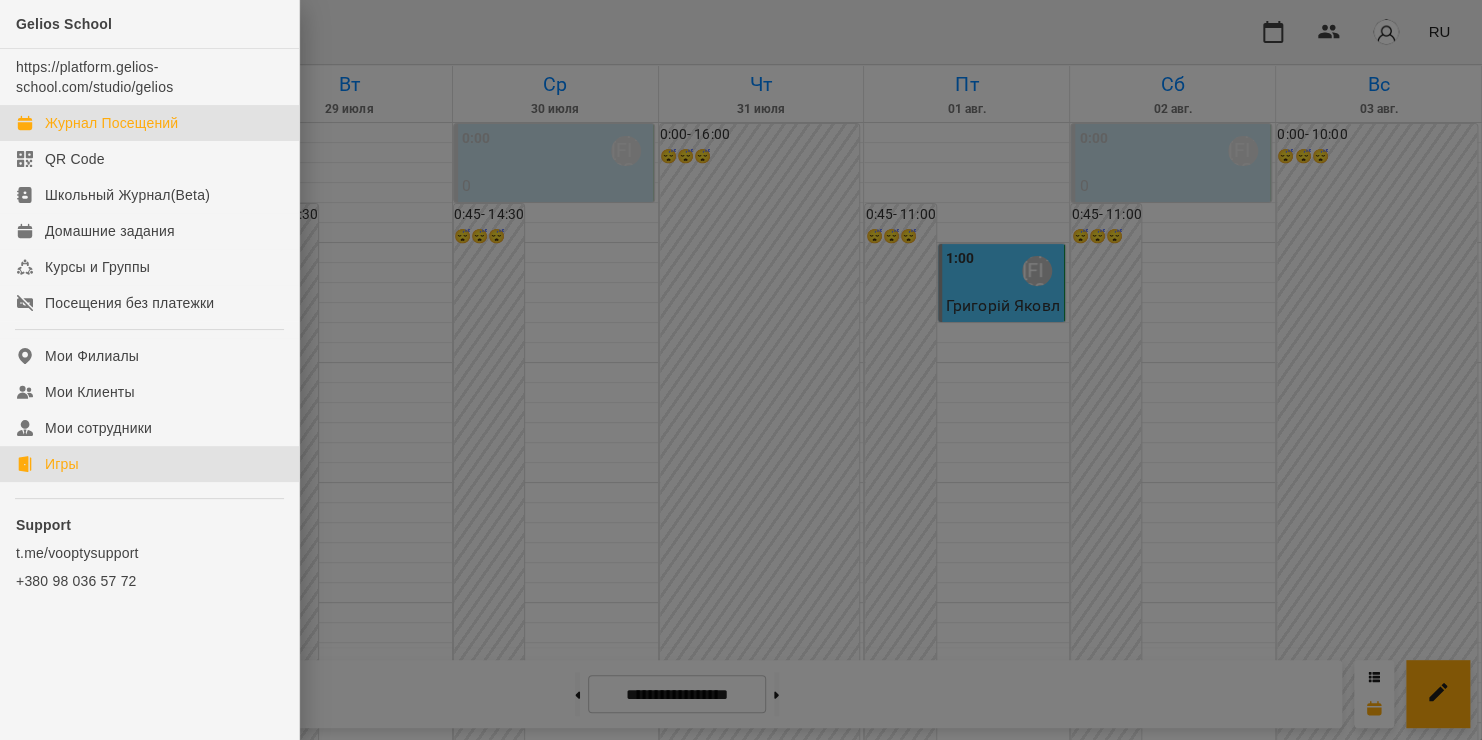 click on "Игры" 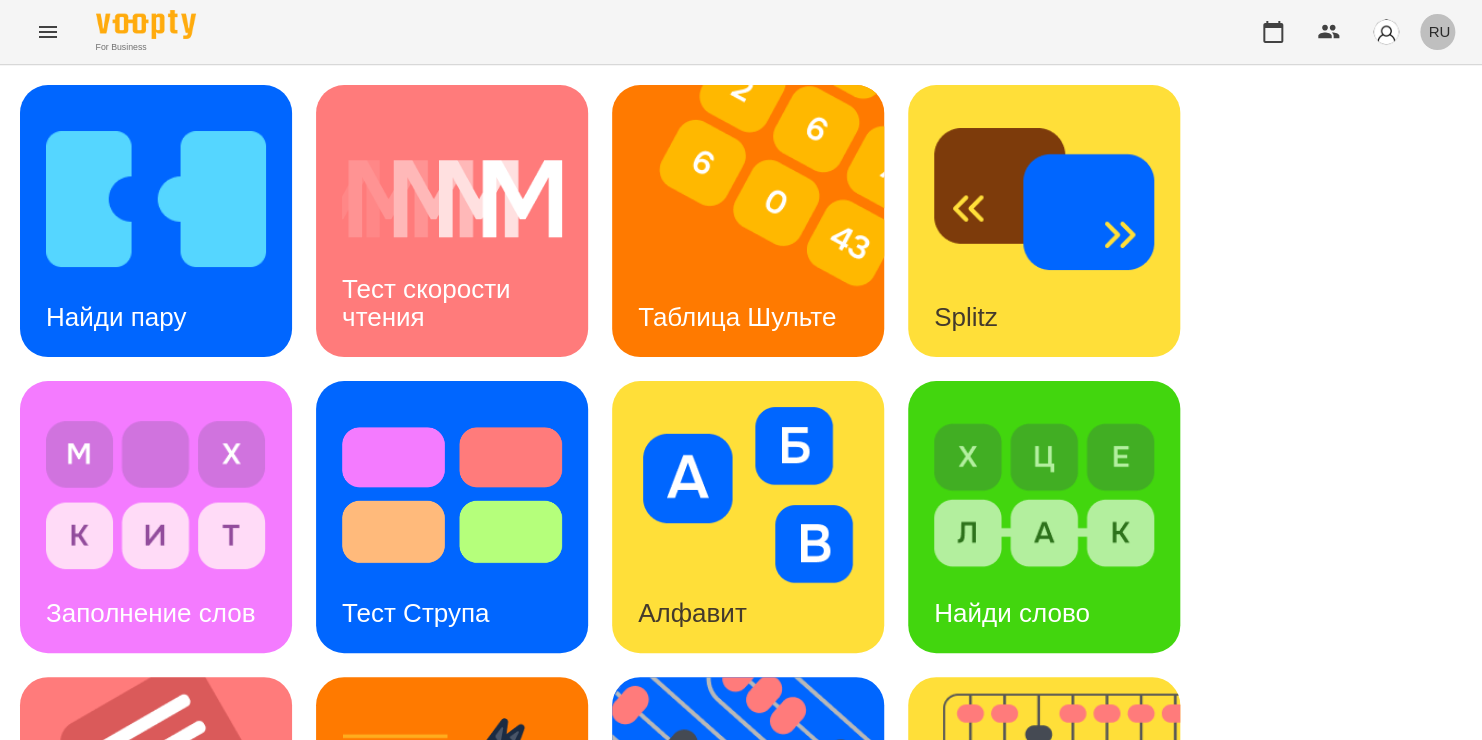 click on "RU" at bounding box center [1439, 31] 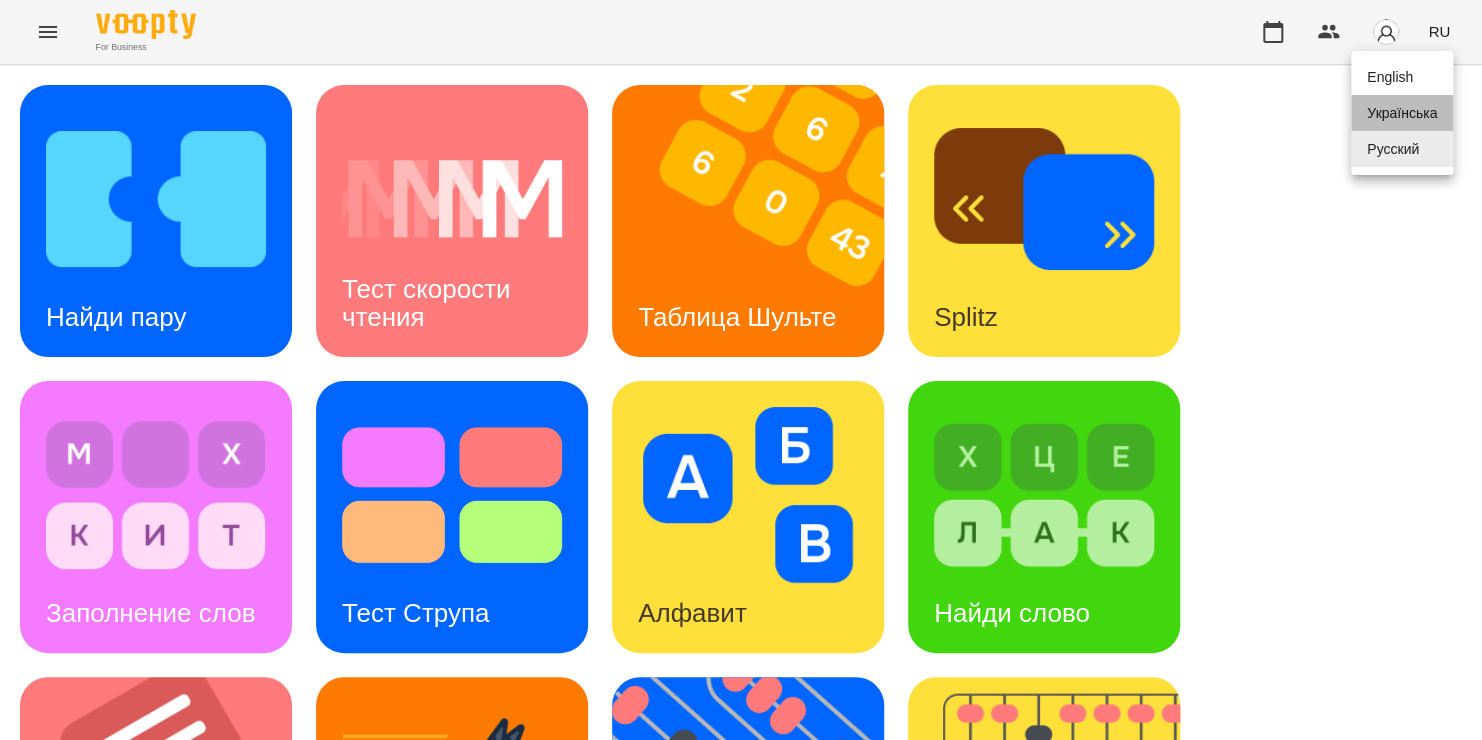 click on "Українська" at bounding box center [1402, 113] 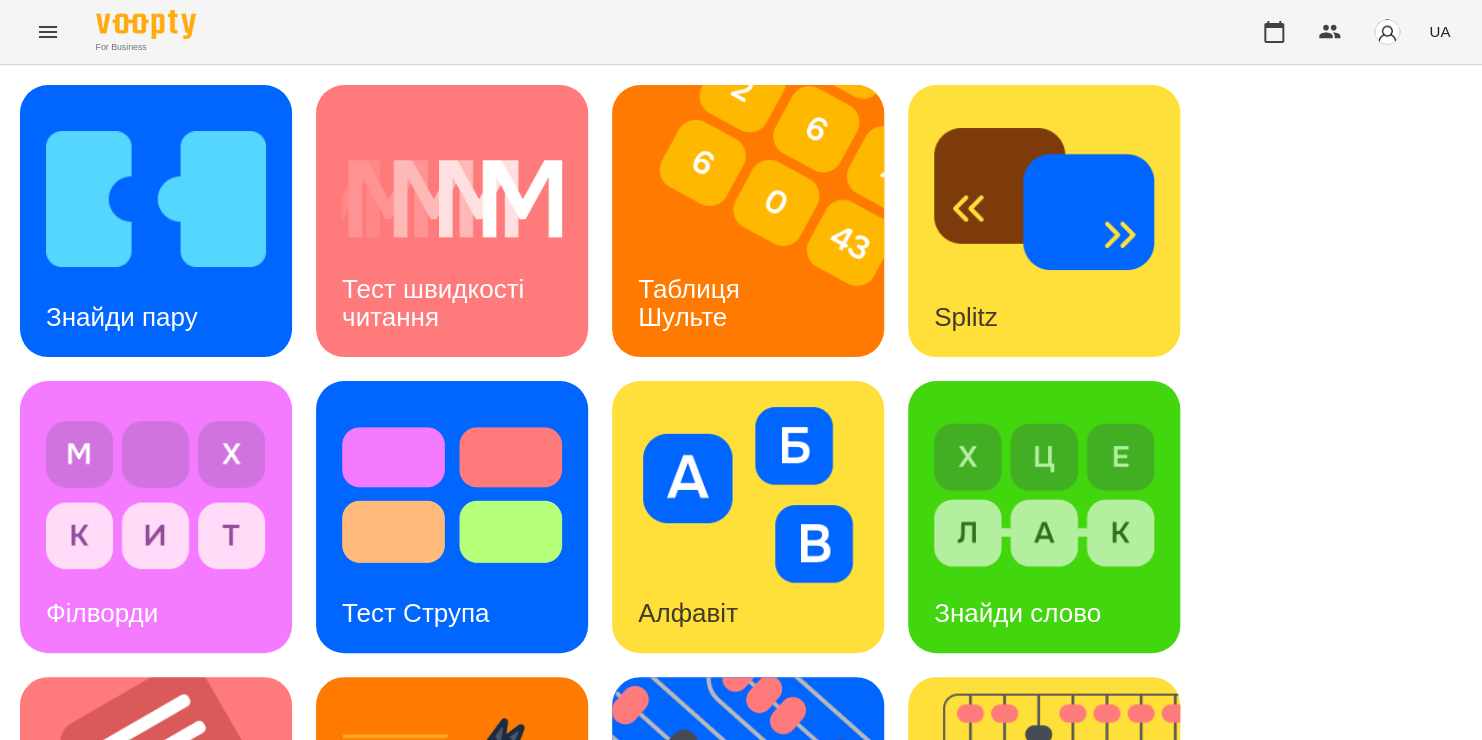 scroll, scrollTop: 788, scrollLeft: 0, axis: vertical 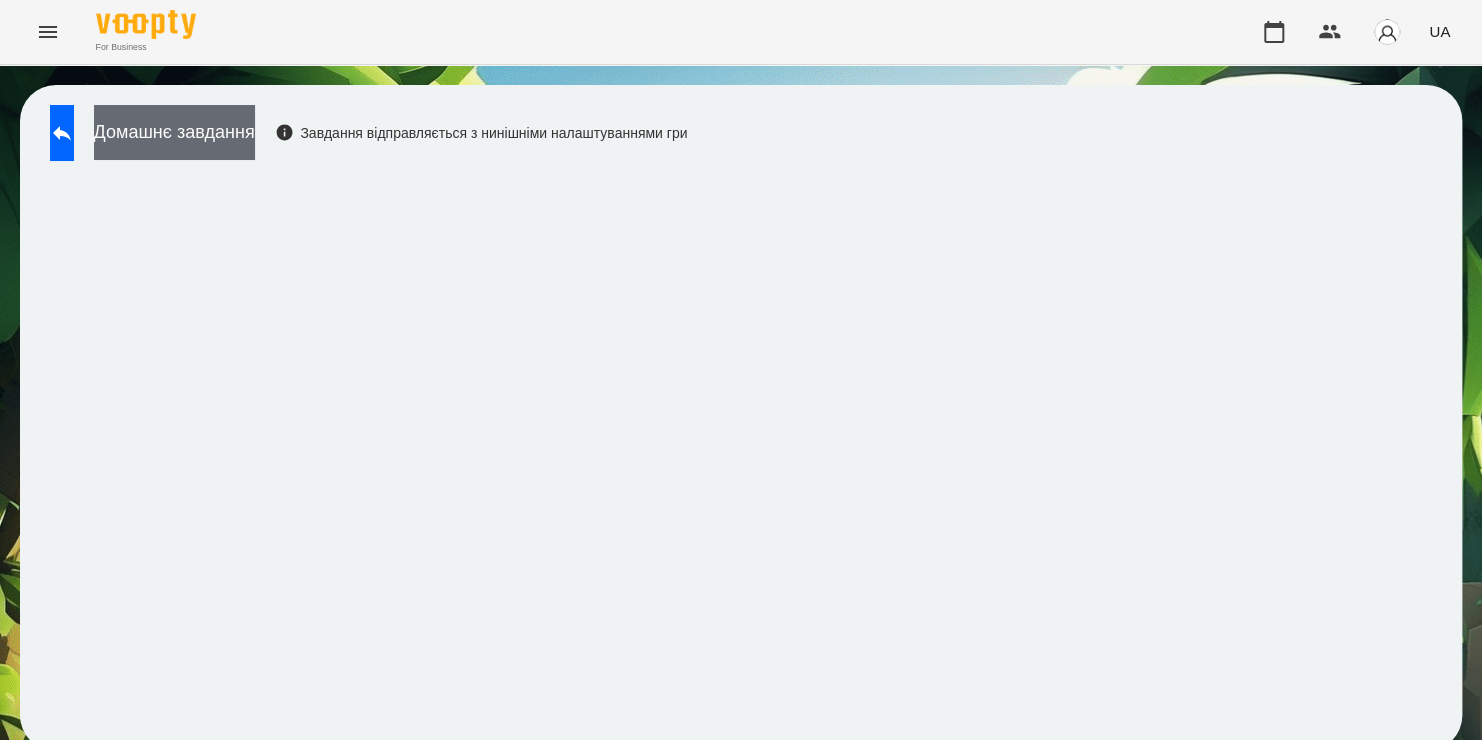 click on "Домашнє завдання" at bounding box center (174, 132) 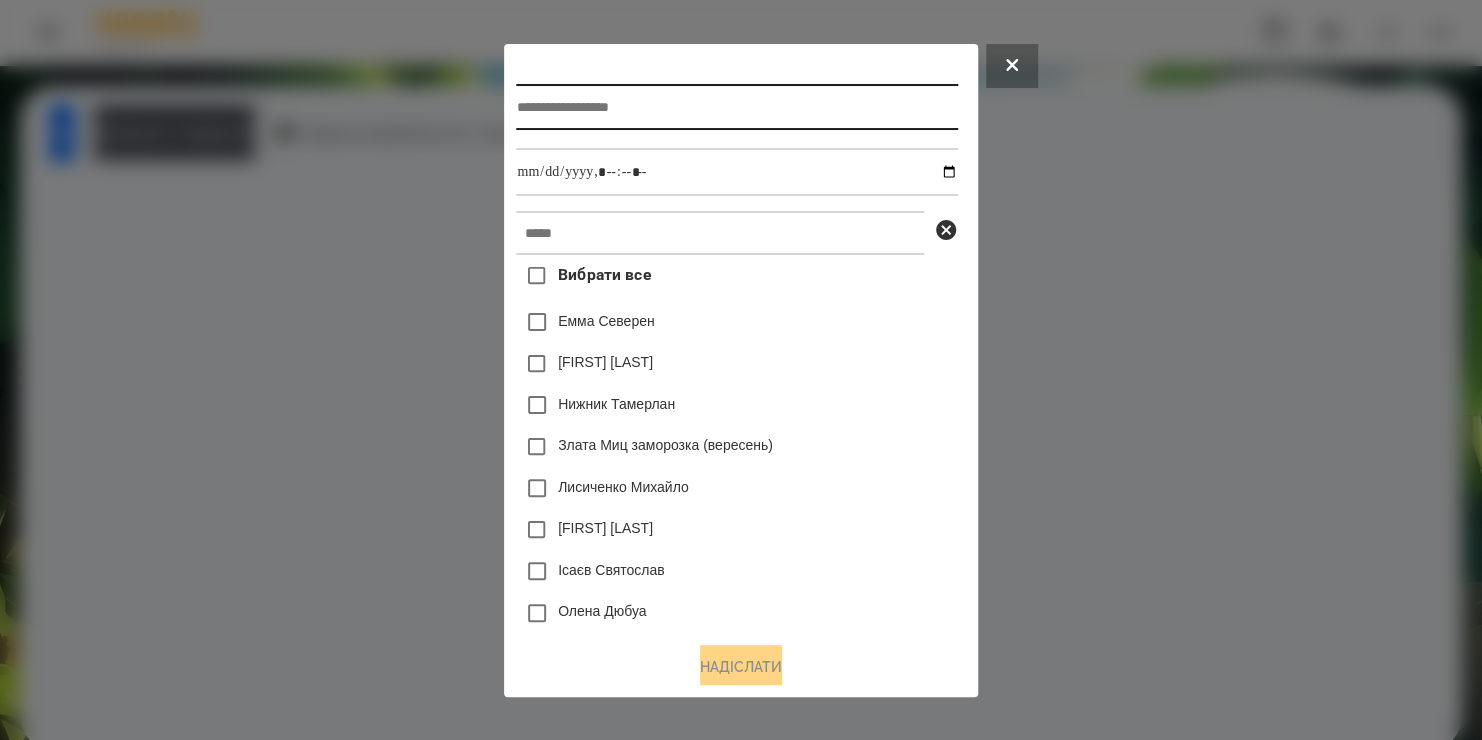 click at bounding box center (736, 107) 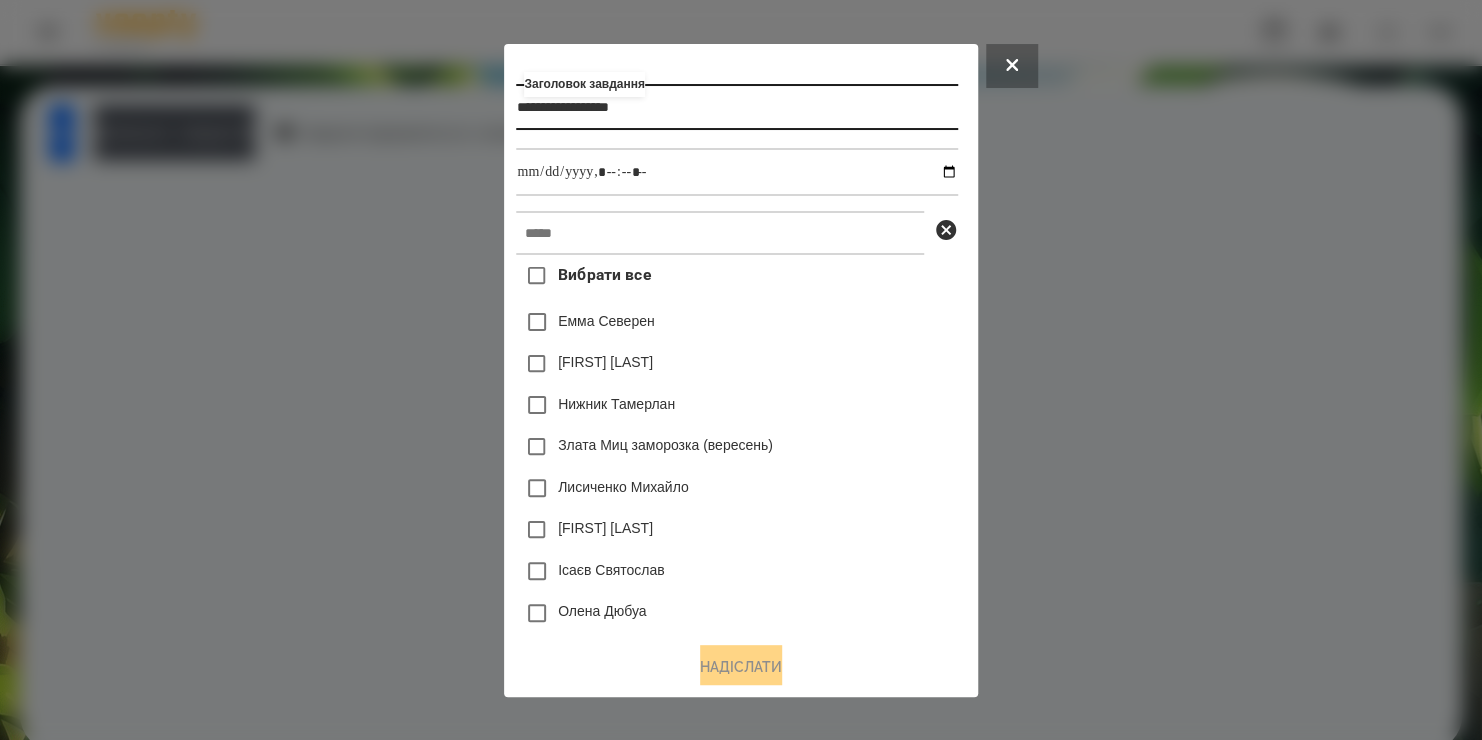 type on "**********" 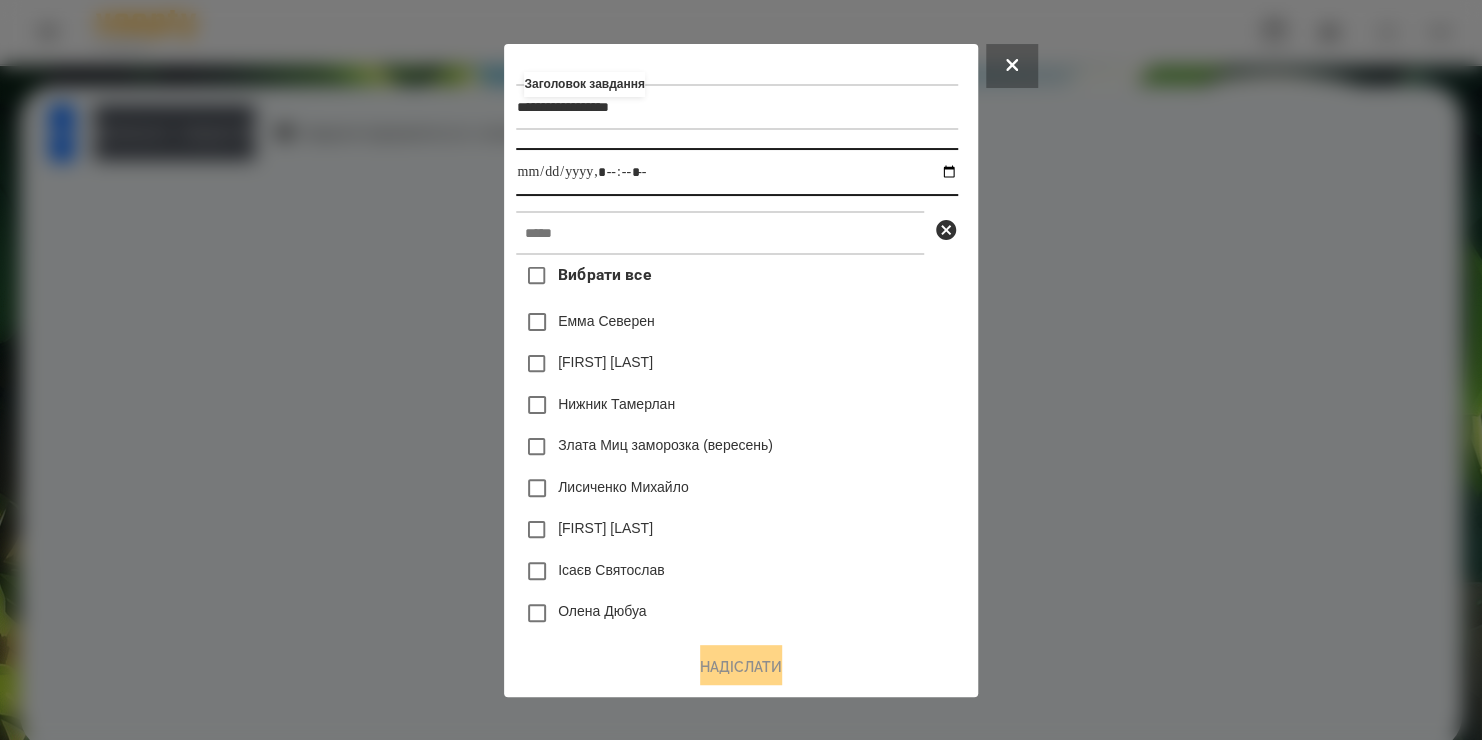 click at bounding box center [736, 172] 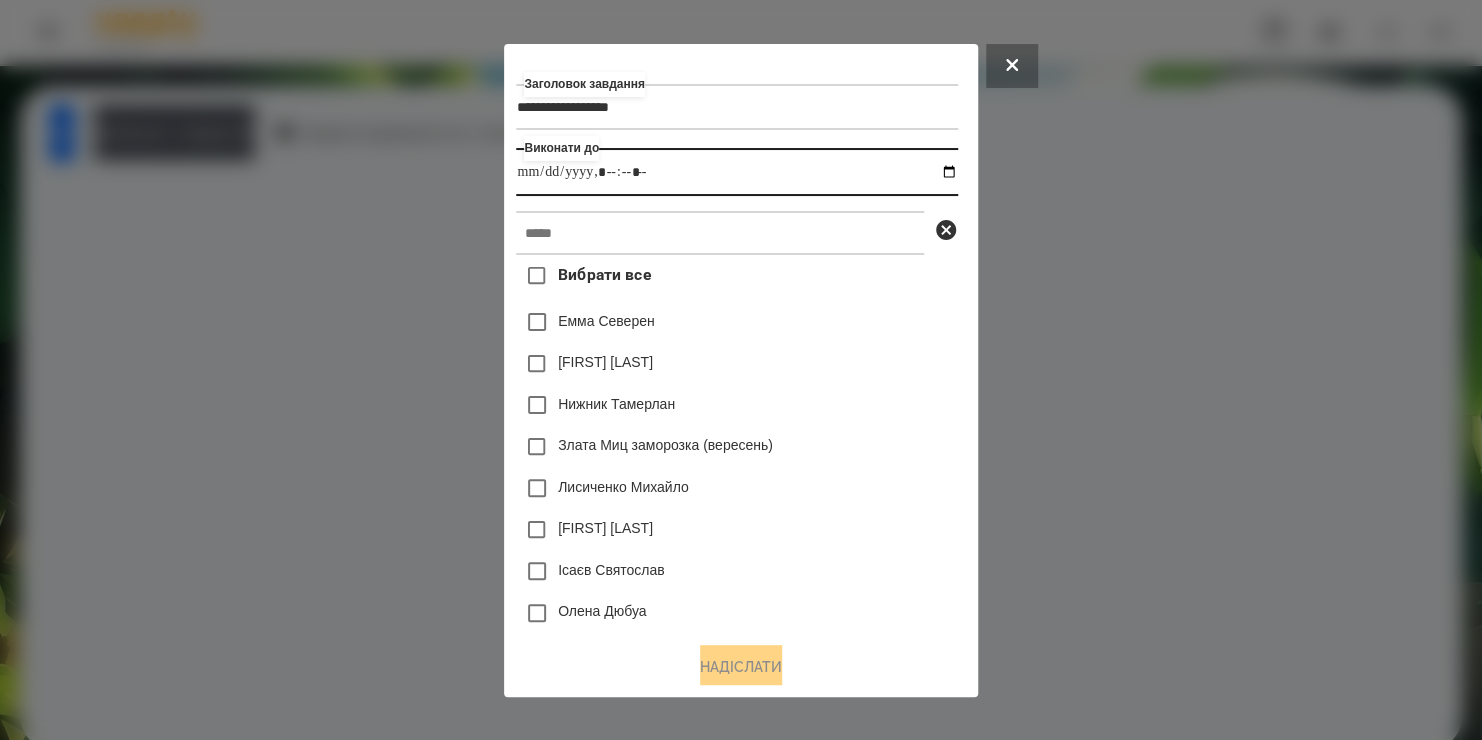 drag, startPoint x: 637, startPoint y: 173, endPoint x: 617, endPoint y: 172, distance: 20.024984 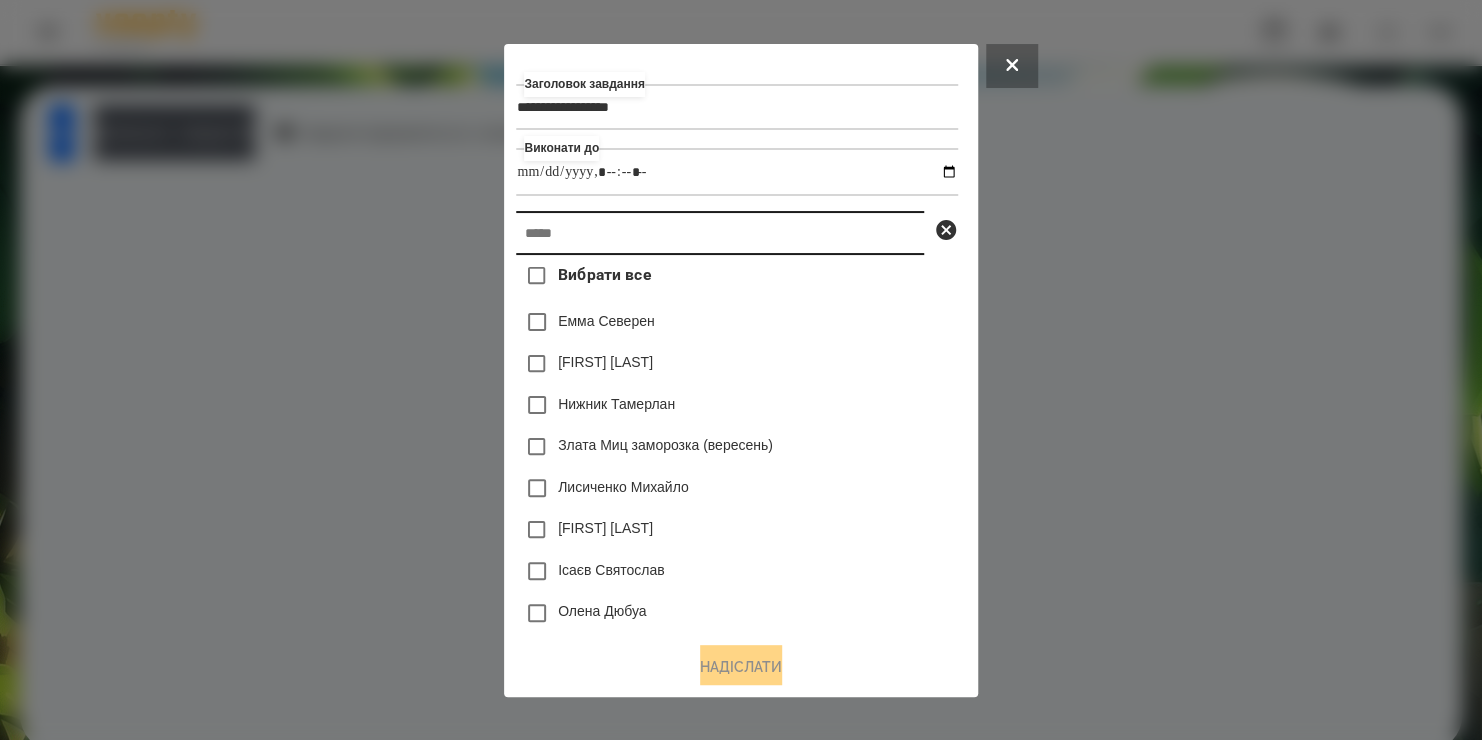 click at bounding box center [720, 233] 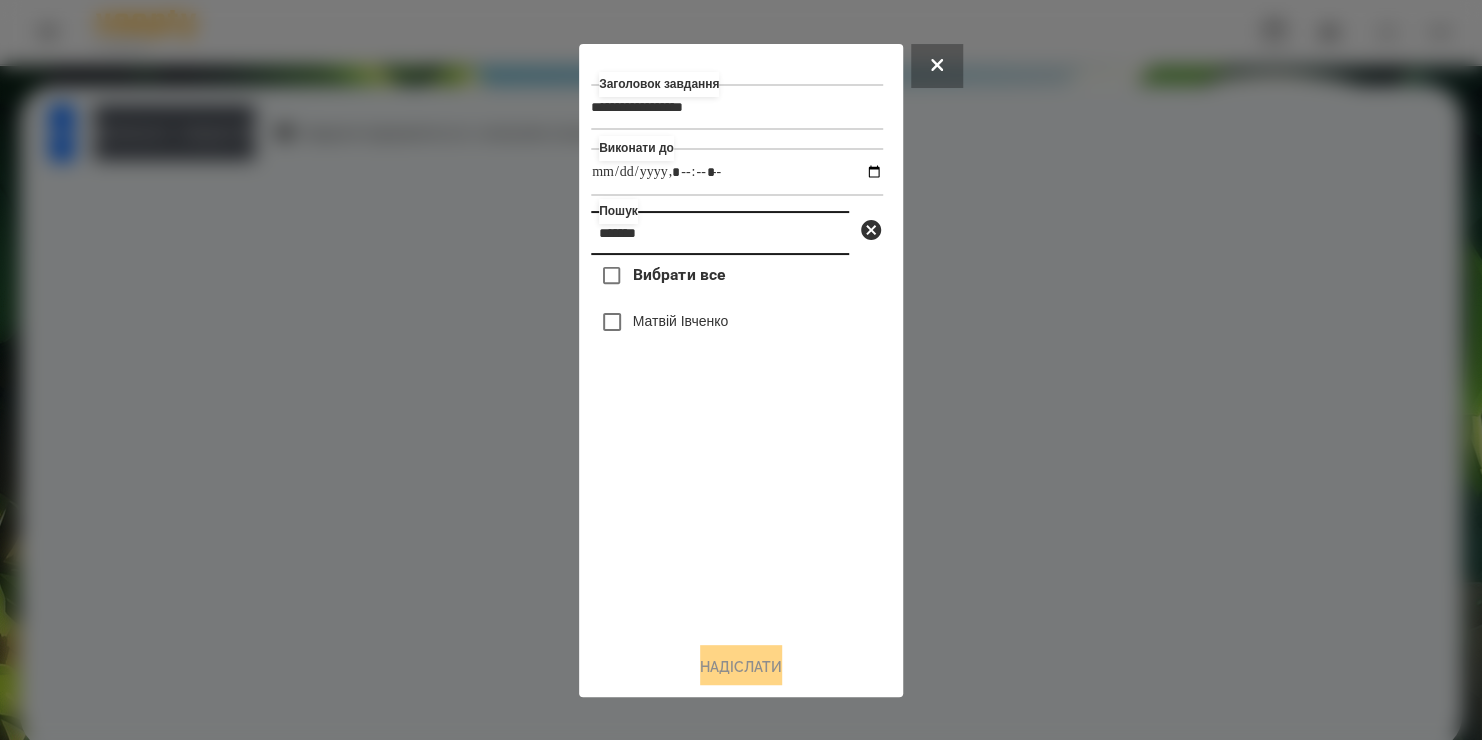 type on "*******" 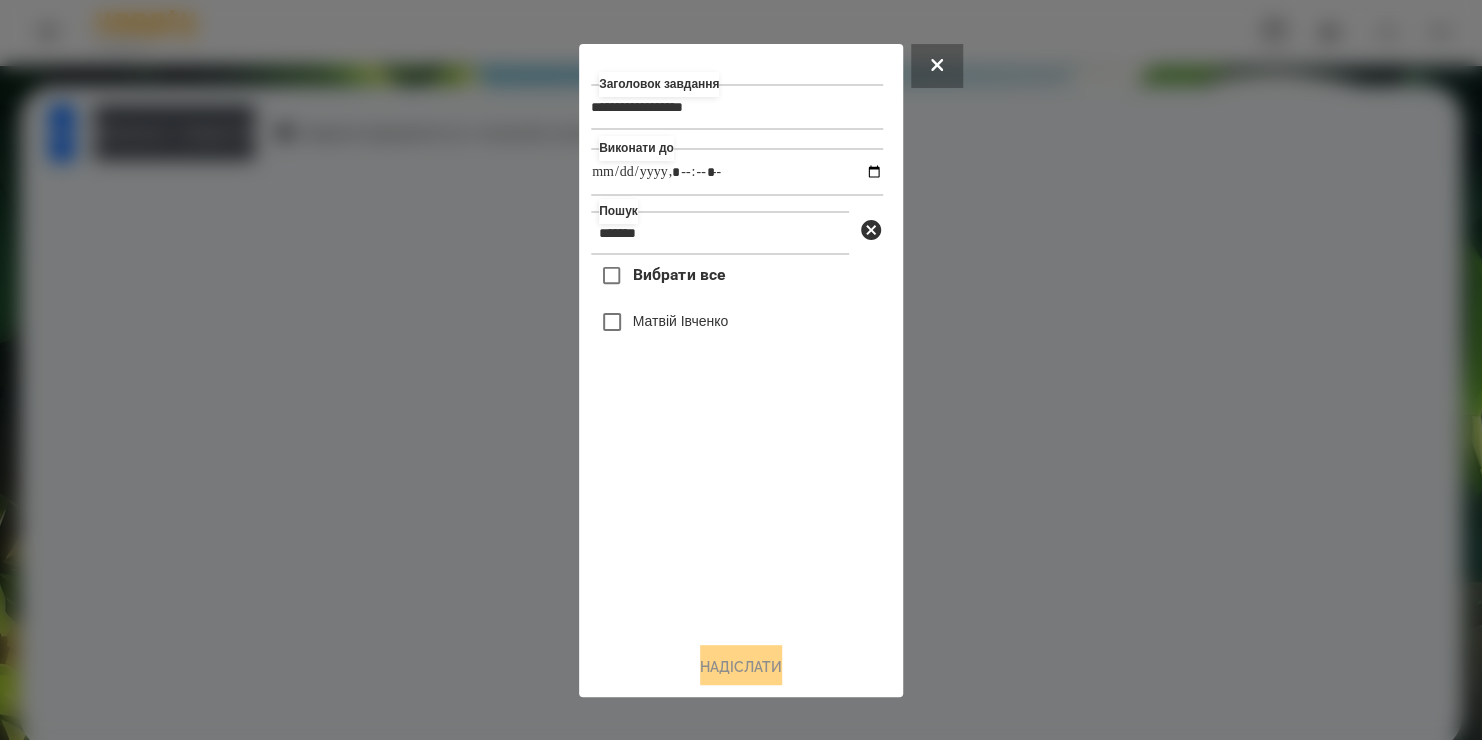 click on "Матвій Івченко" at bounding box center [681, 321] 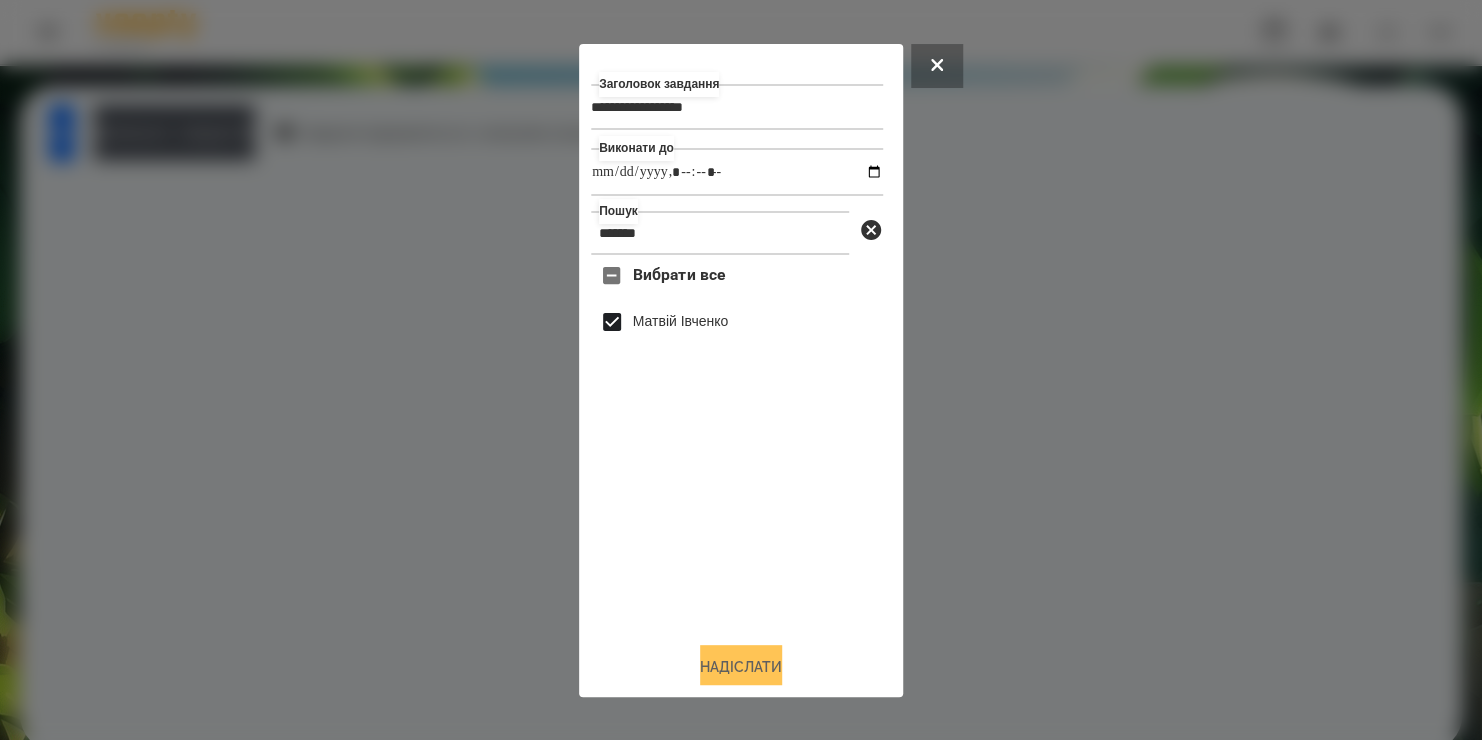 click on "Надіслати" at bounding box center [741, 667] 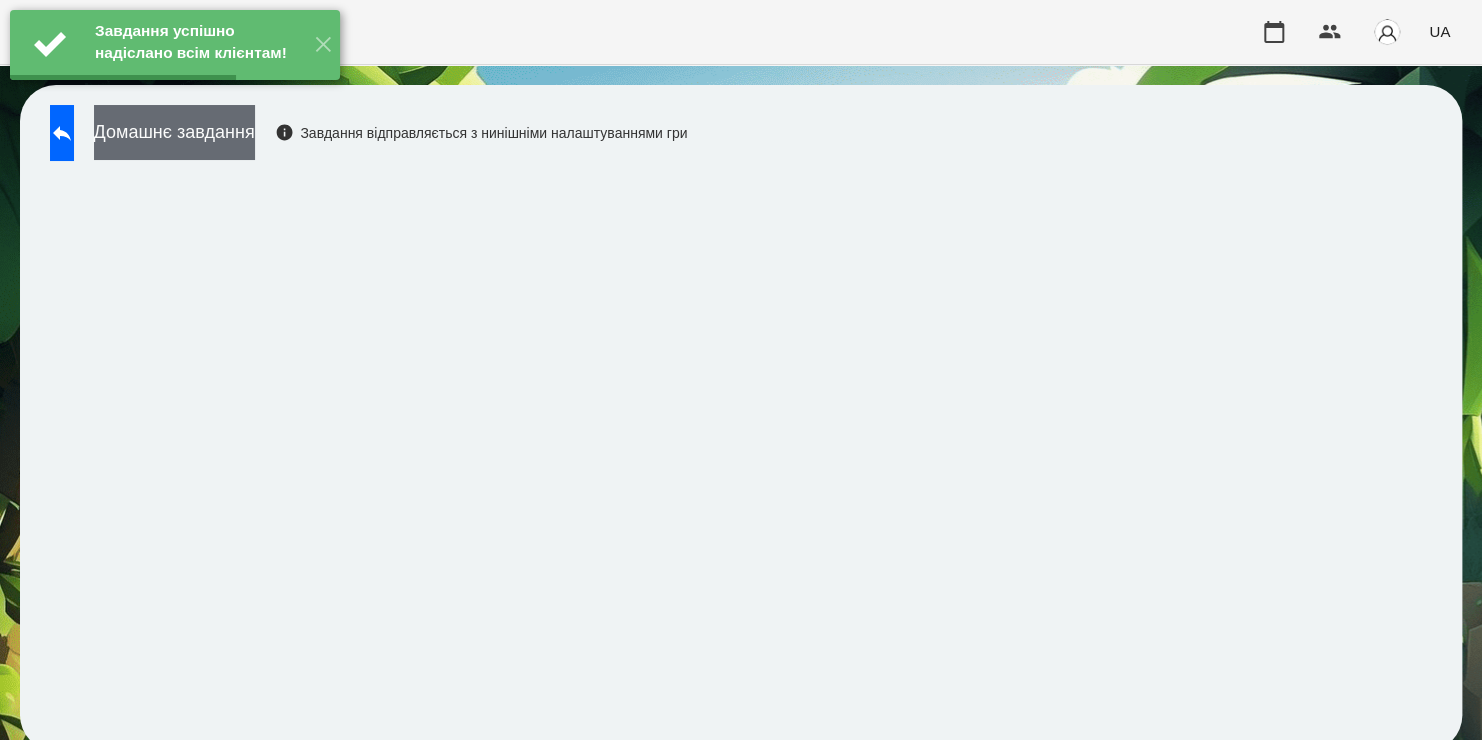 click on "Домашнє завдання" at bounding box center (174, 132) 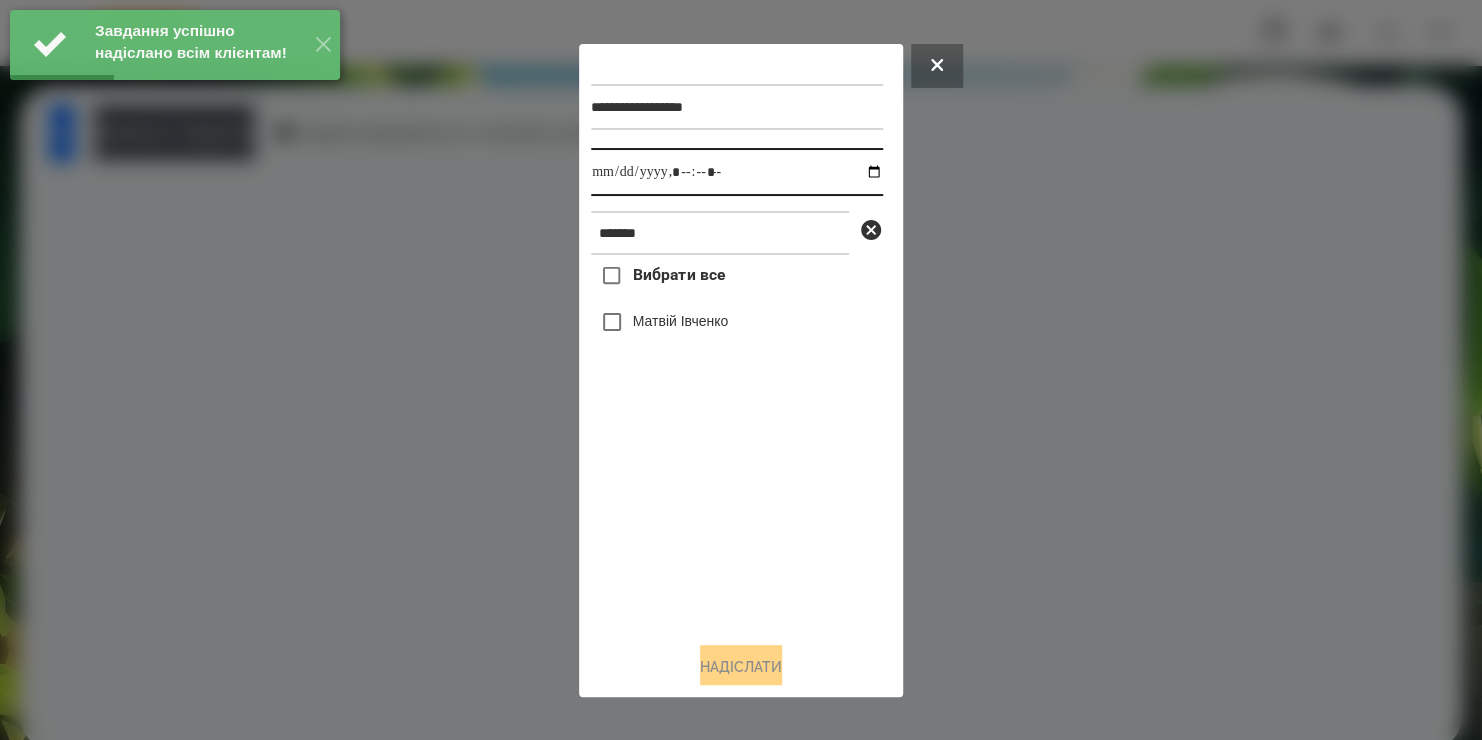 click at bounding box center [737, 172] 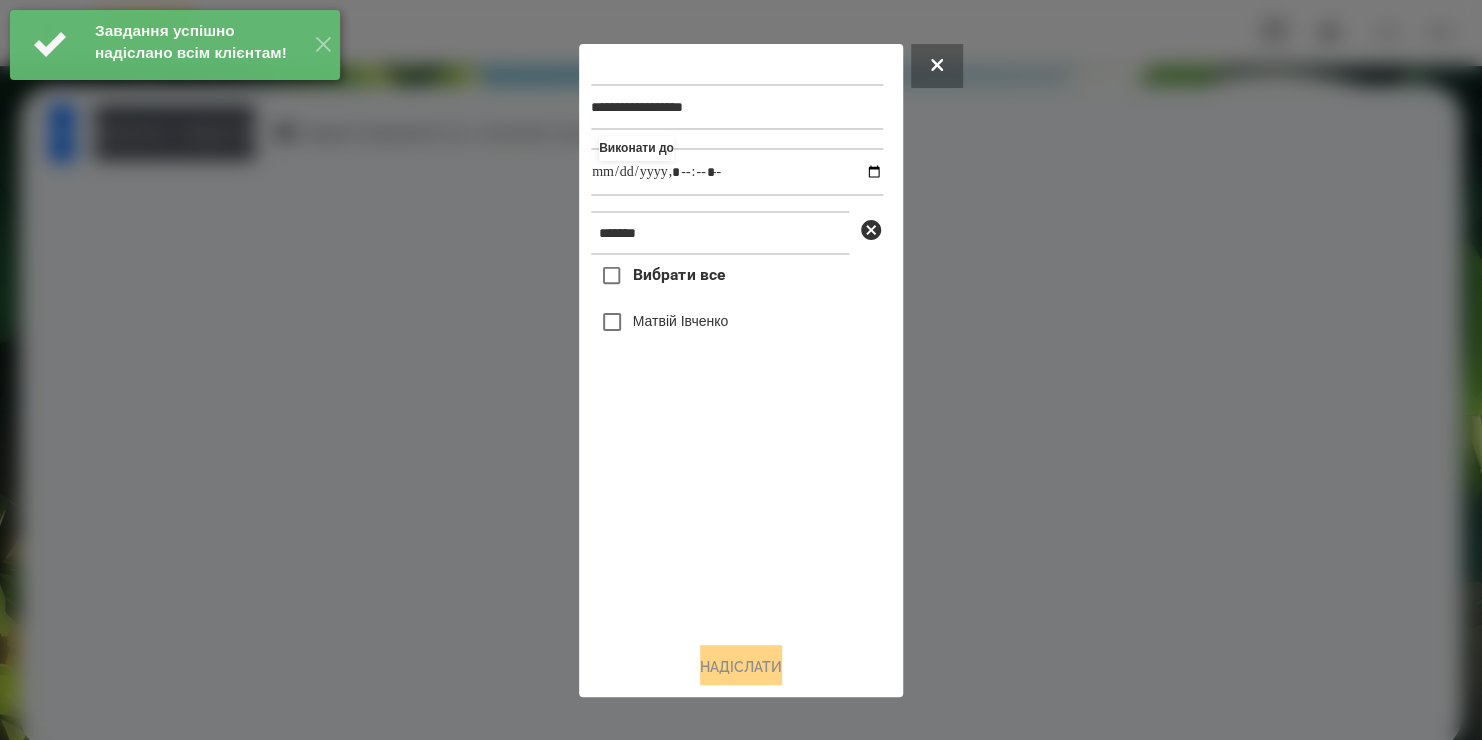type on "**********" 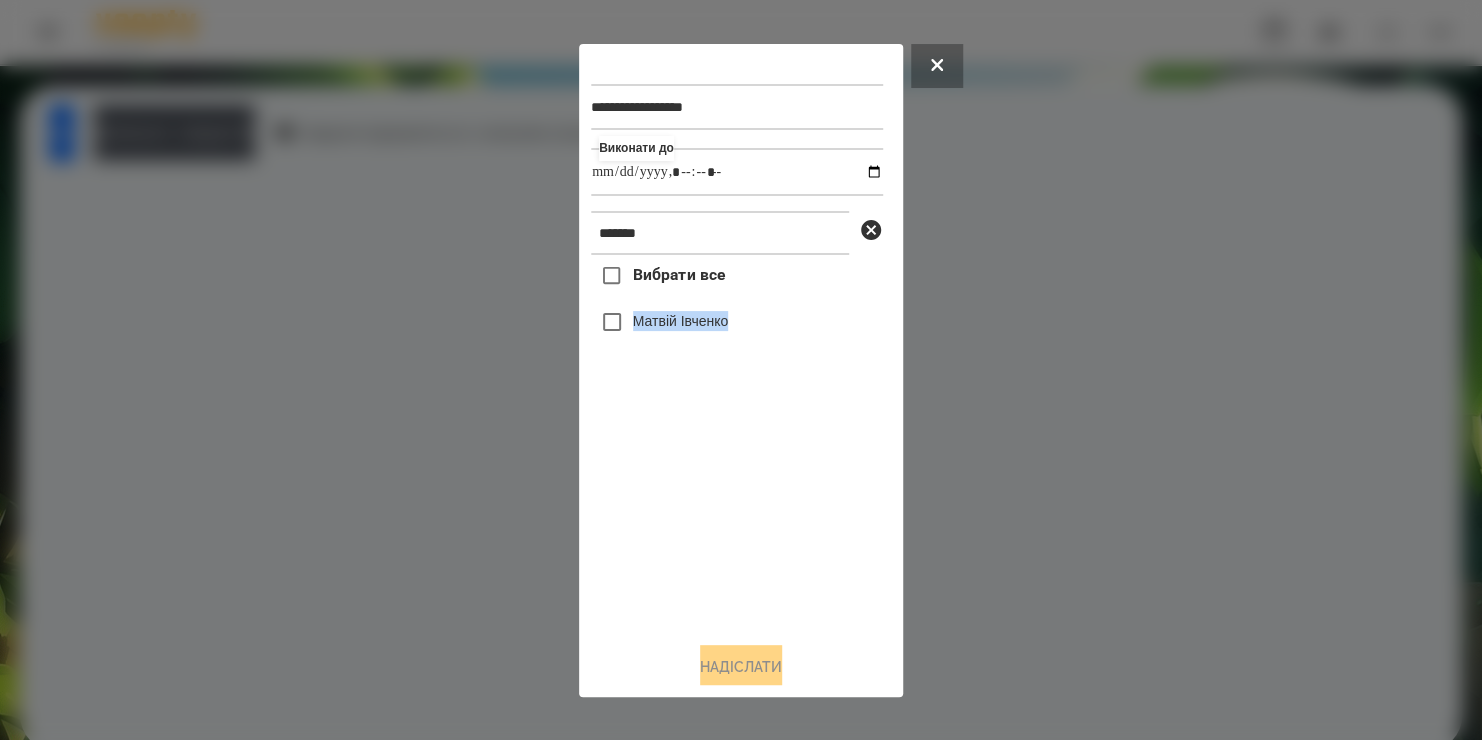 drag, startPoint x: 682, startPoint y: 536, endPoint x: 634, endPoint y: 328, distance: 213.46663 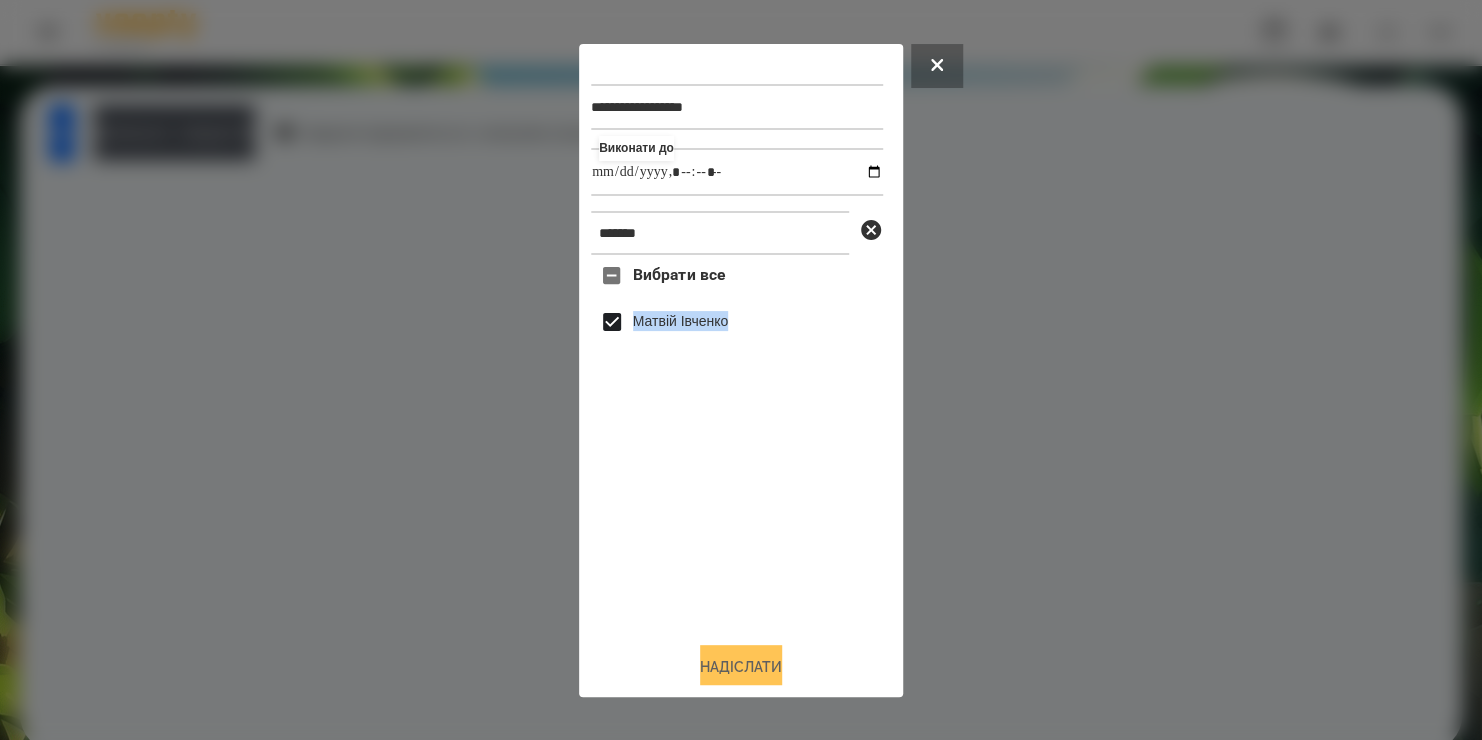 click on "Надіслати" at bounding box center [741, 667] 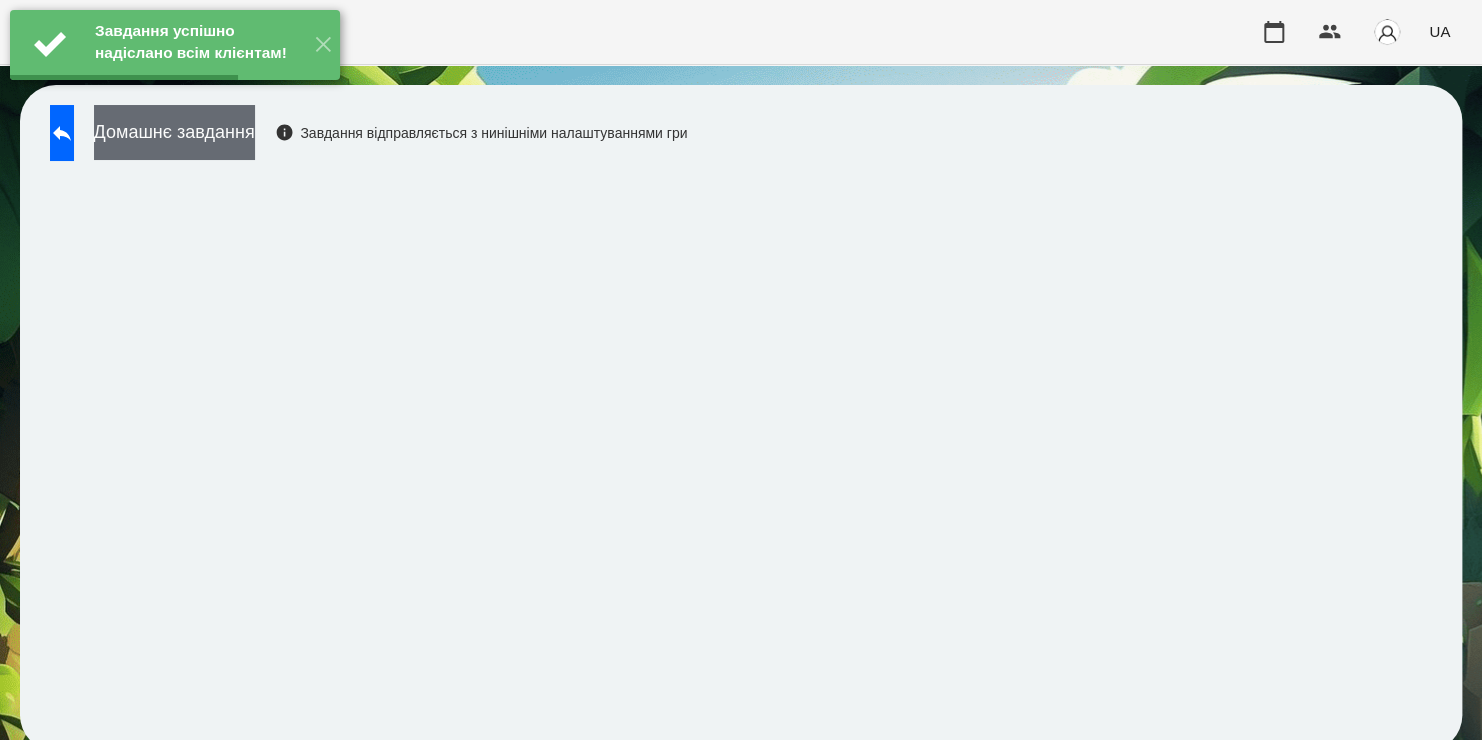 click on "Домашнє завдання" at bounding box center (174, 132) 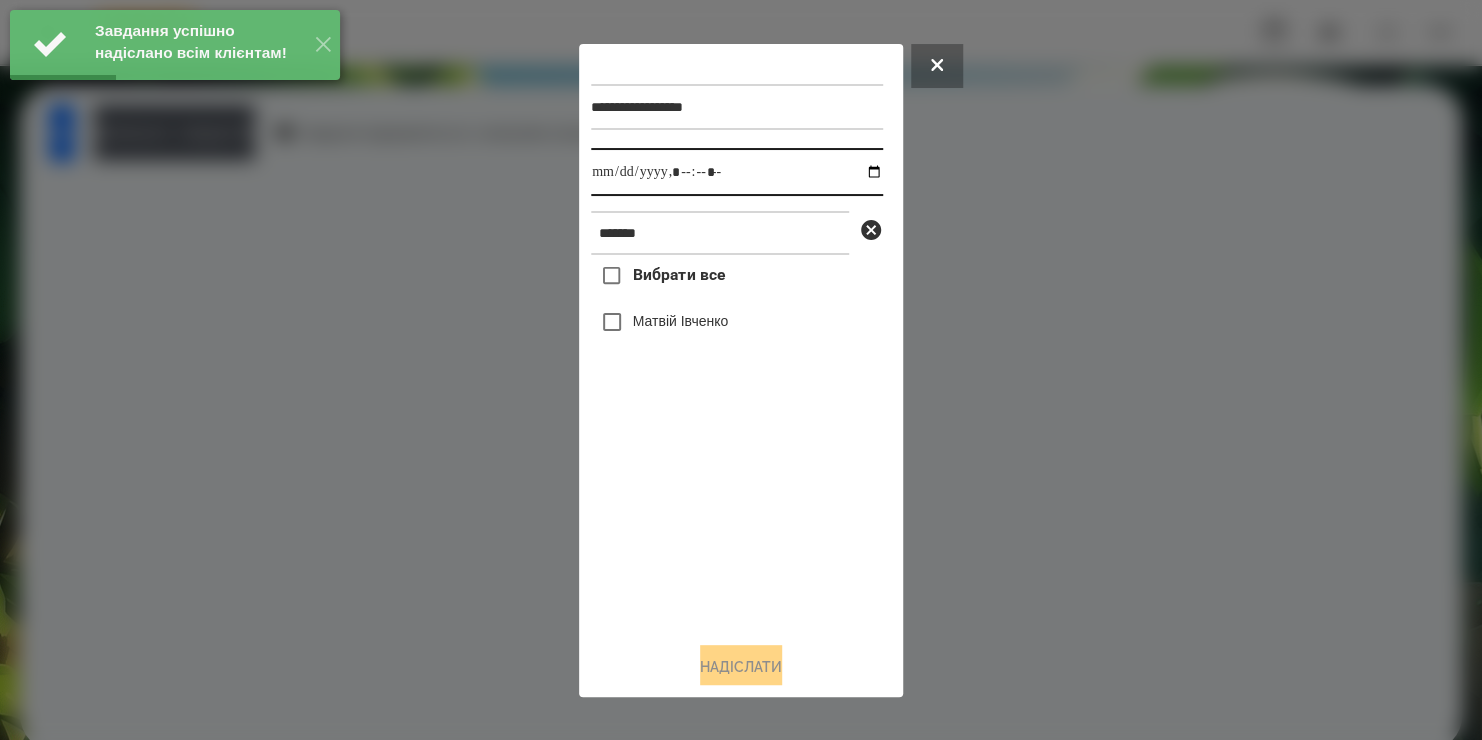 click at bounding box center [737, 172] 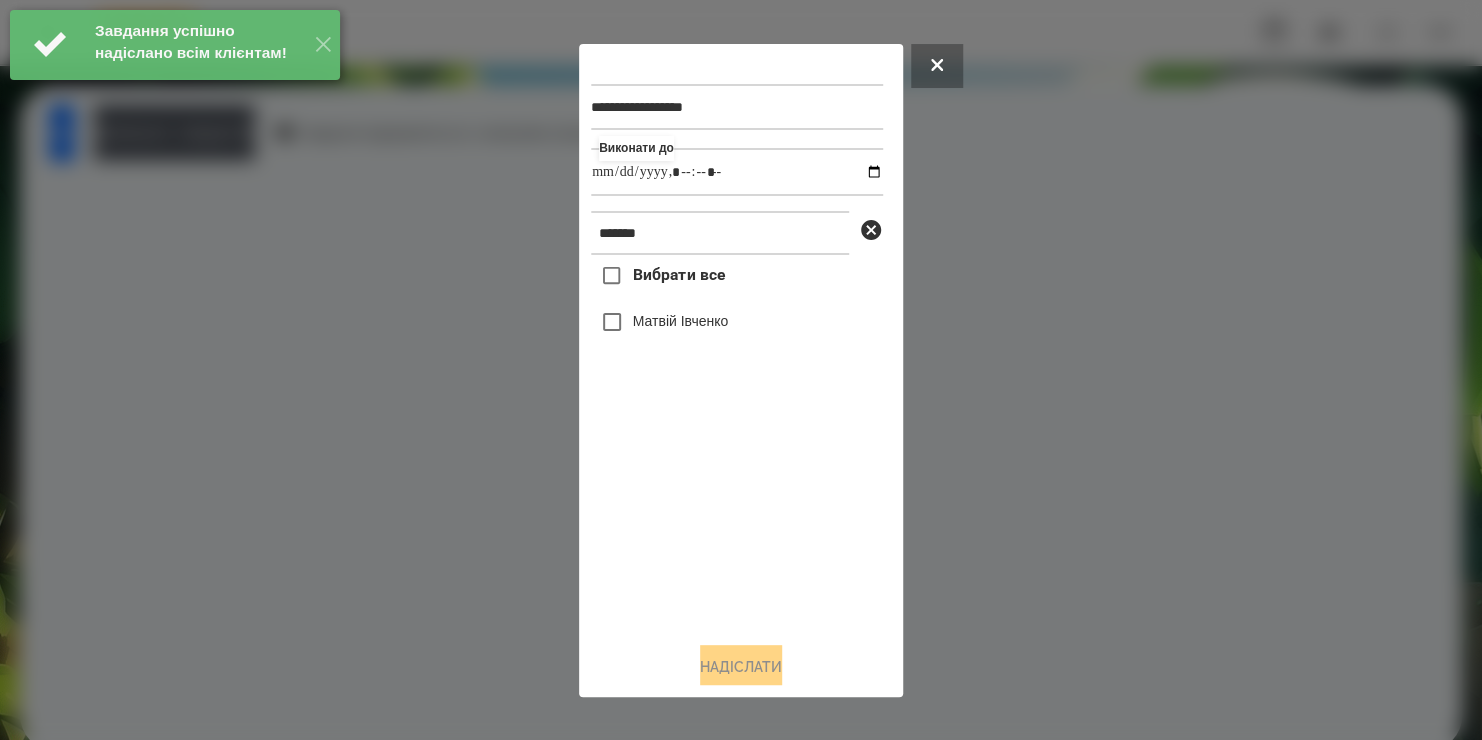 type on "**********" 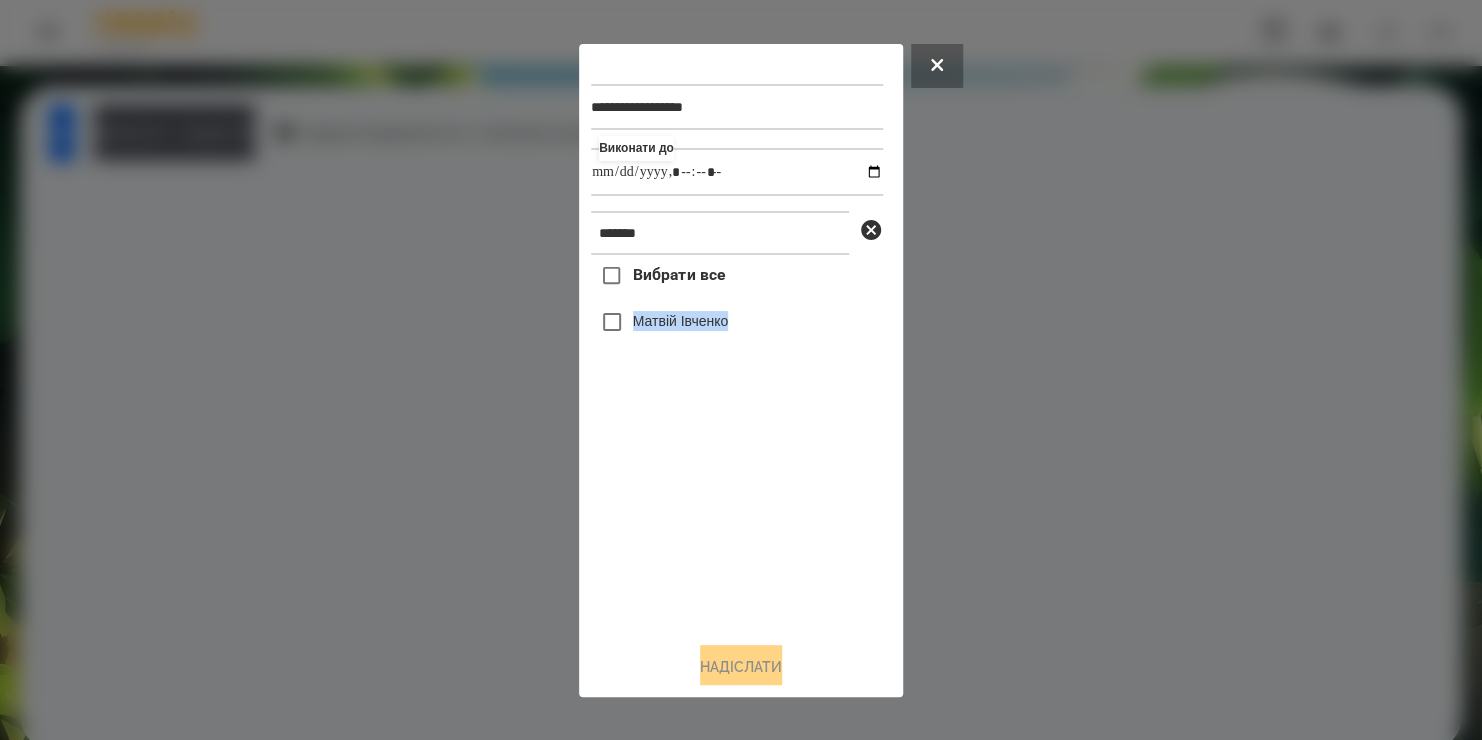 click on "Выбрати все [FIRST] [LAST]" at bounding box center (737, 440) 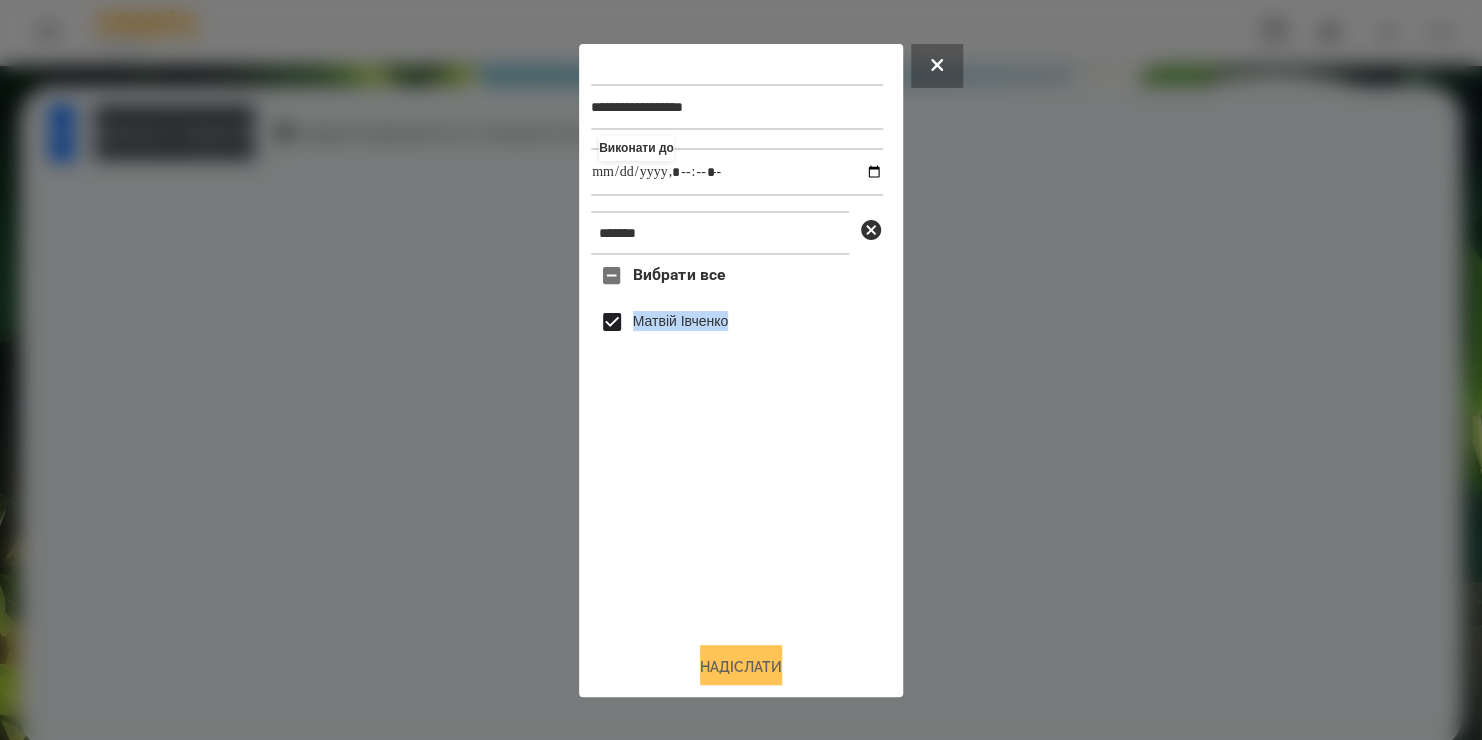 click on "Надіслати" at bounding box center (741, 667) 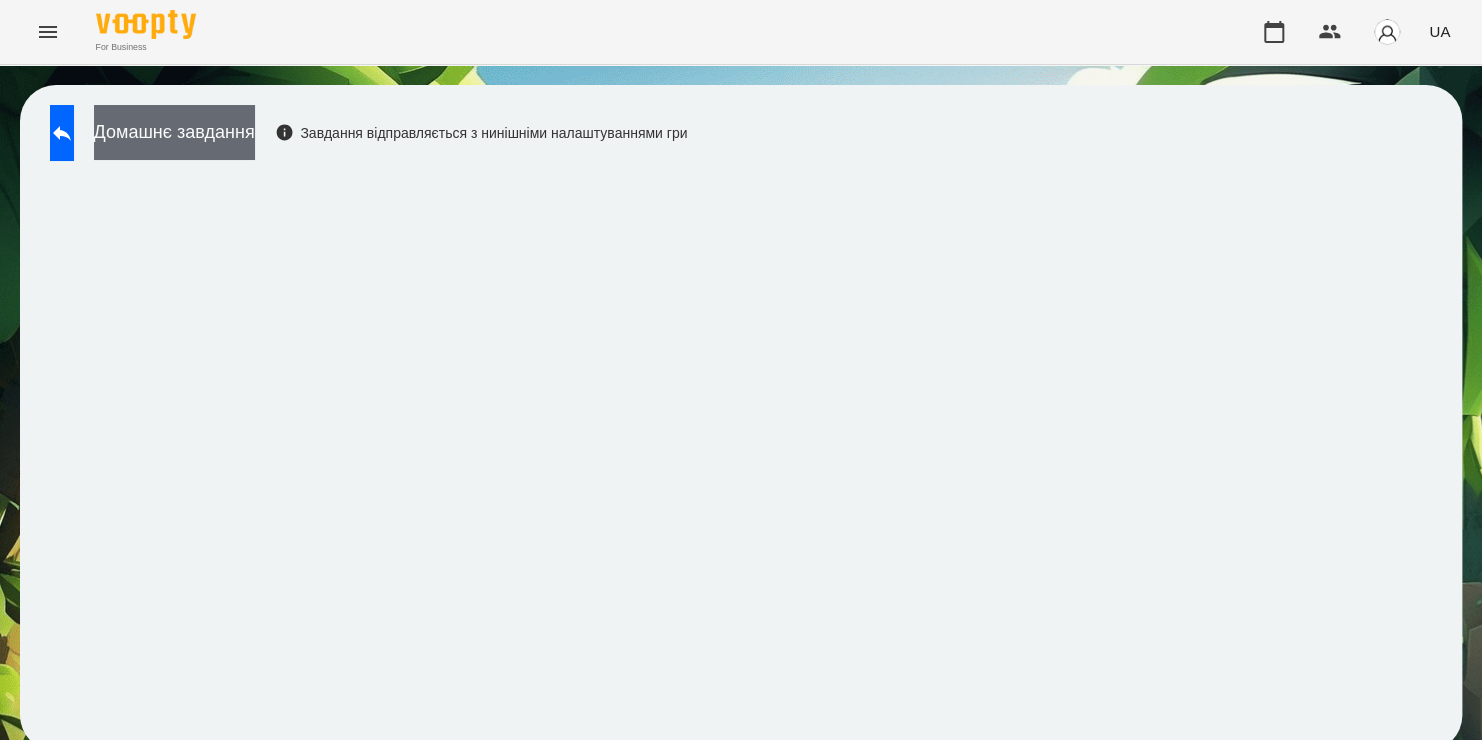 click on "Домашнє завдання" at bounding box center [174, 132] 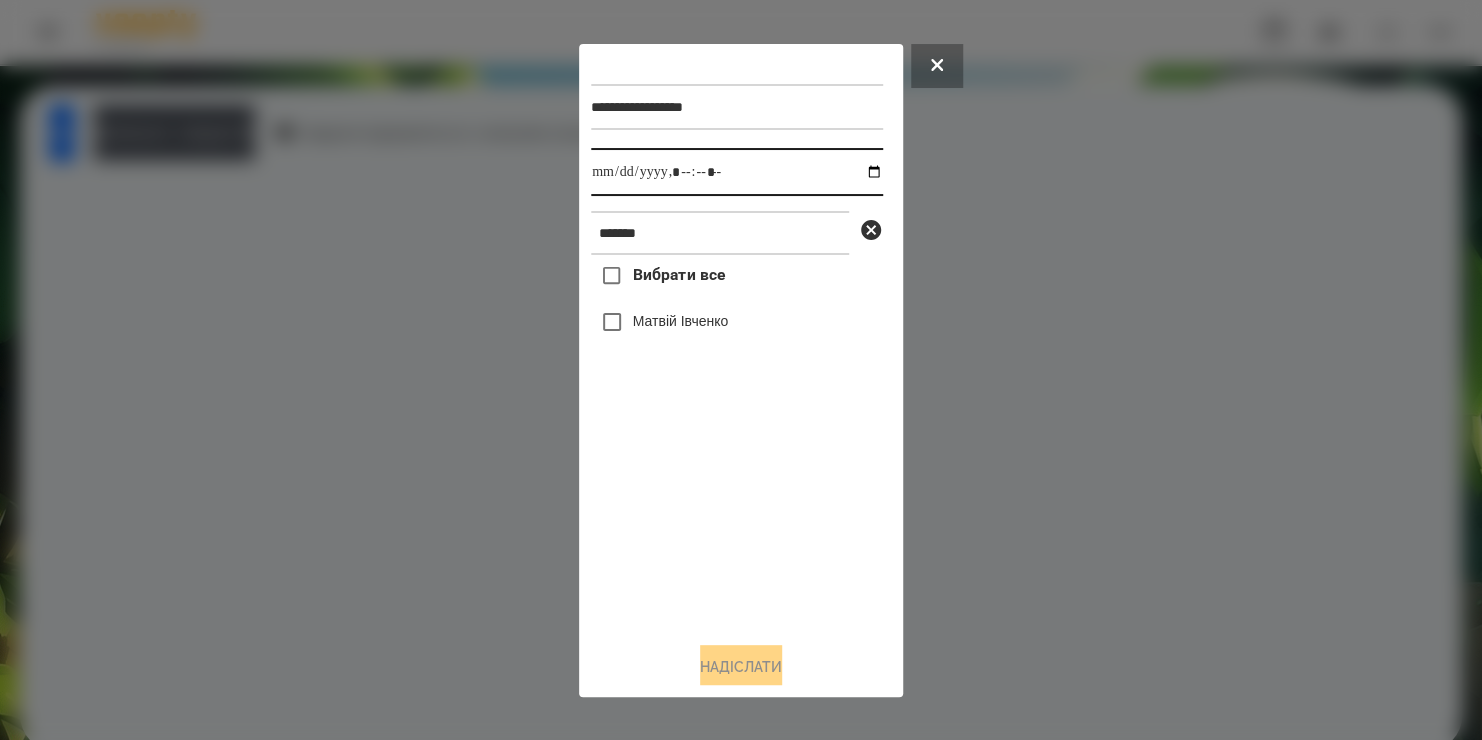 click at bounding box center [737, 172] 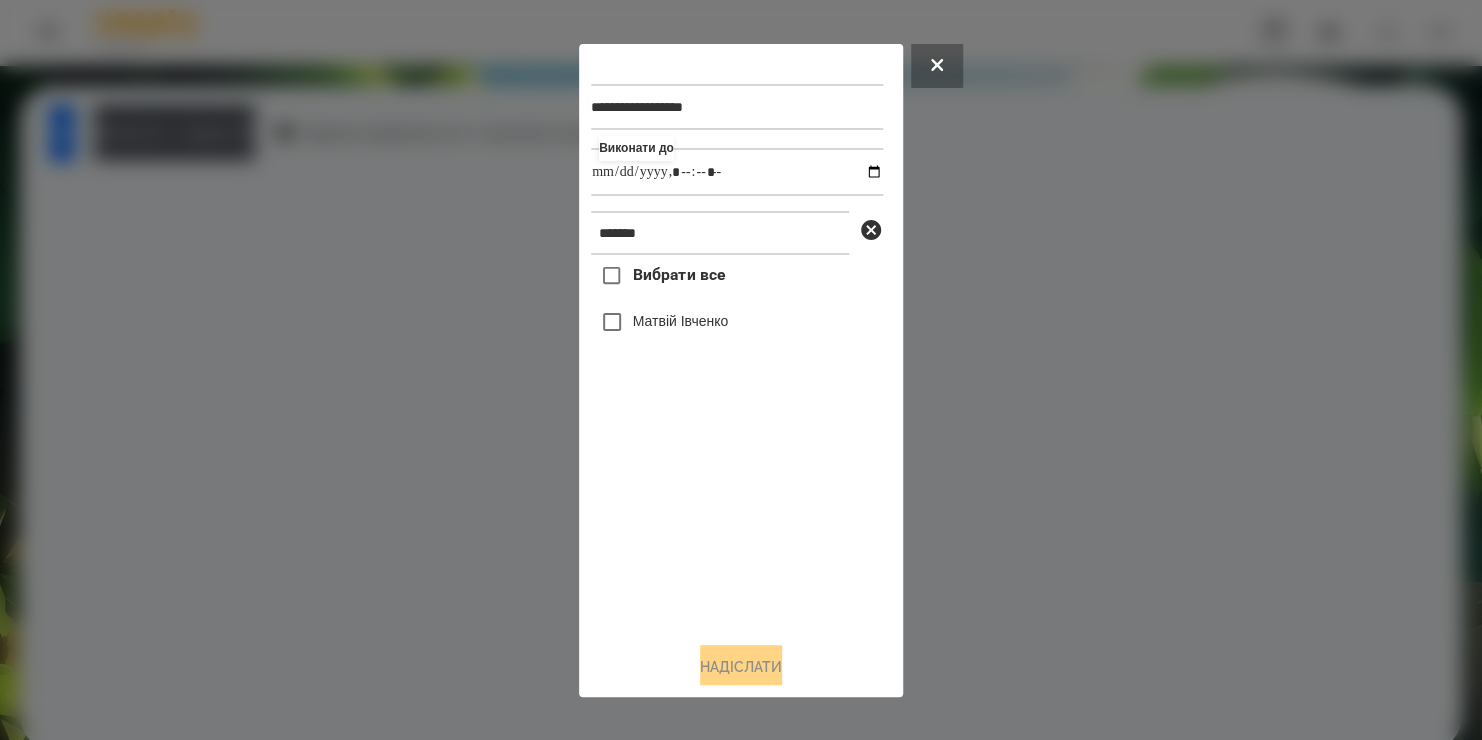 type on "**********" 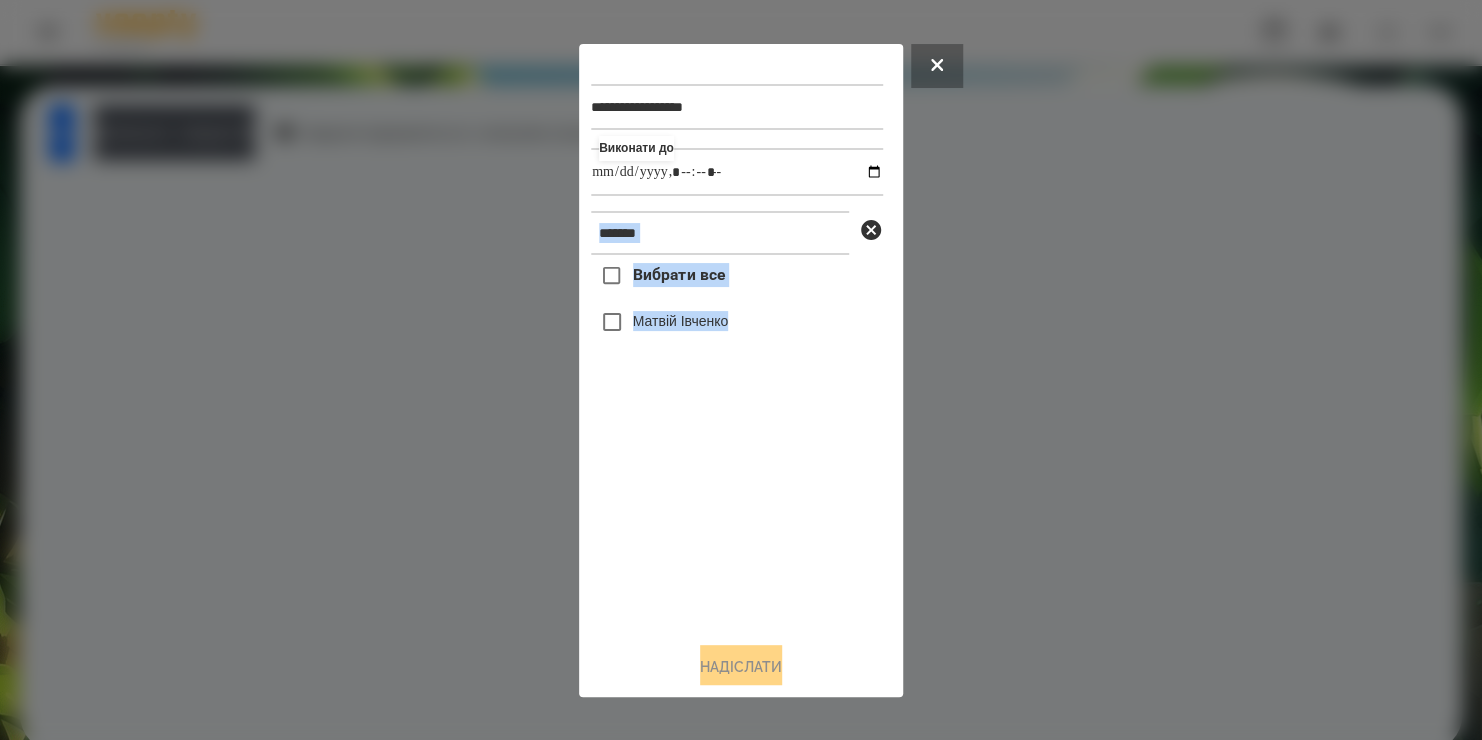 drag, startPoint x: 660, startPoint y: 563, endPoint x: 712, endPoint y: 225, distance: 341.9766 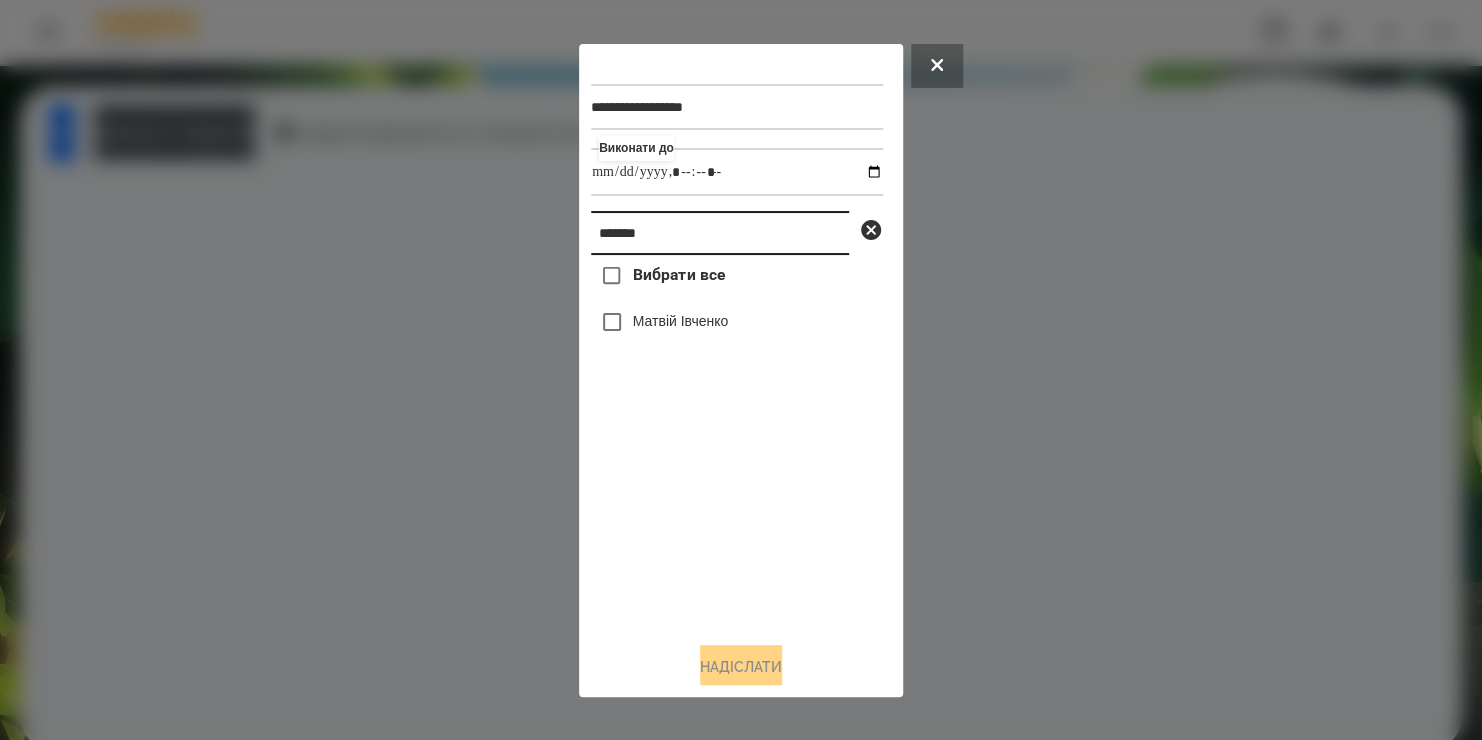 drag, startPoint x: 712, startPoint y: 225, endPoint x: 303, endPoint y: 320, distance: 419.8881 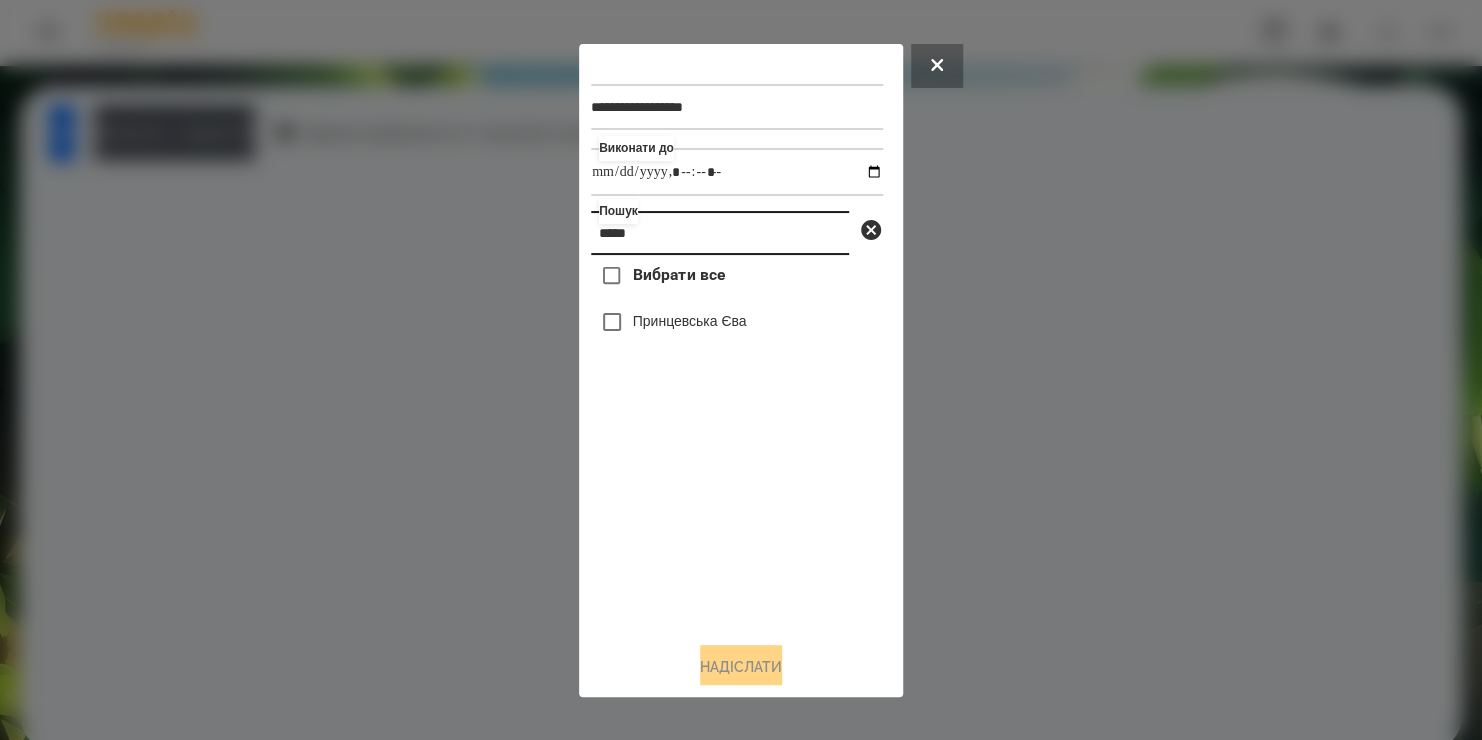 type on "*****" 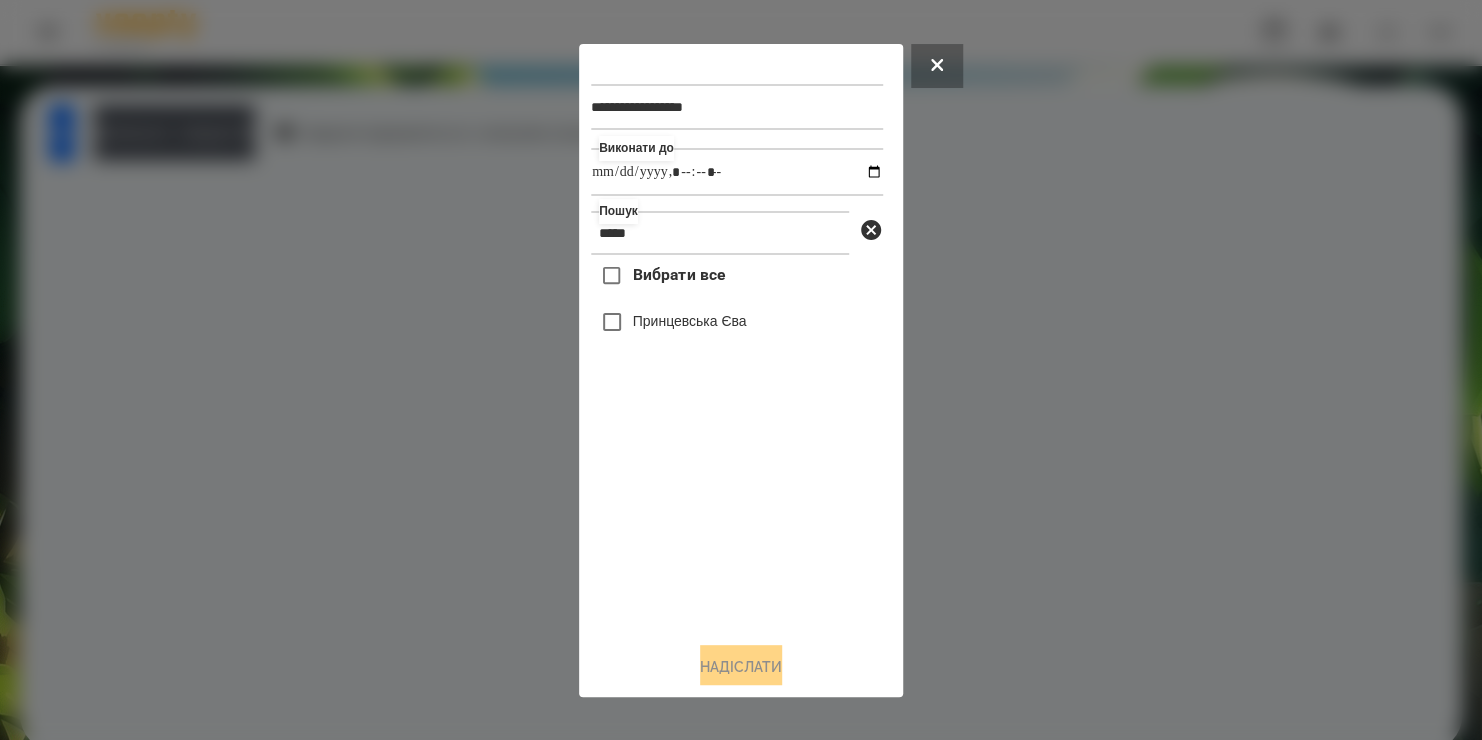 click on "Принцевська Єва" at bounding box center (690, 321) 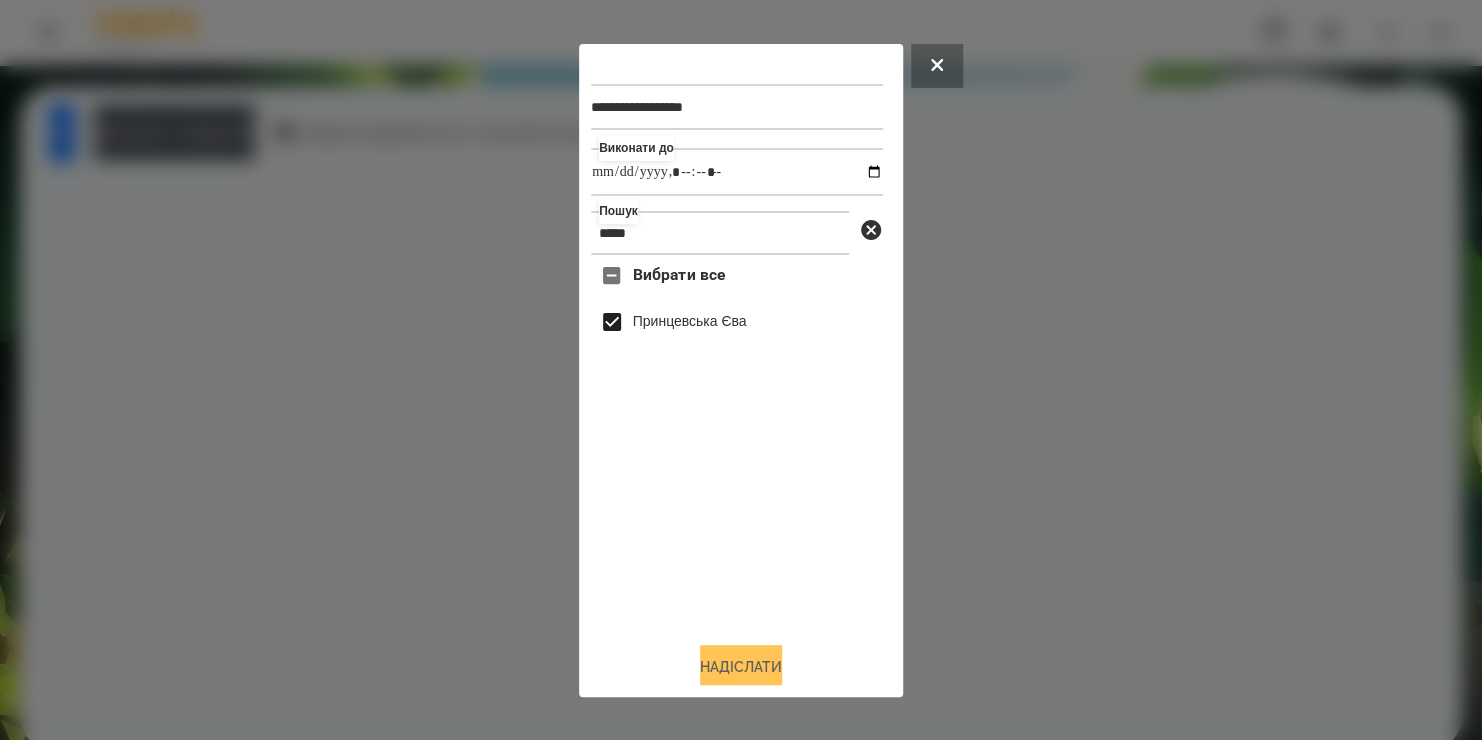 click on "Надіслати" at bounding box center [741, 667] 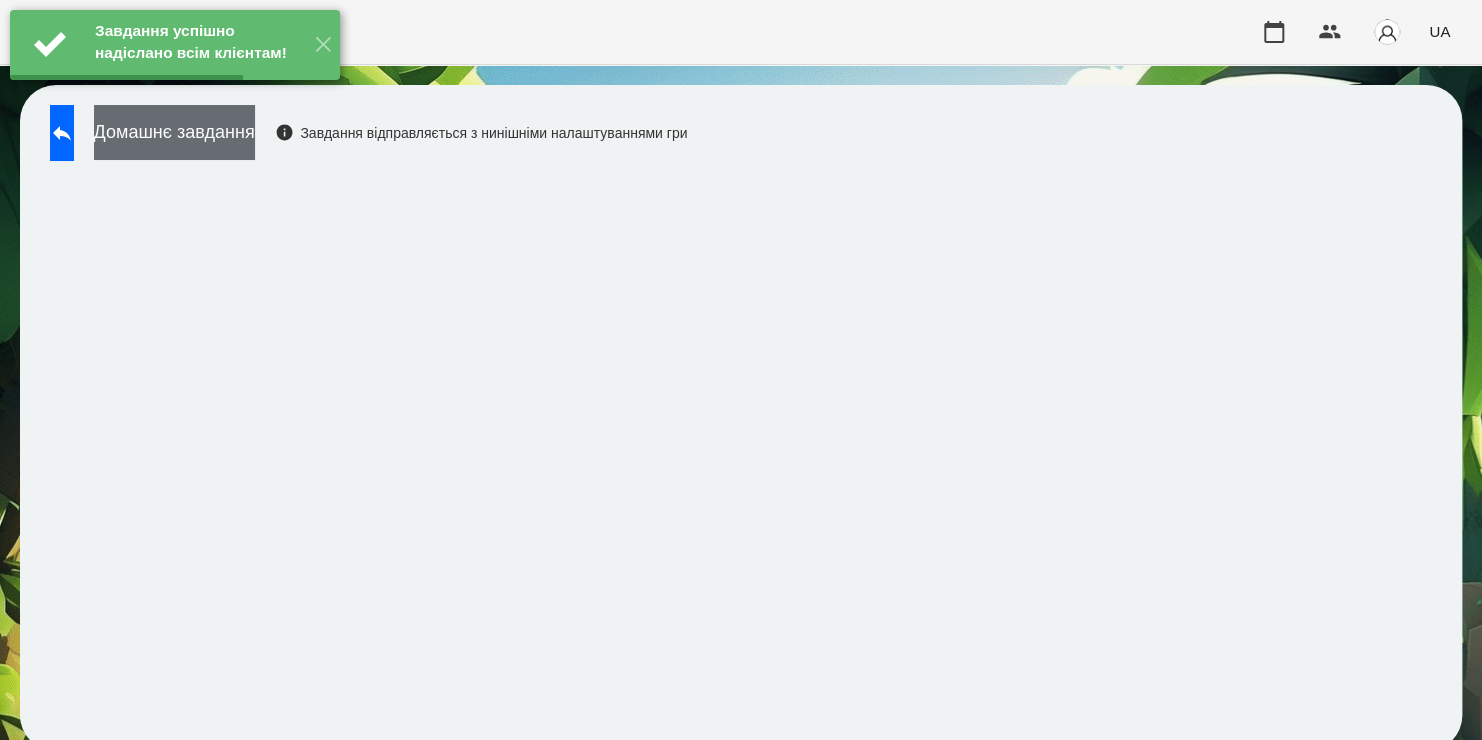 click on "Домашнє завдання" at bounding box center (174, 132) 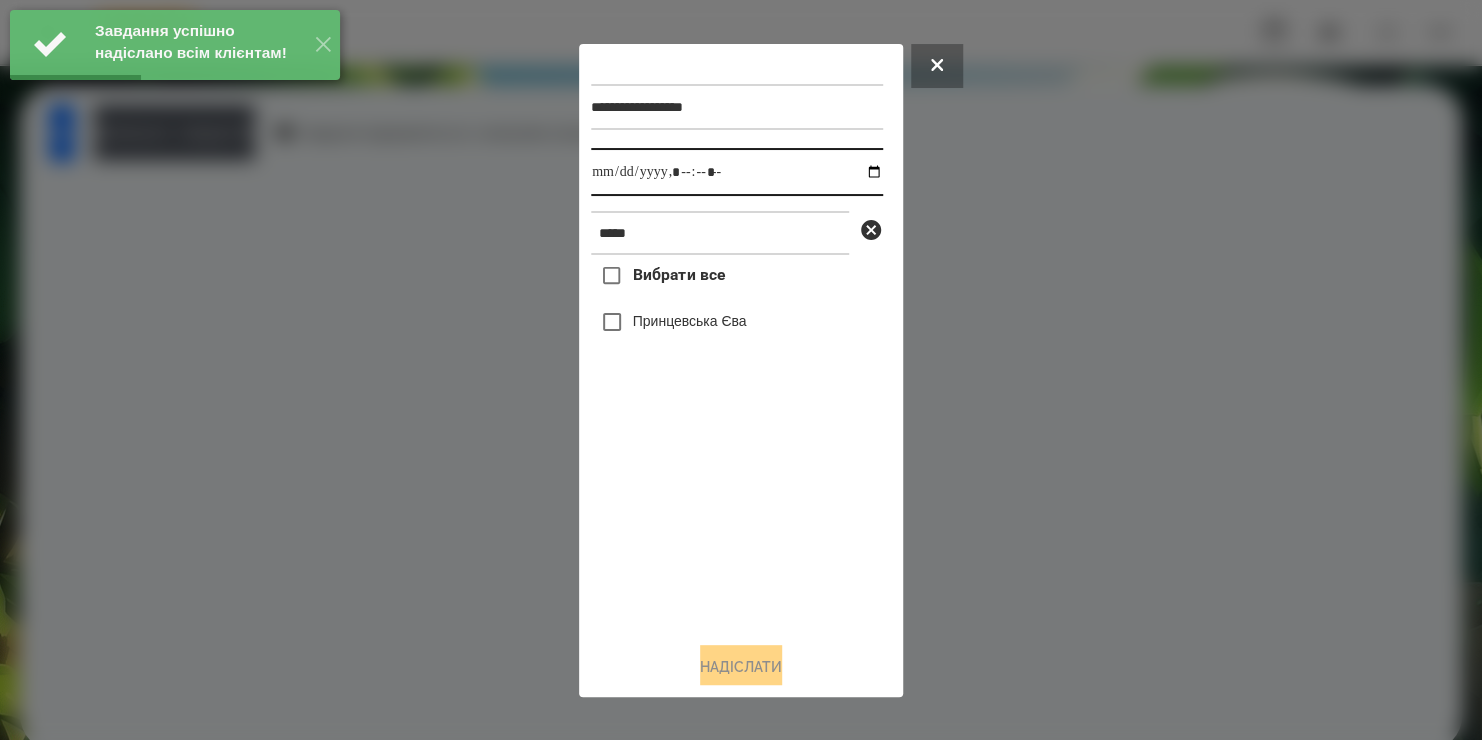 click at bounding box center (737, 172) 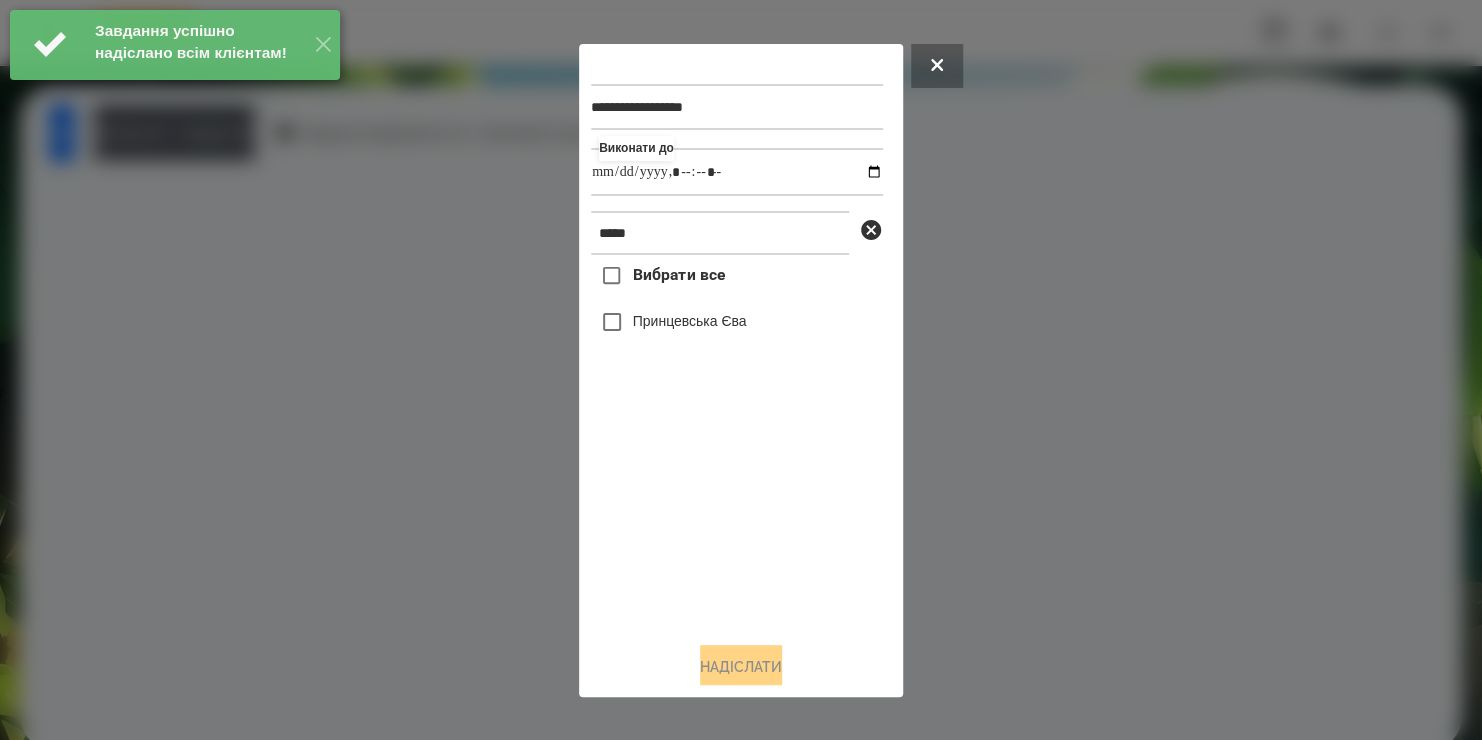 type on "**********" 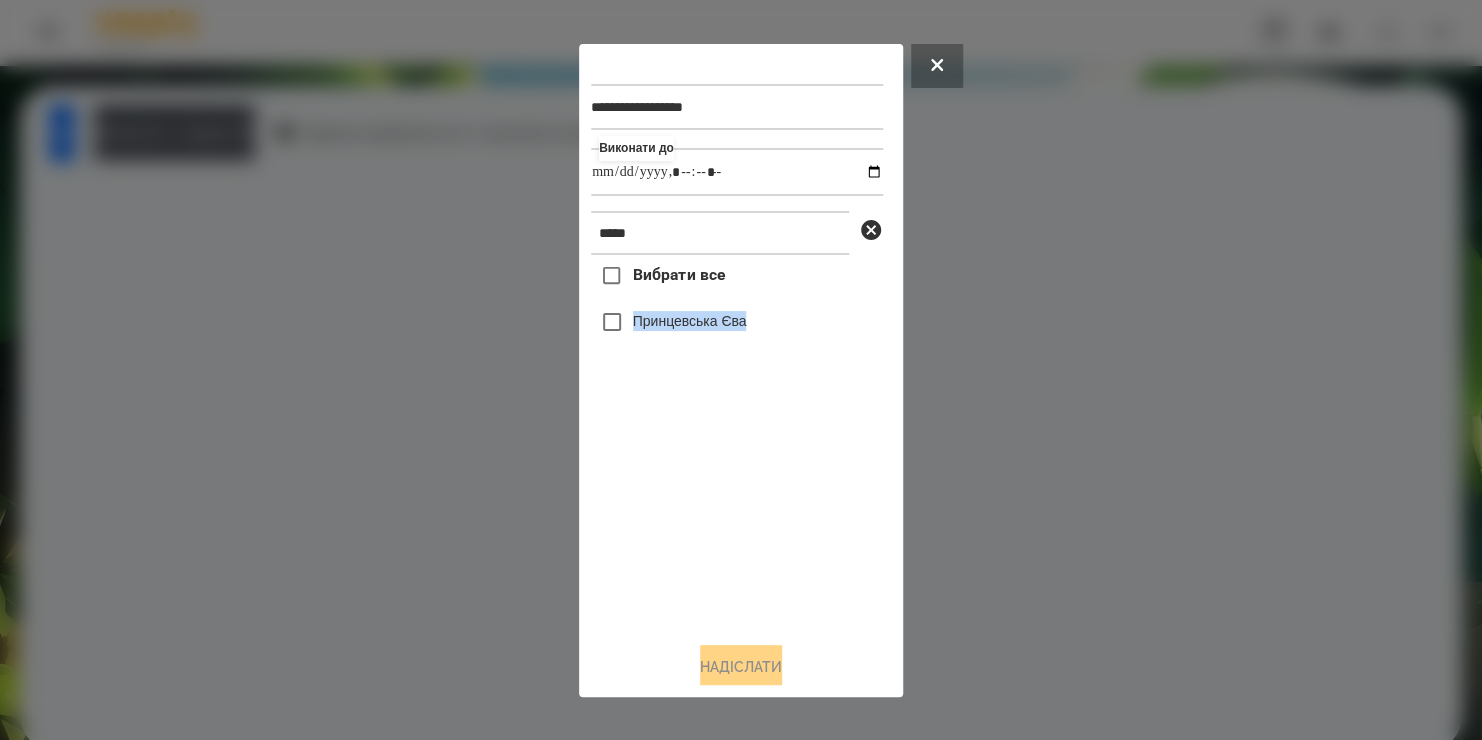 click on "Выбрати все [FIRST] [LAST]" at bounding box center (737, 440) 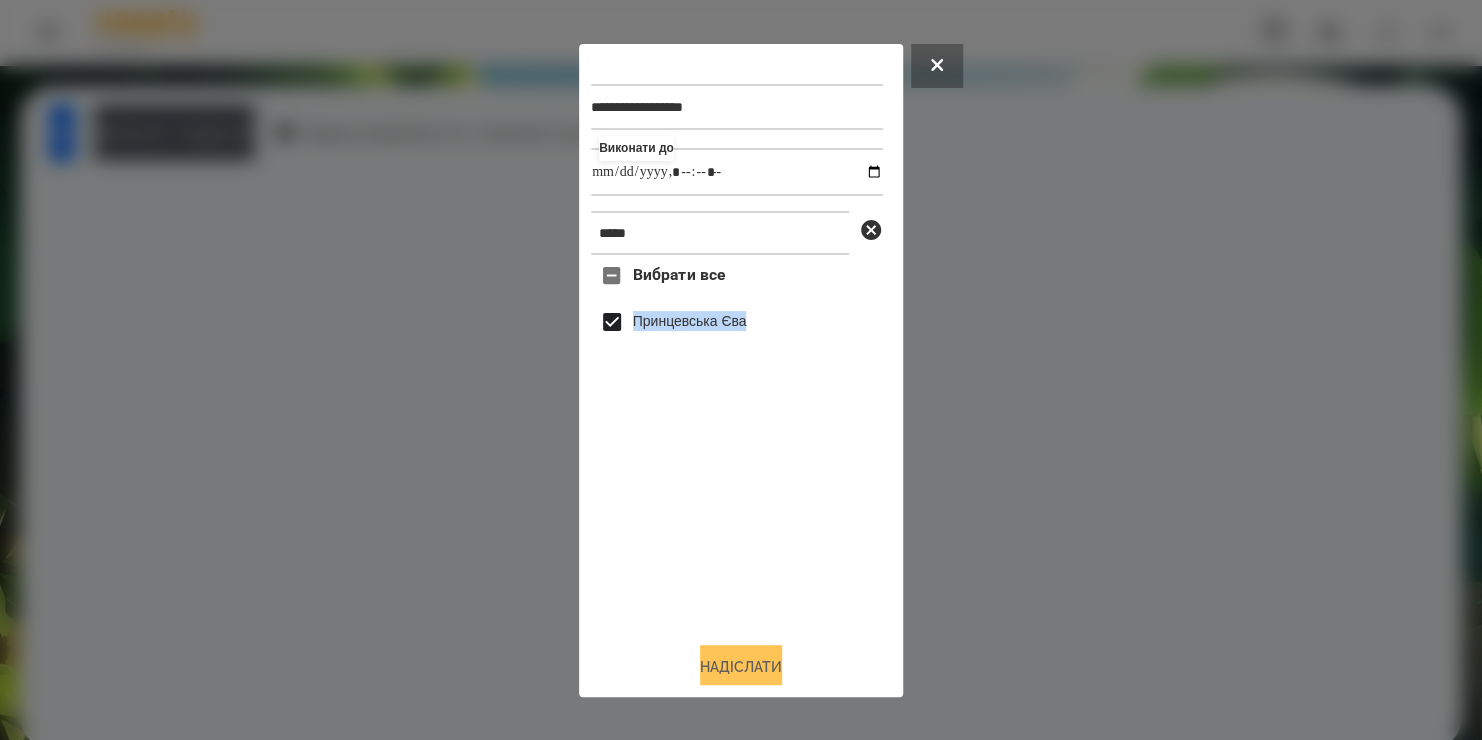 click on "Надіслати" at bounding box center (741, 667) 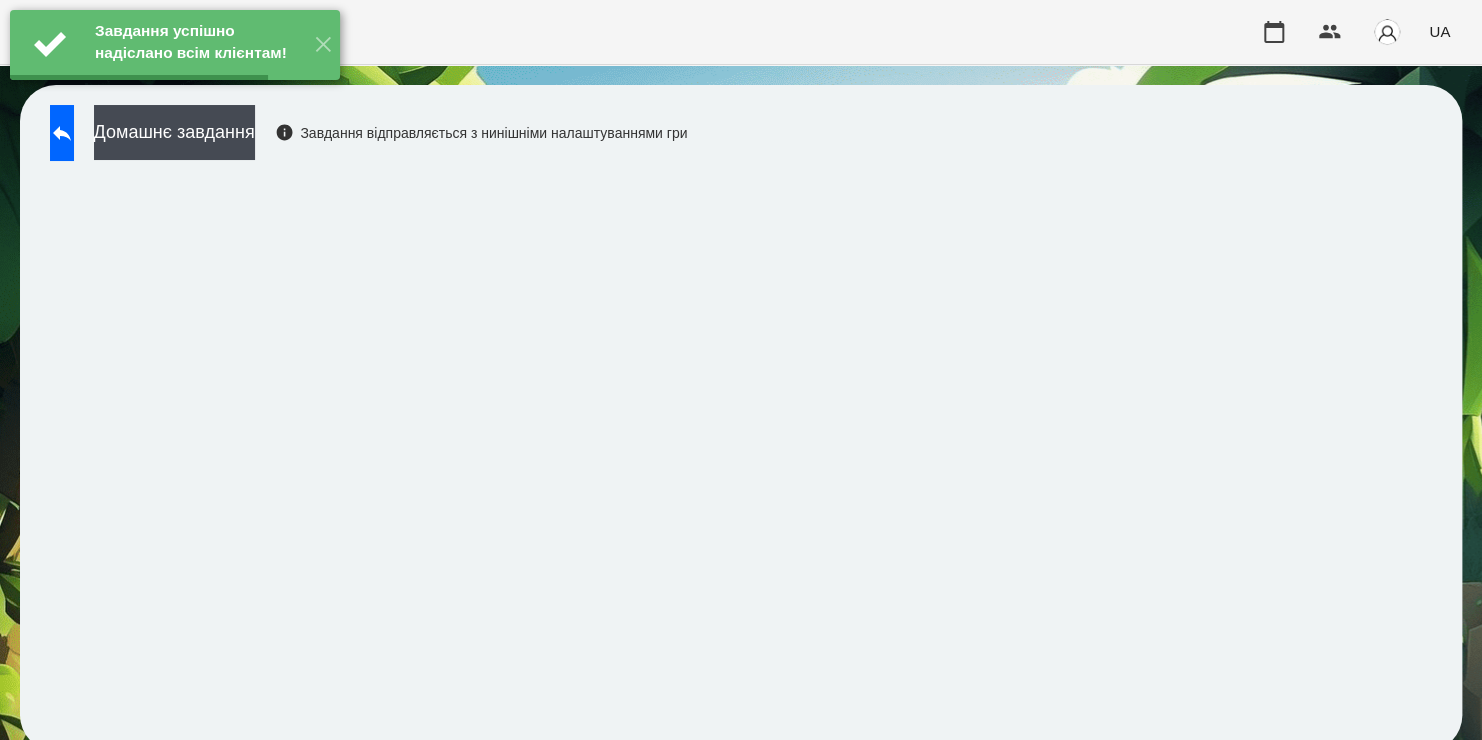 click on "Домашнє завдання" at bounding box center [174, 132] 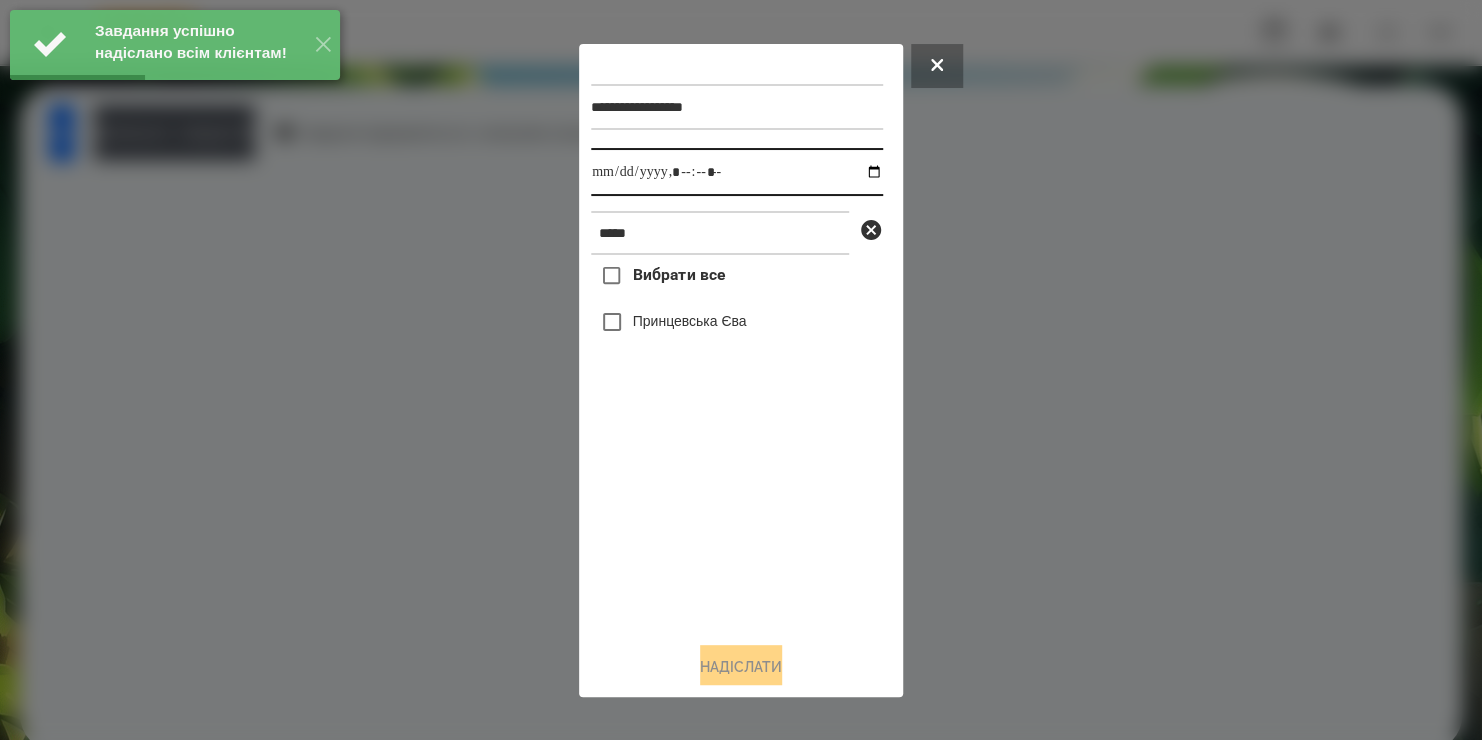 click at bounding box center (737, 172) 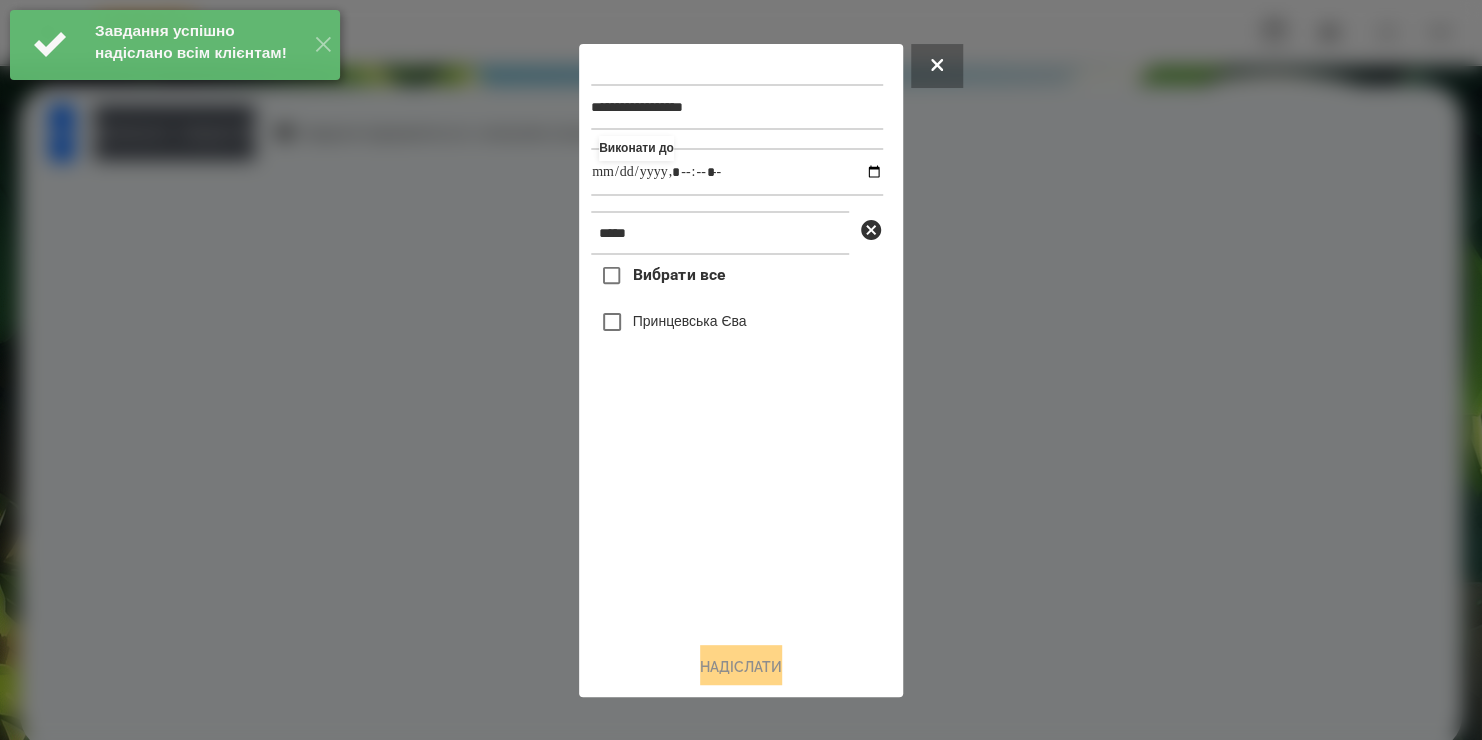 type on "**********" 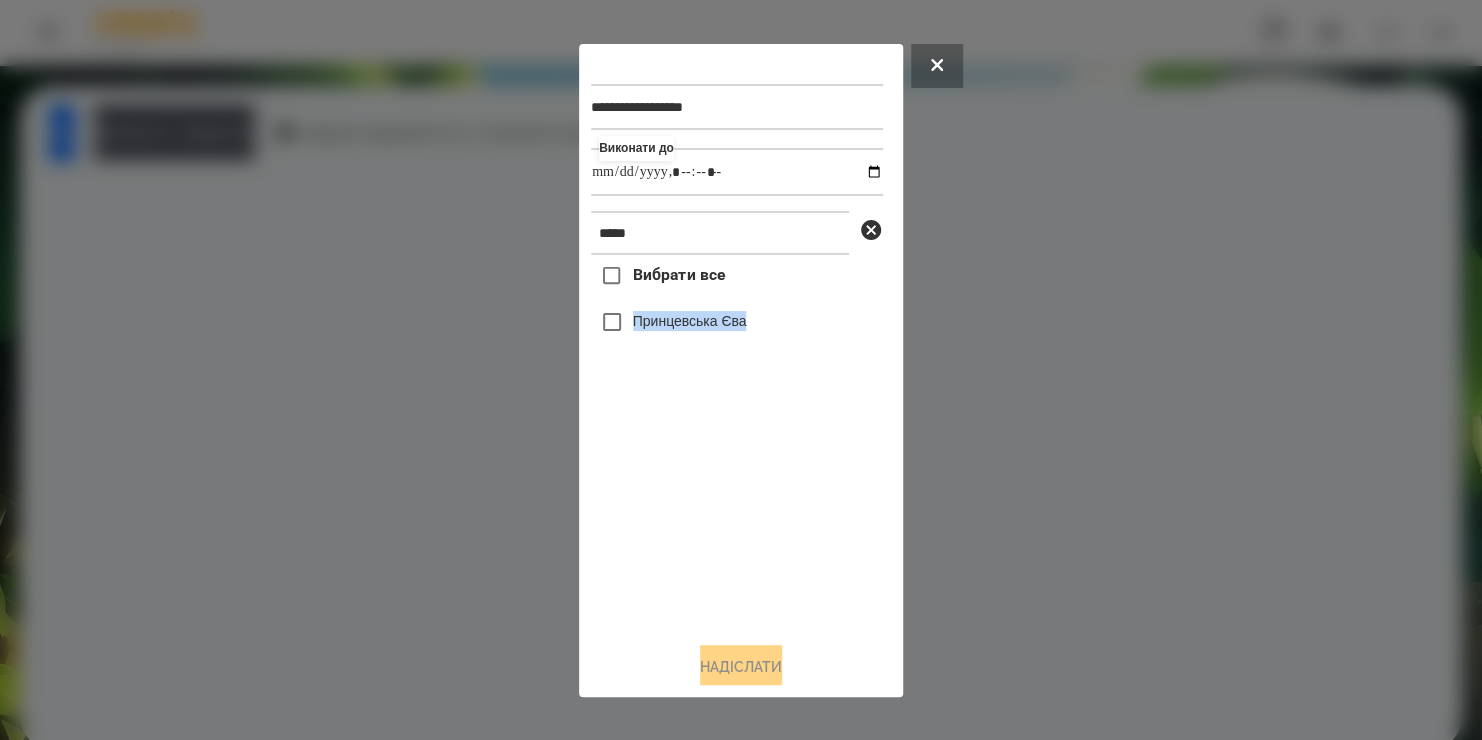 click on "Выбрати все [FIRST] [LAST]" at bounding box center [737, 440] 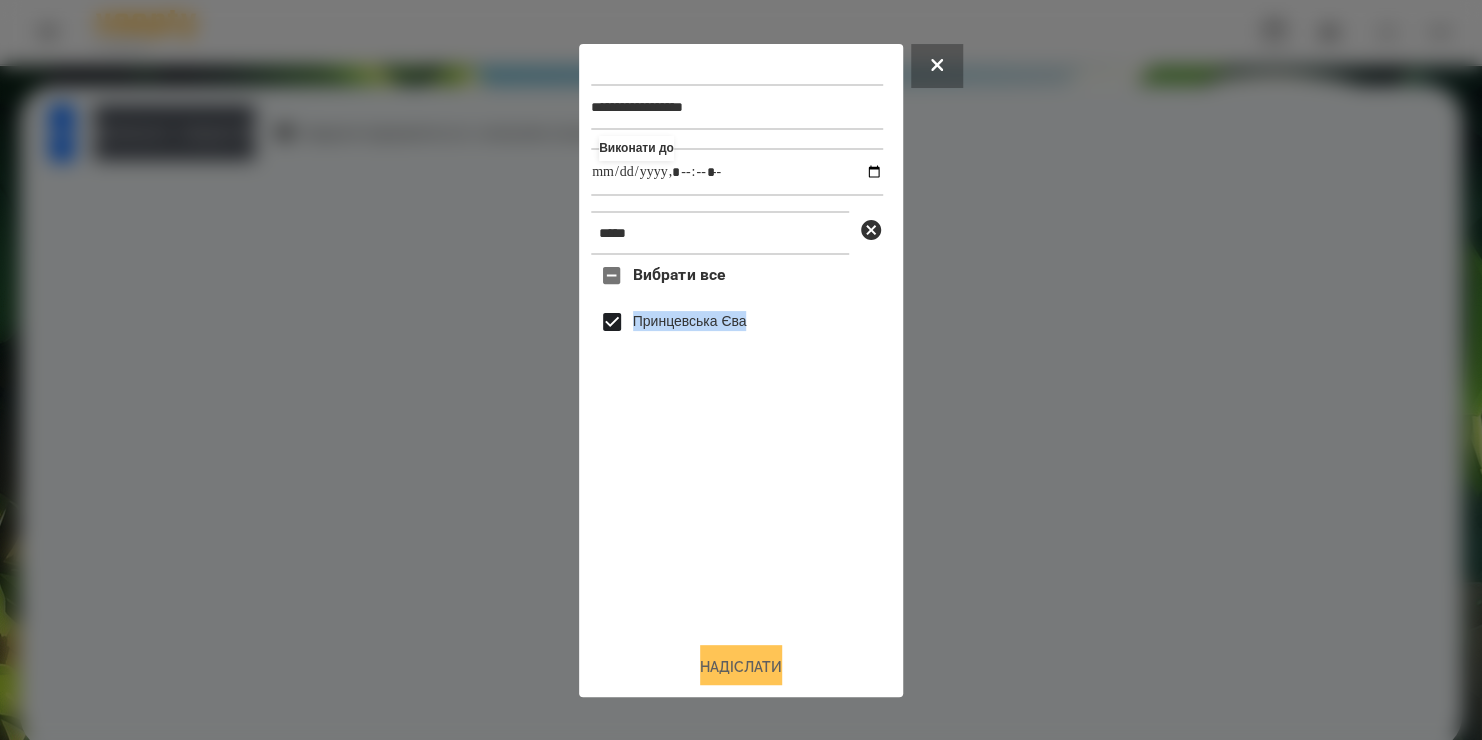 click on "Надіслати" at bounding box center (741, 667) 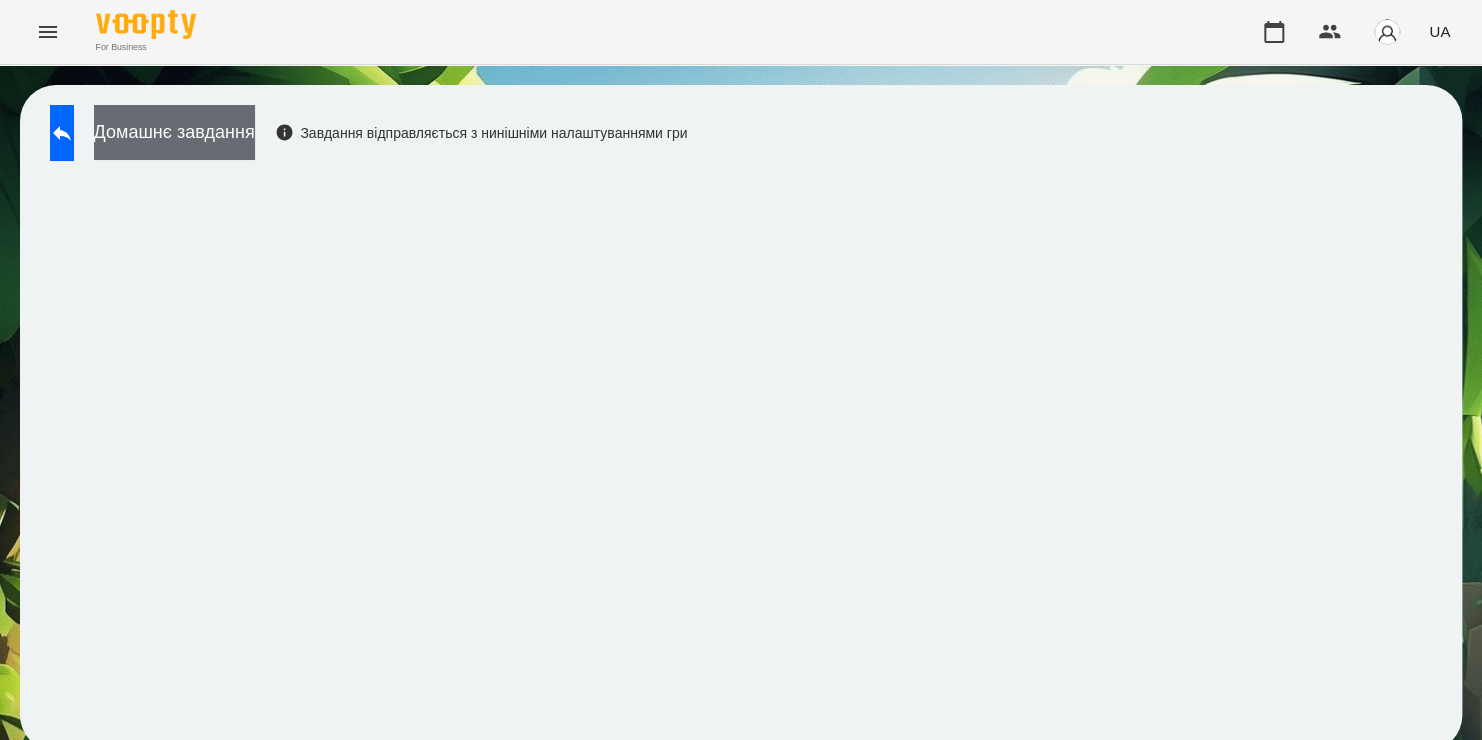 click on "Домашнє завдання" at bounding box center [174, 132] 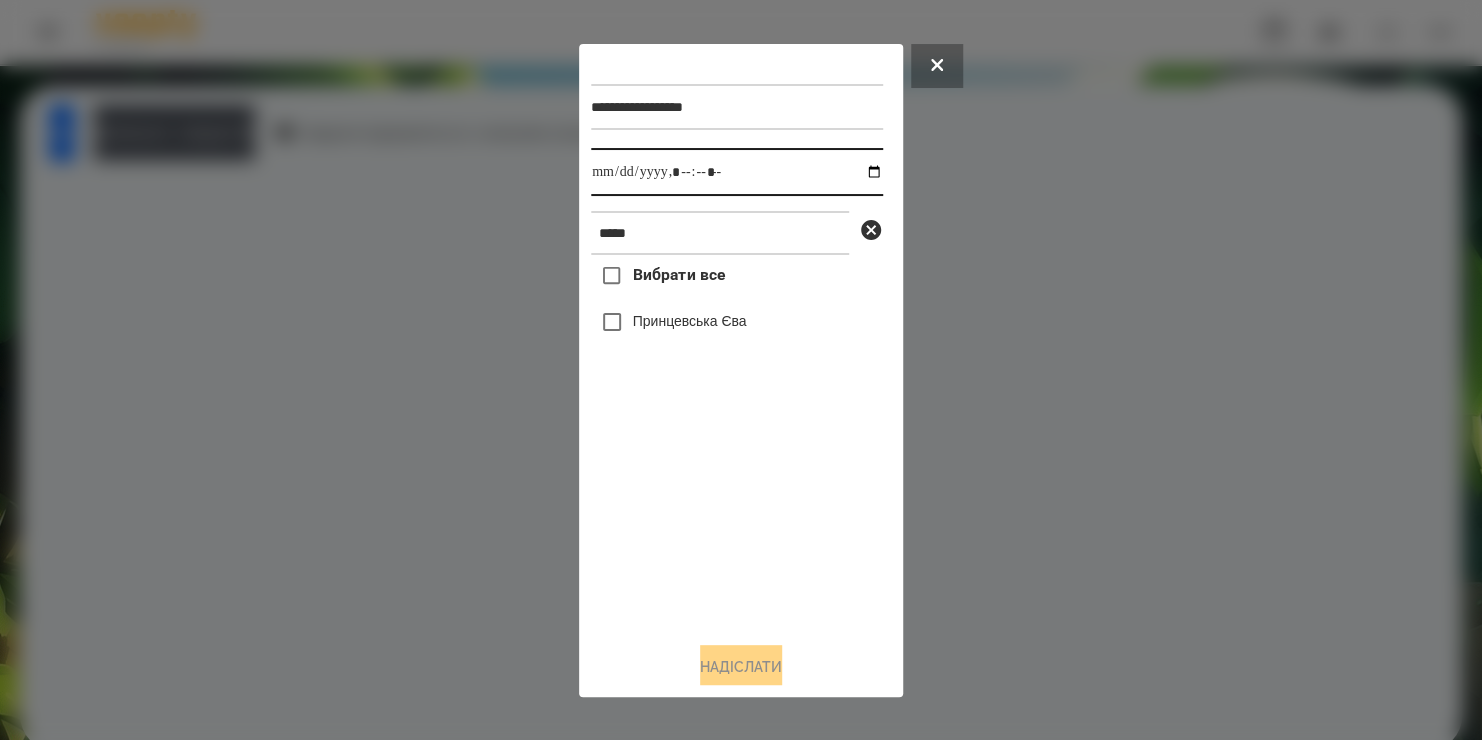 click at bounding box center (737, 172) 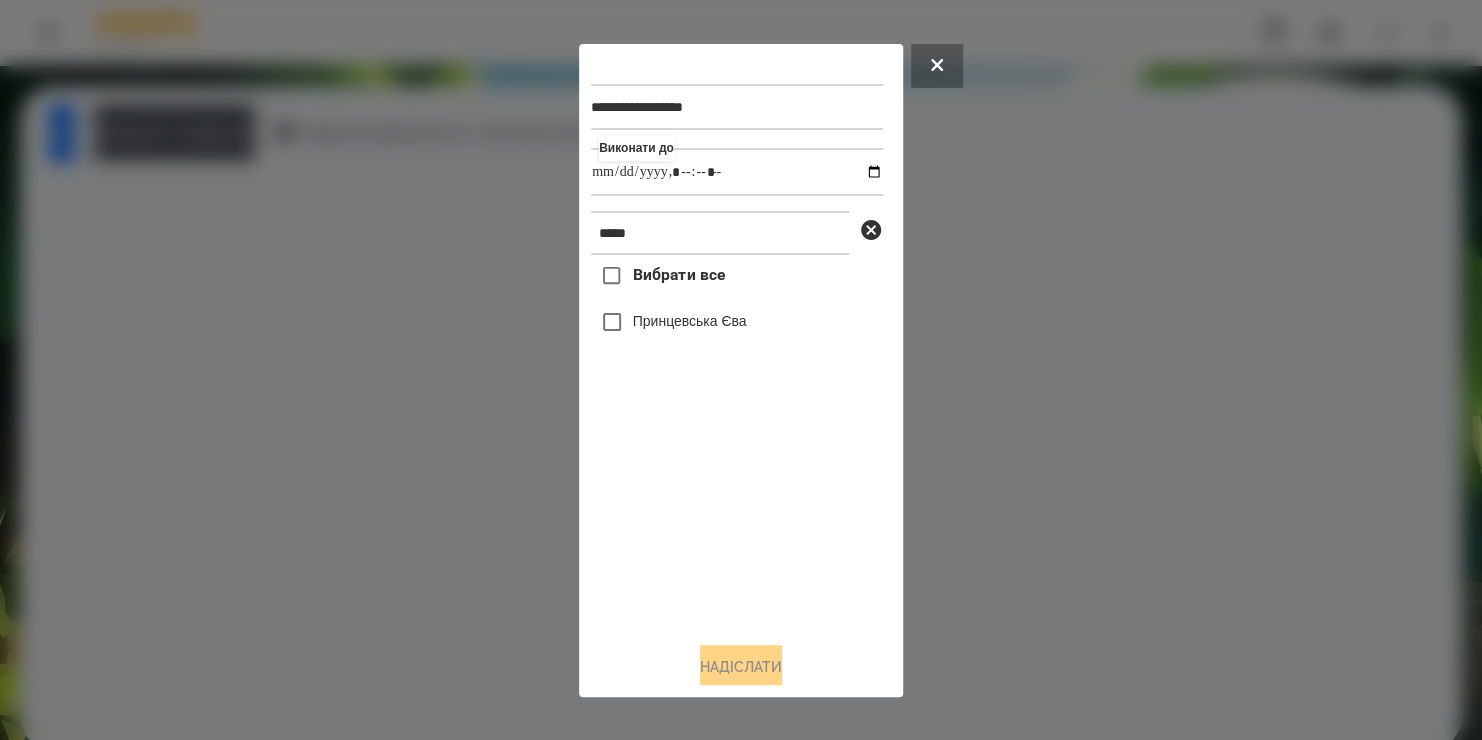 type on "**********" 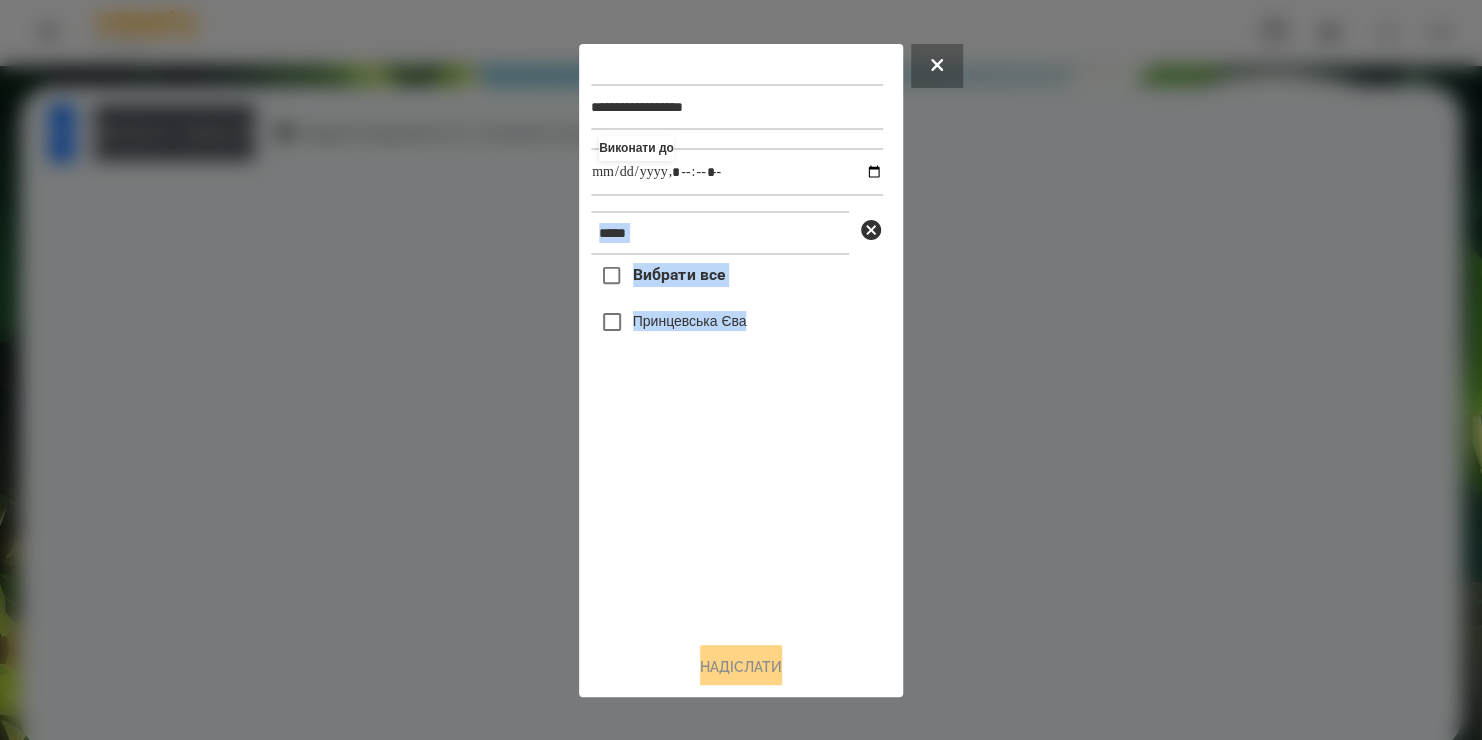 drag, startPoint x: 737, startPoint y: 584, endPoint x: 681, endPoint y: 238, distance: 350.5025 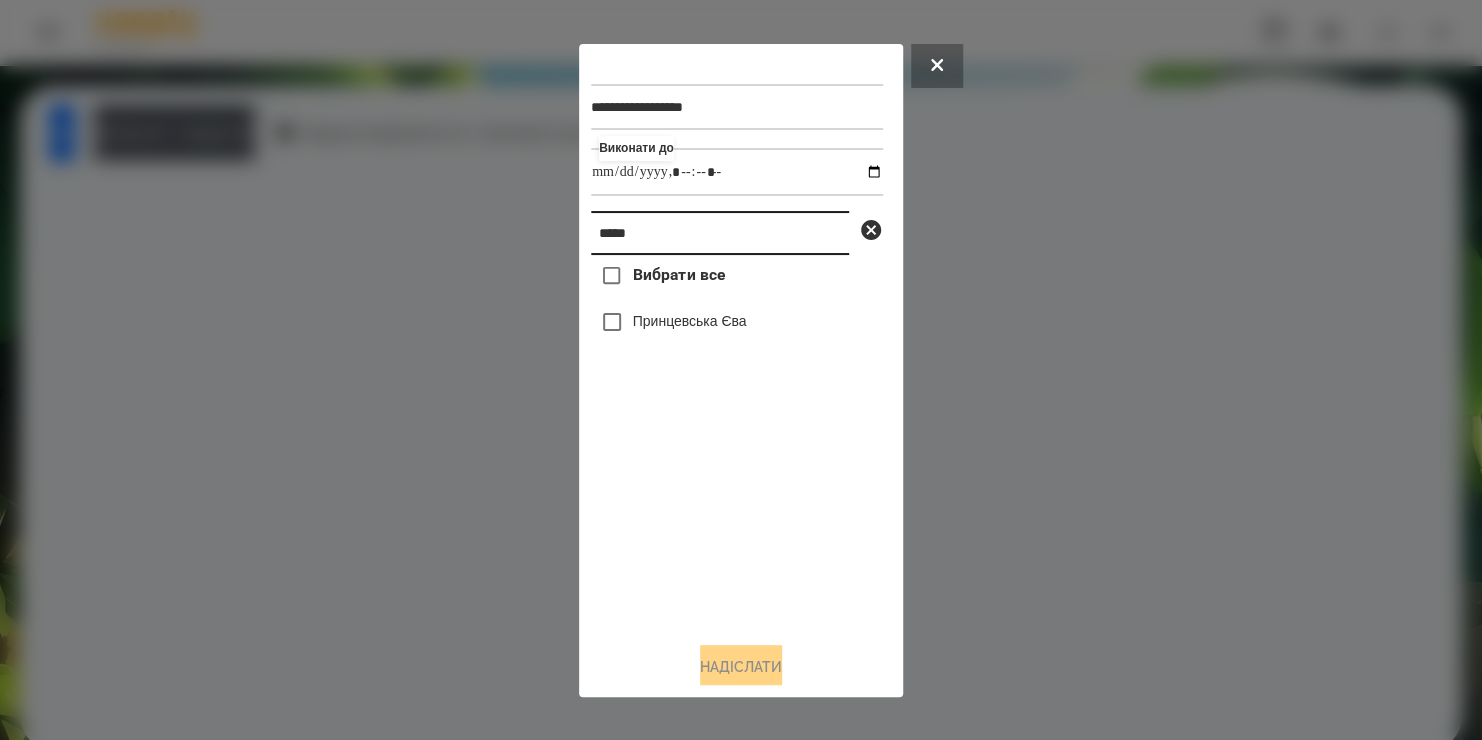 drag, startPoint x: 681, startPoint y: 238, endPoint x: 13, endPoint y: 372, distance: 681.30756 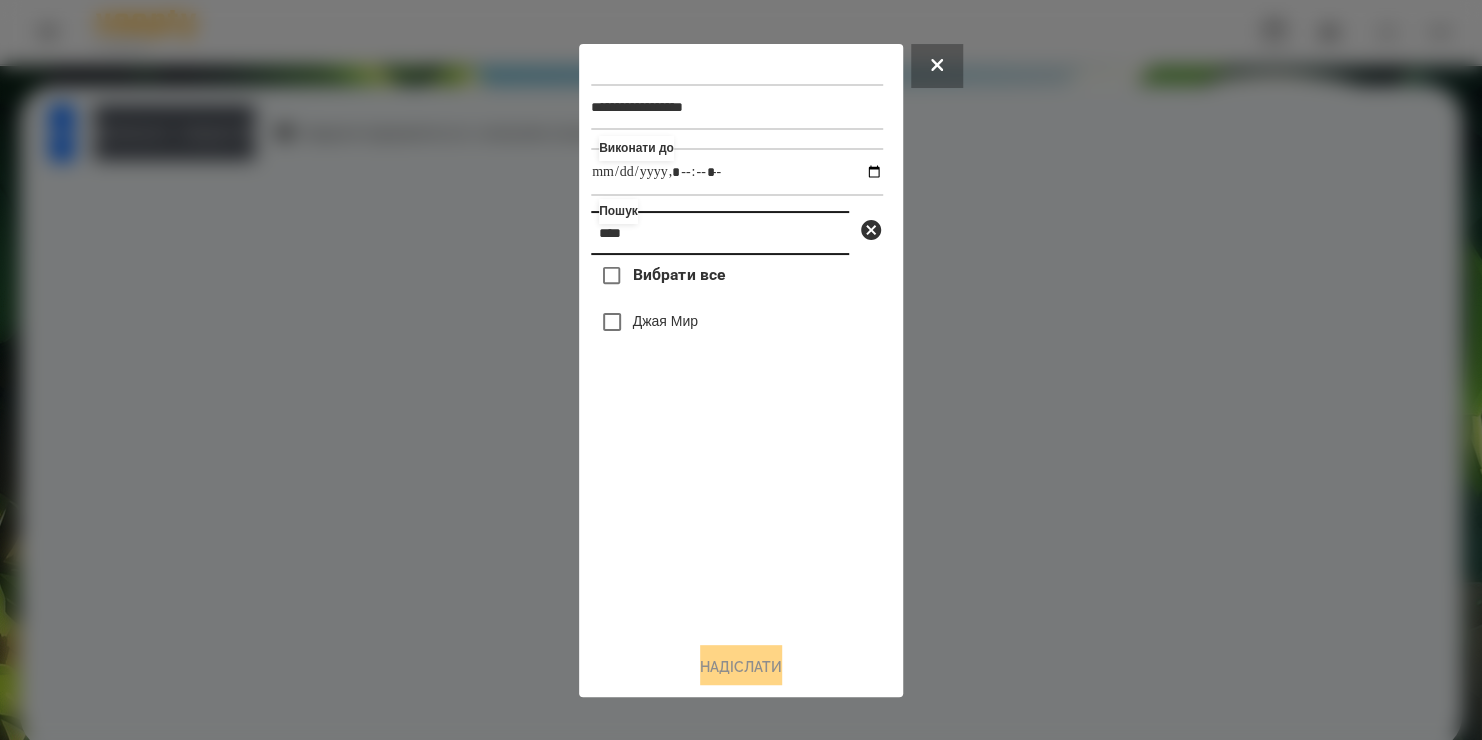 type on "****" 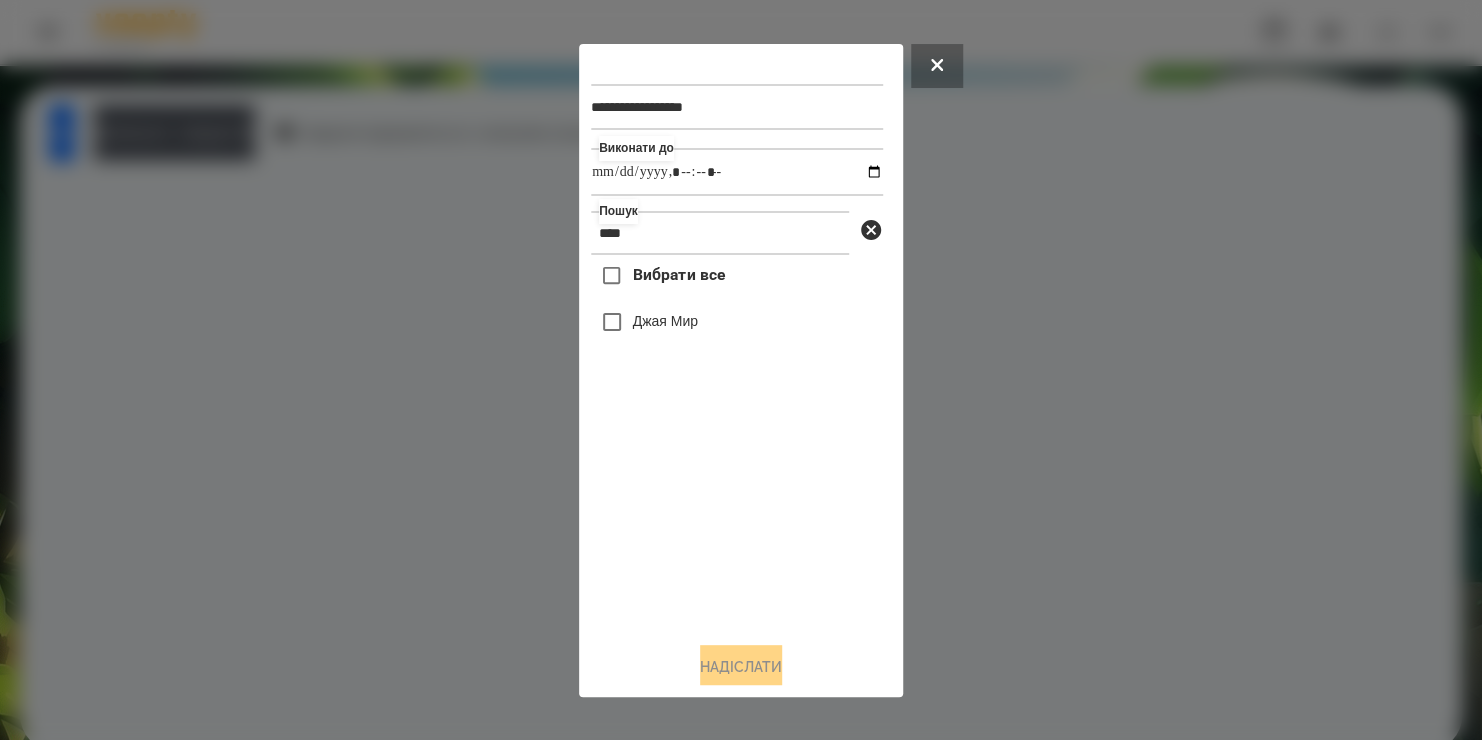 click on "Джая Мир" at bounding box center [665, 321] 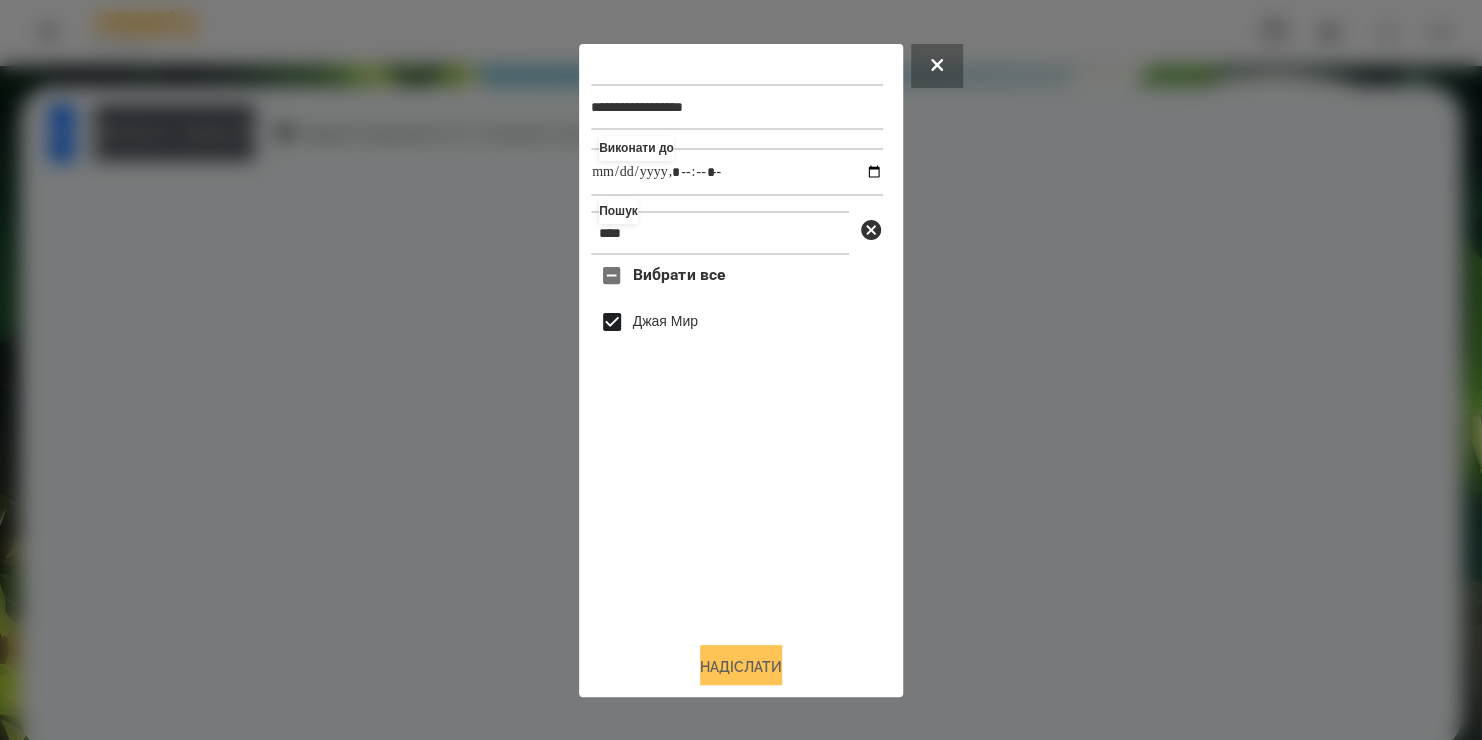 click on "Надіслати" at bounding box center (741, 667) 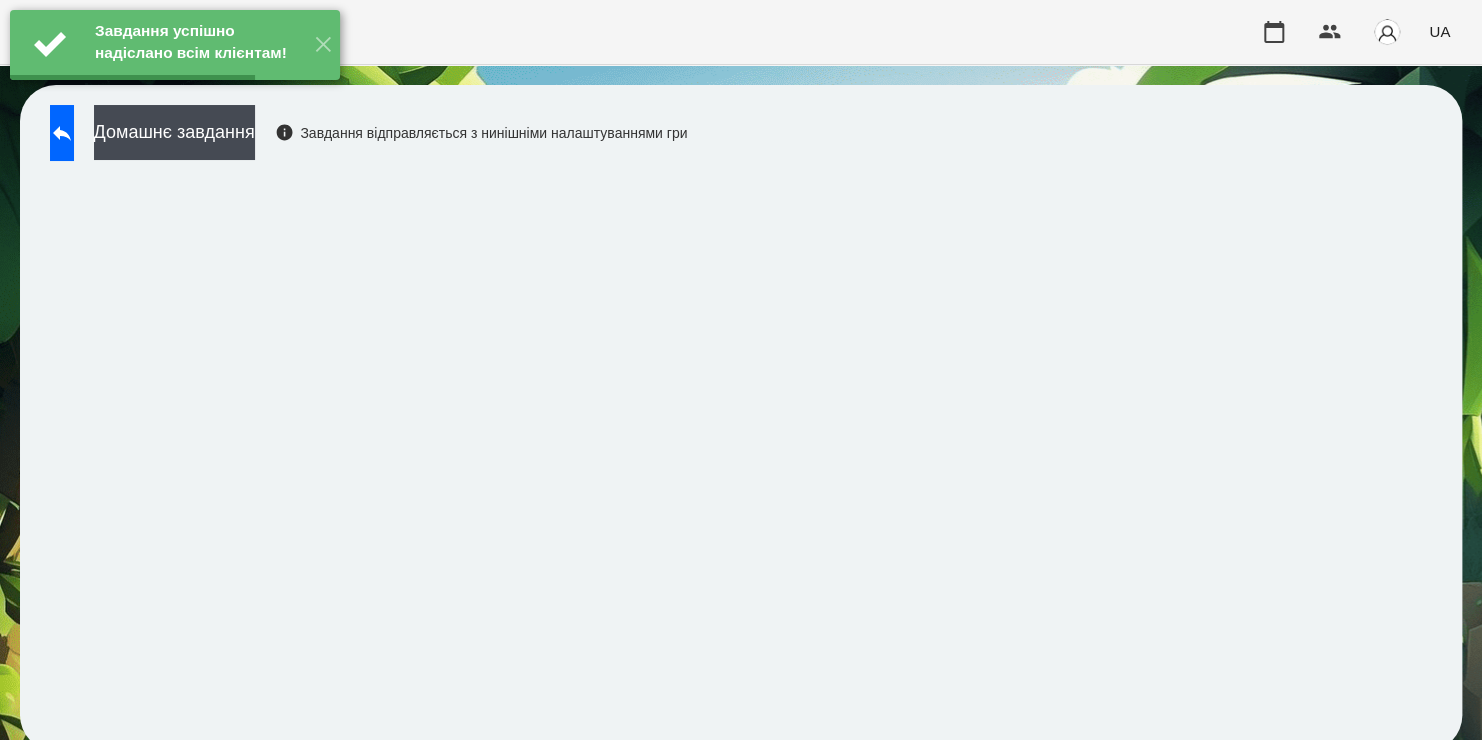click on "Домашнє завдання" at bounding box center [174, 132] 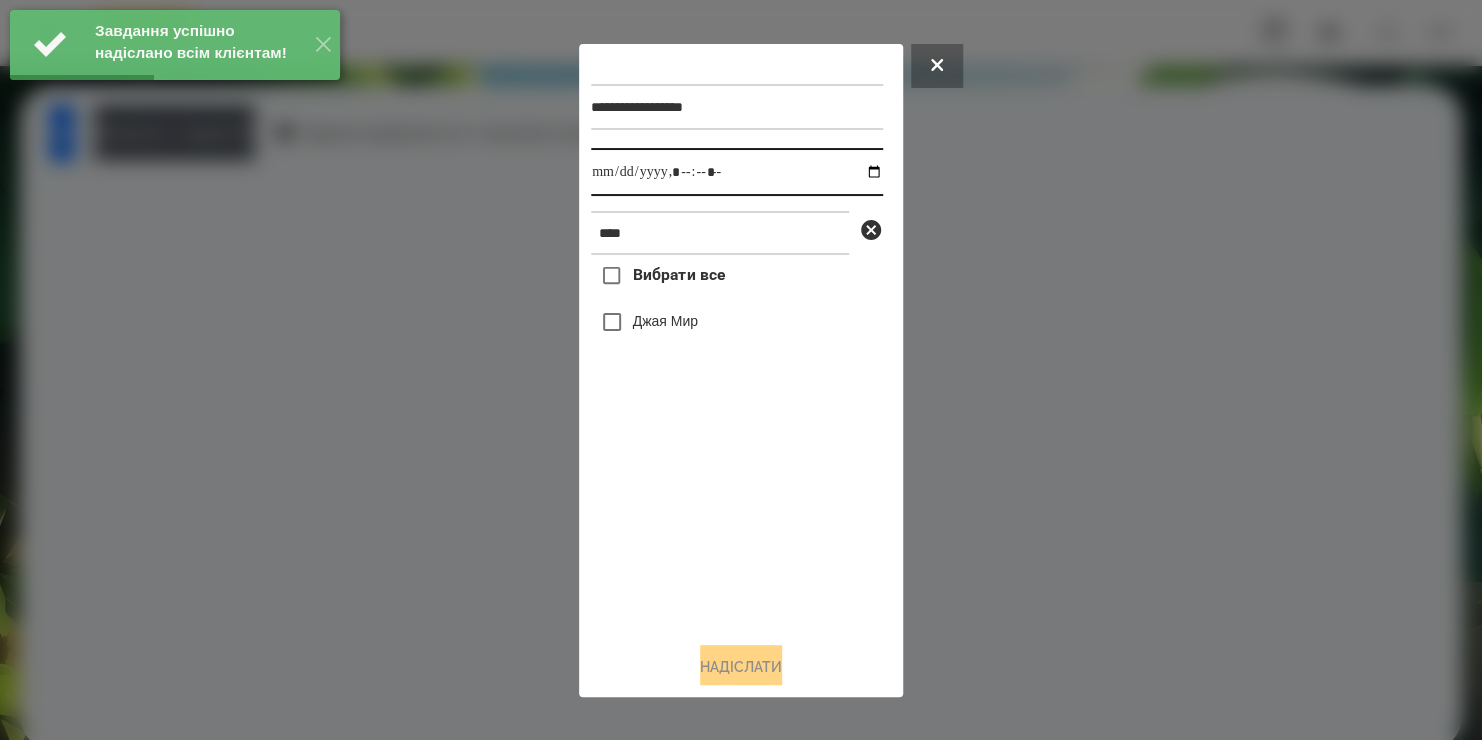 click at bounding box center [737, 172] 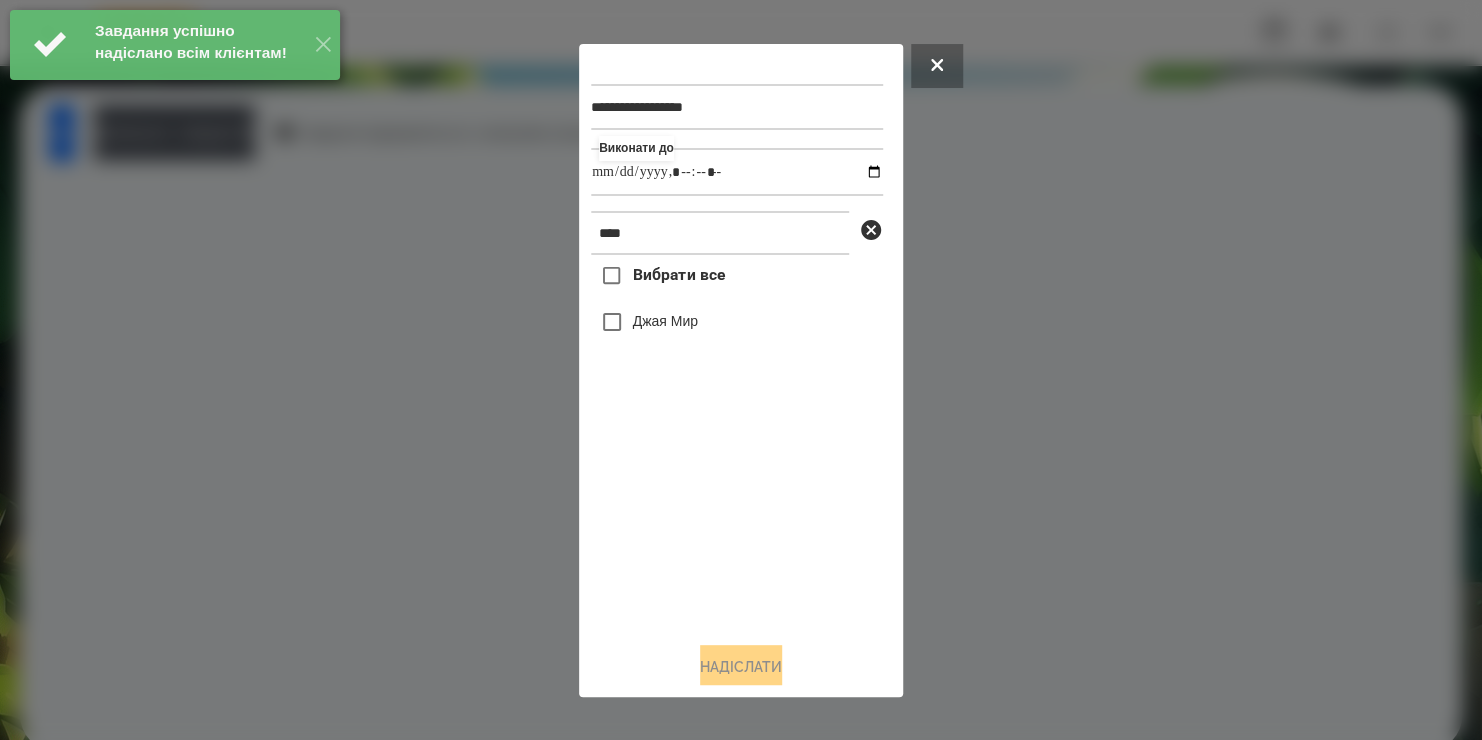 type on "**********" 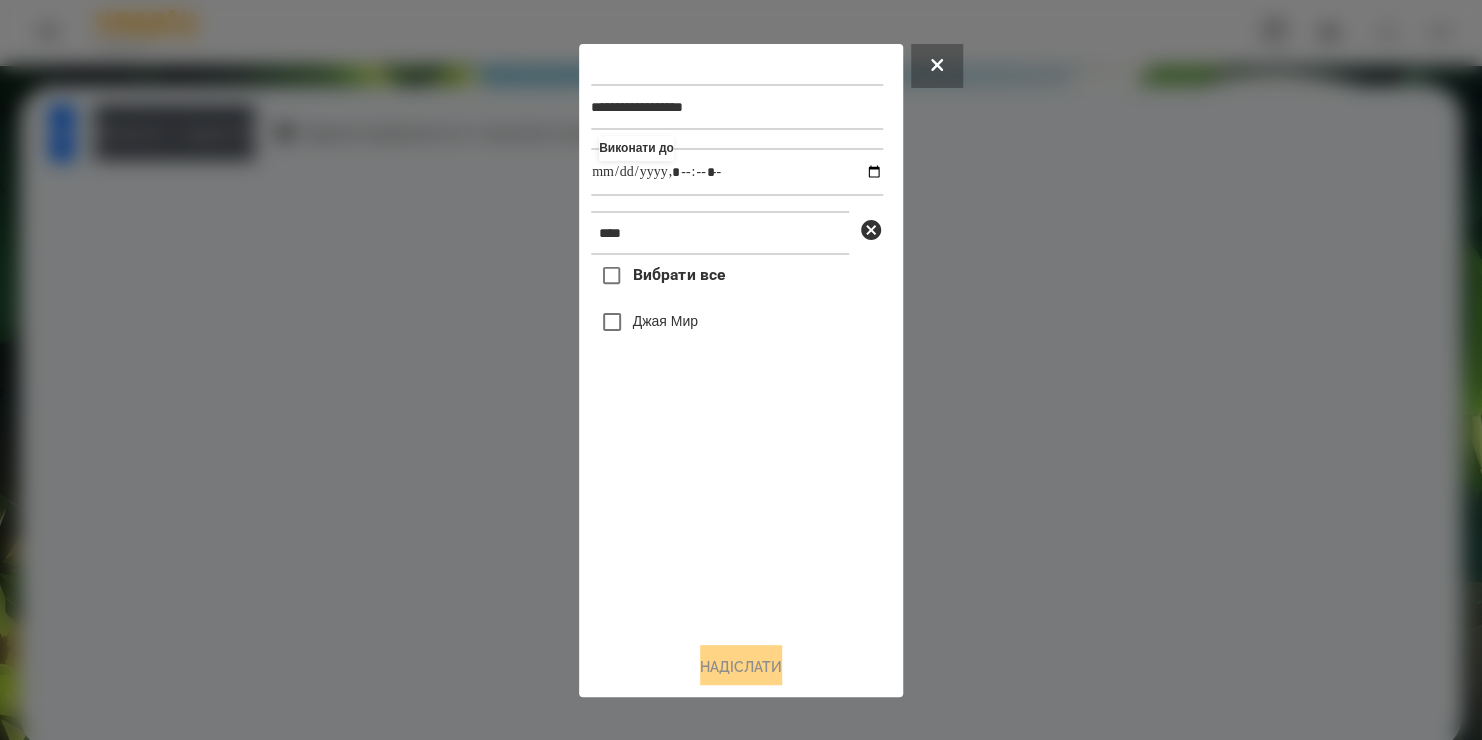 click on "Выбрати все [FIRST] [LAST]" at bounding box center (737, 440) 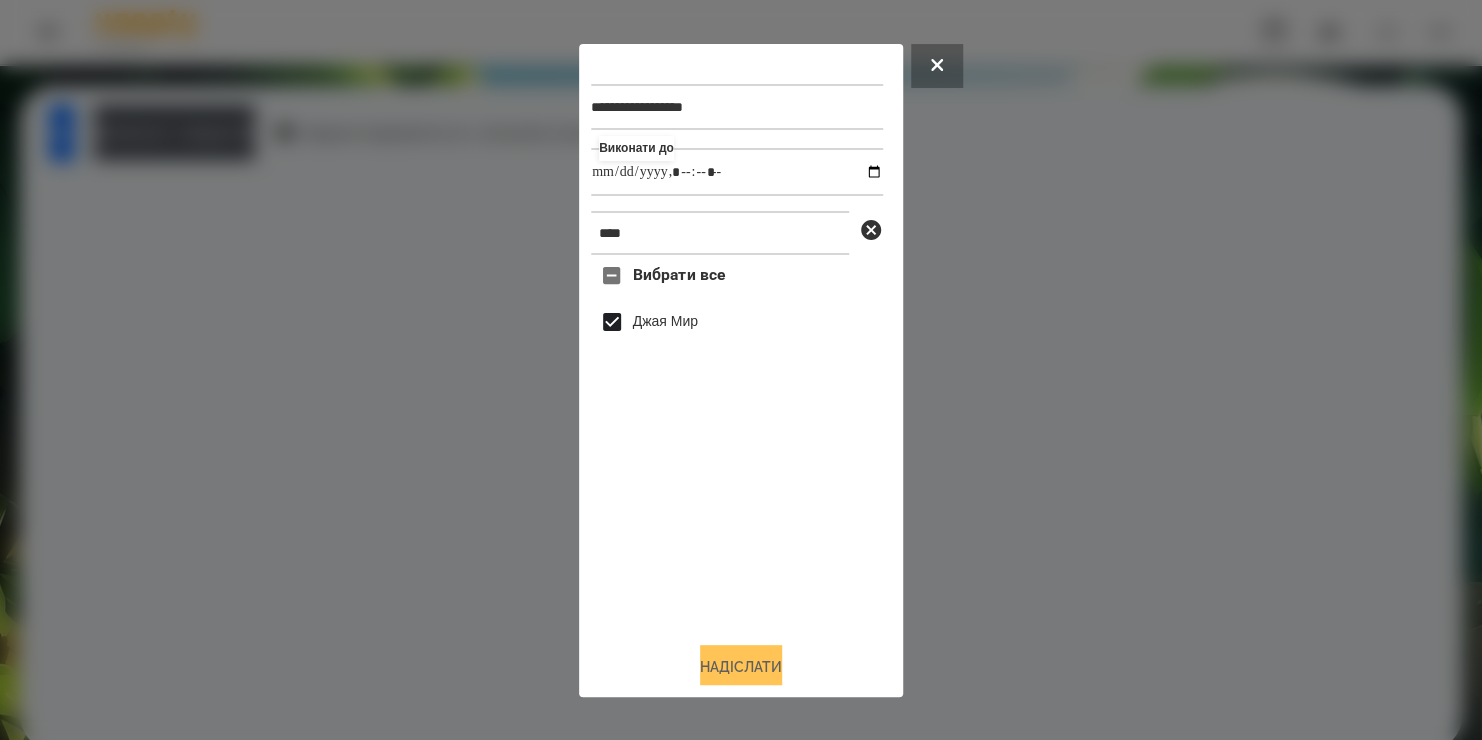 click on "Надіслати" at bounding box center (741, 667) 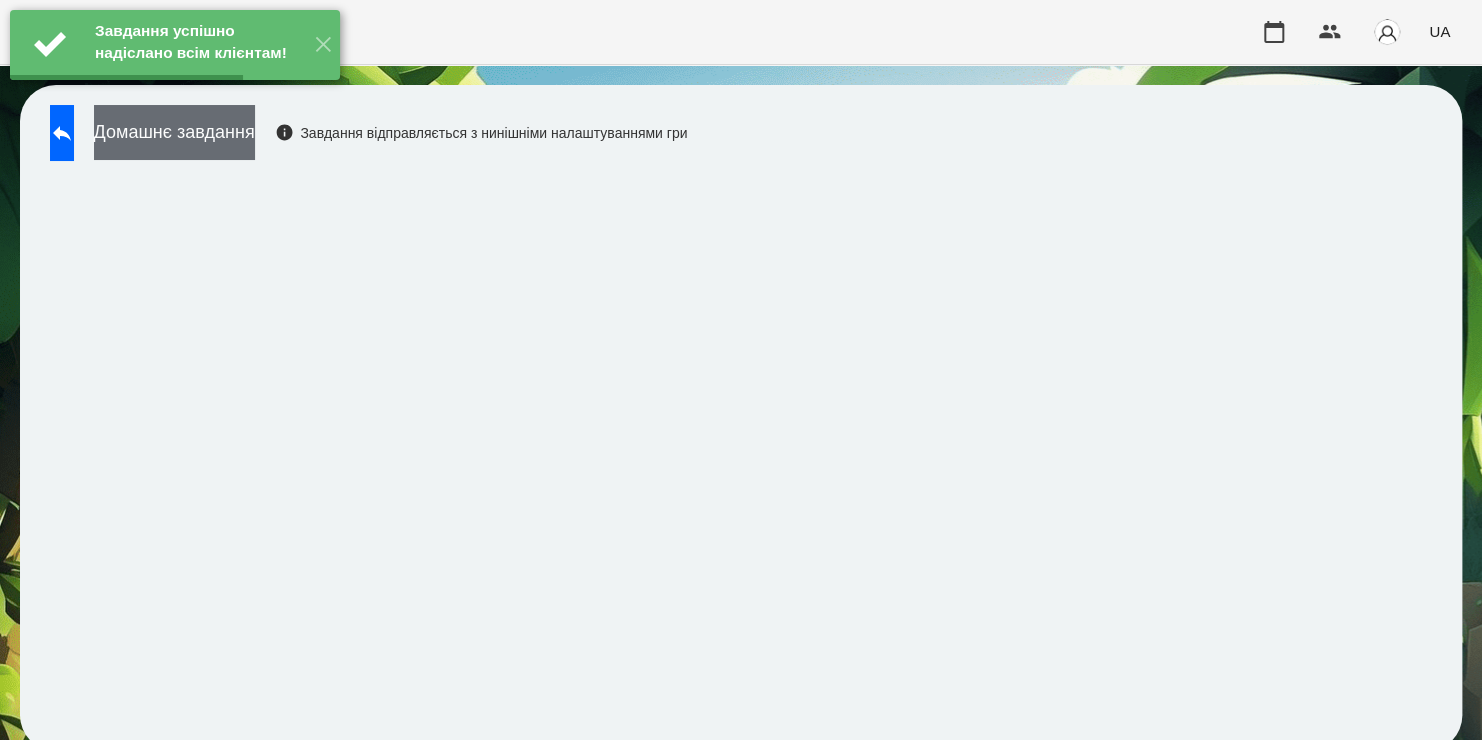 click on "Домашнє завдання" at bounding box center [174, 132] 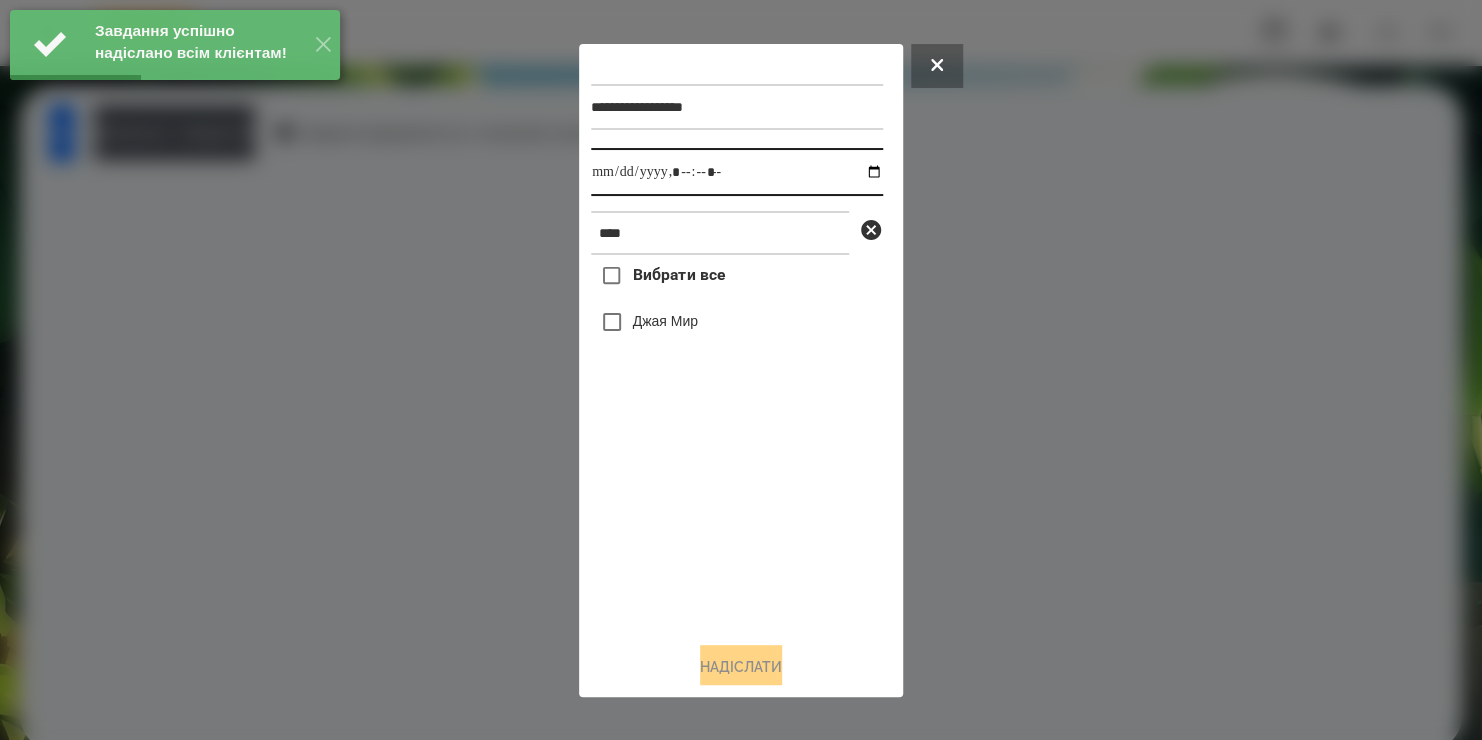 click at bounding box center (737, 172) 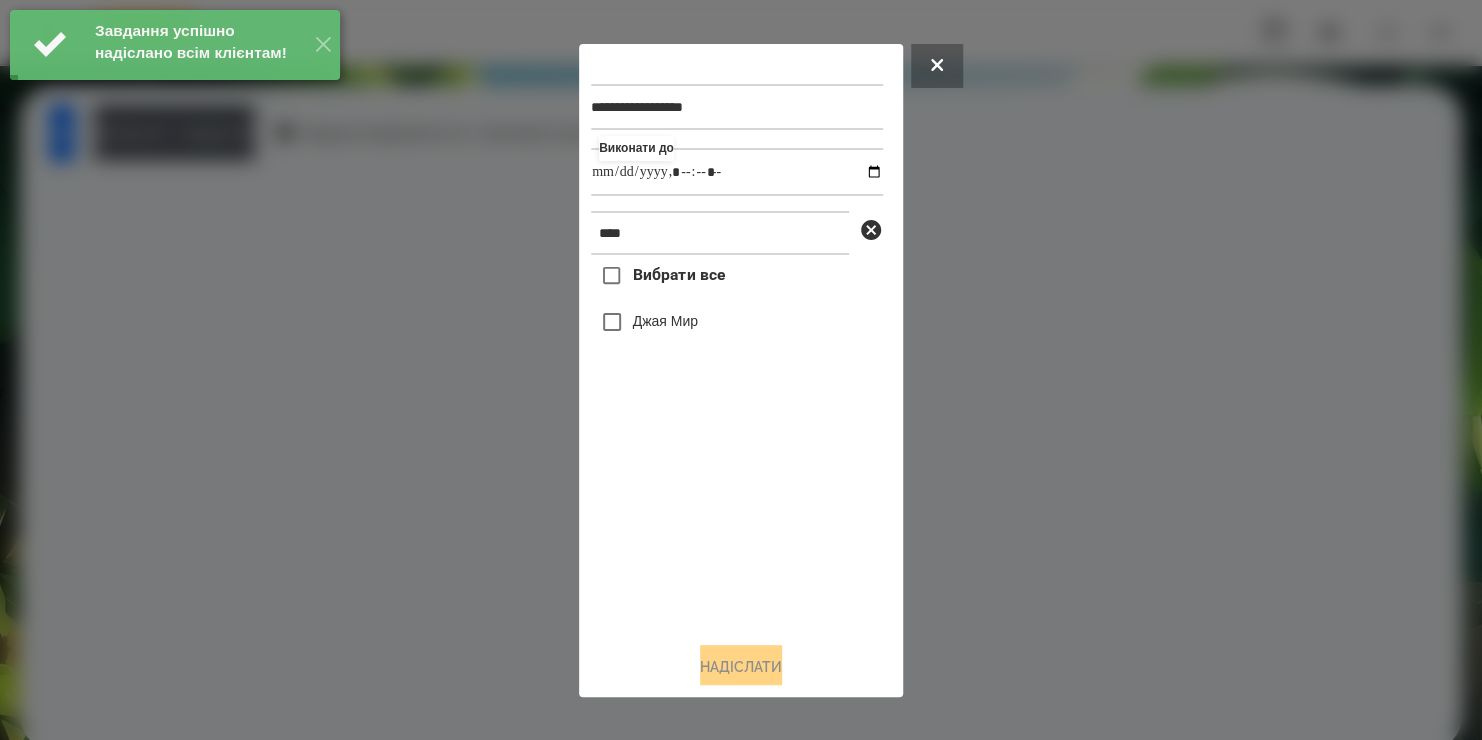 type on "**********" 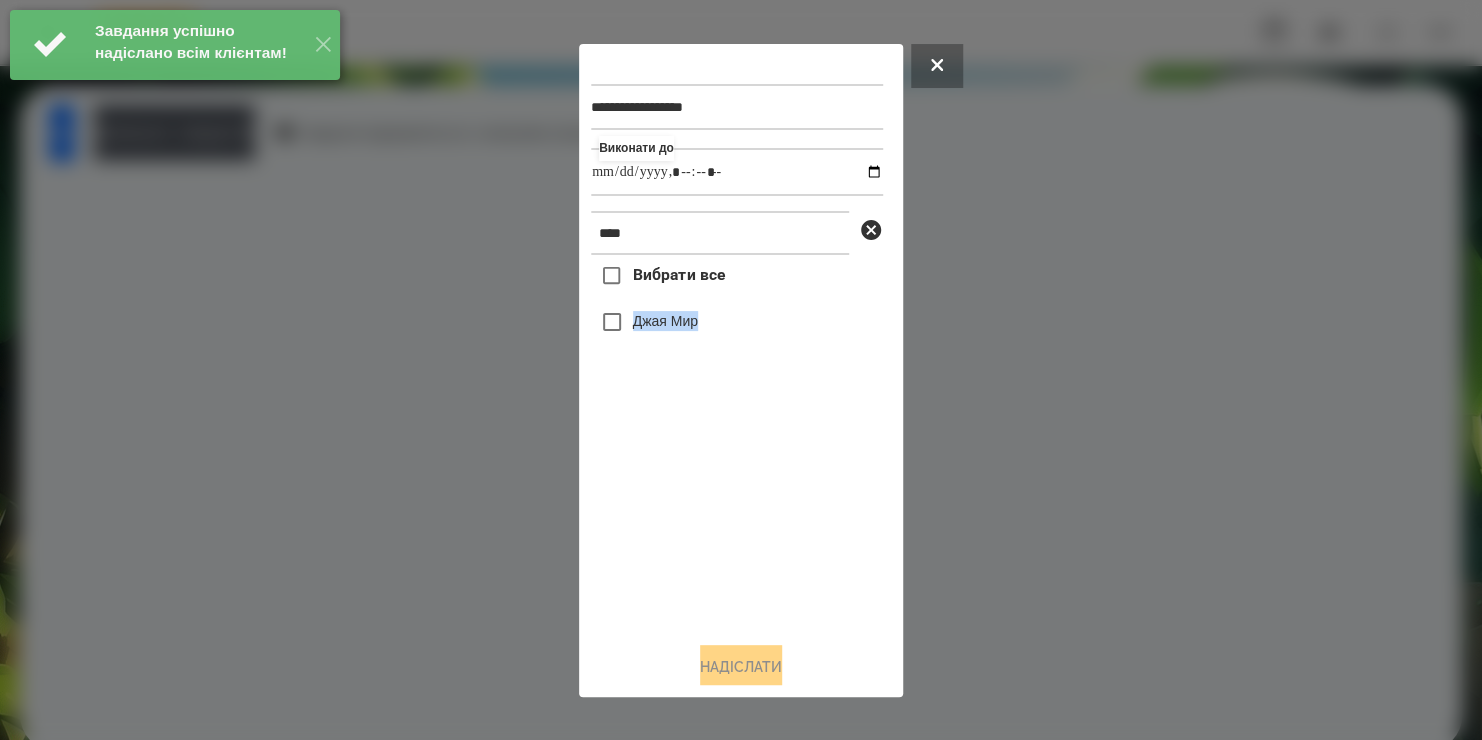 click on "Выбрати все [FIRST] [LAST]" at bounding box center (737, 440) 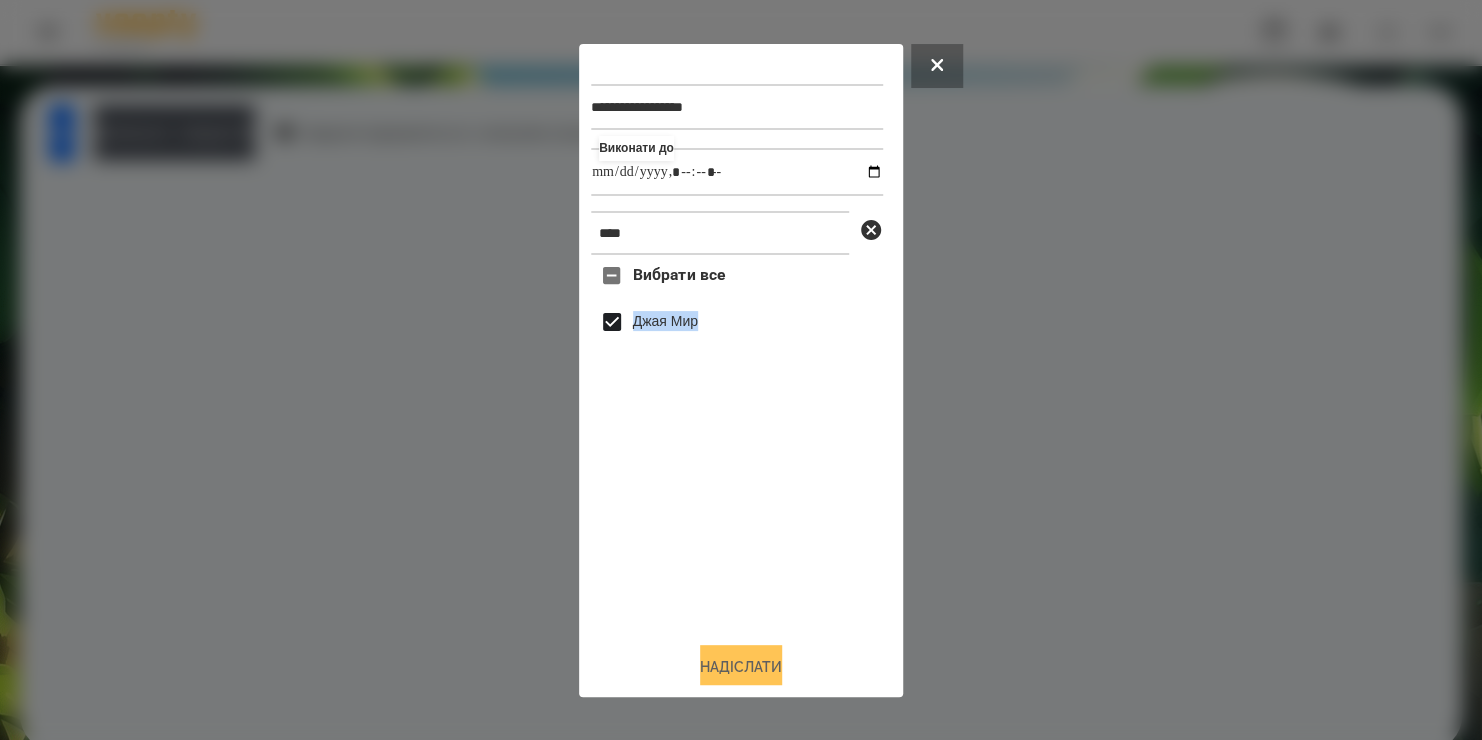 click on "Надіслати" at bounding box center [741, 667] 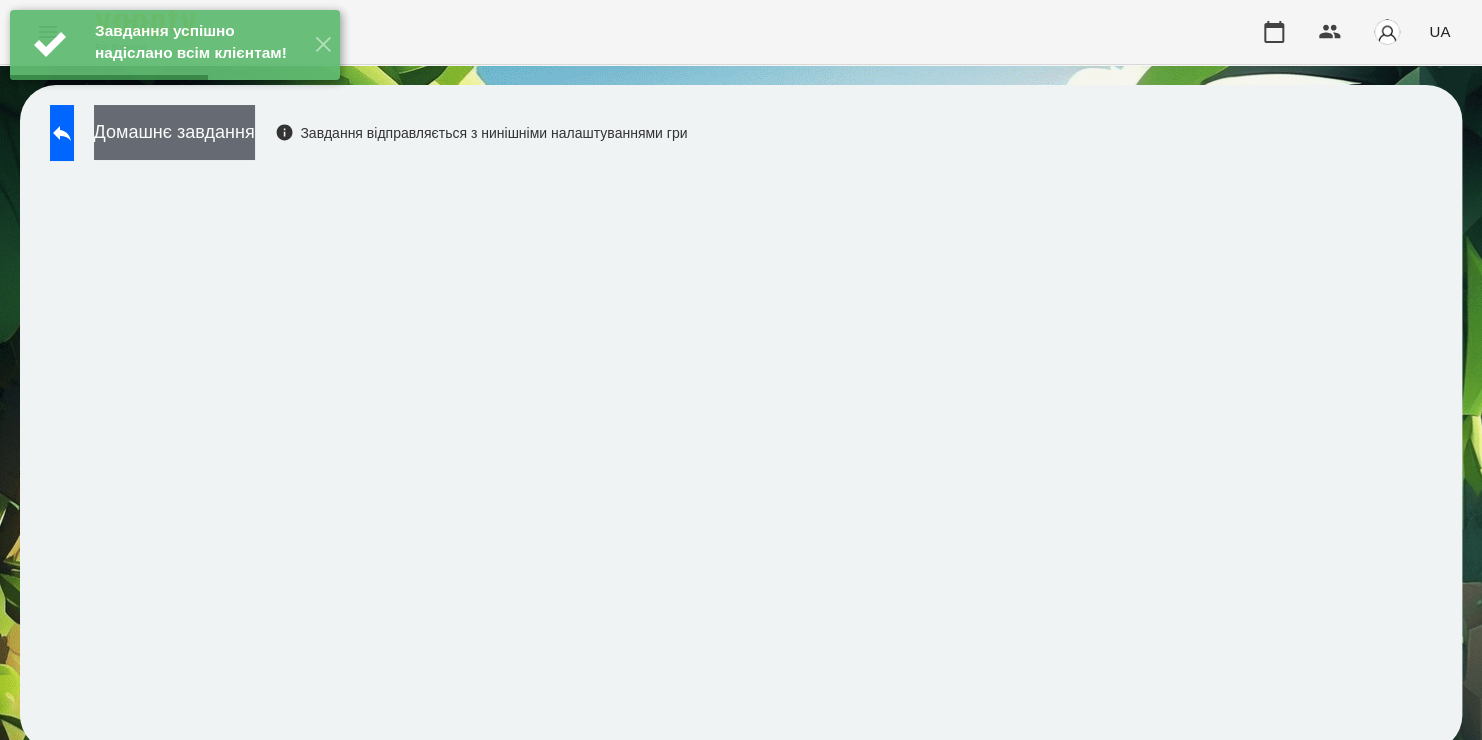 click on "Домашнє завдання" at bounding box center (174, 132) 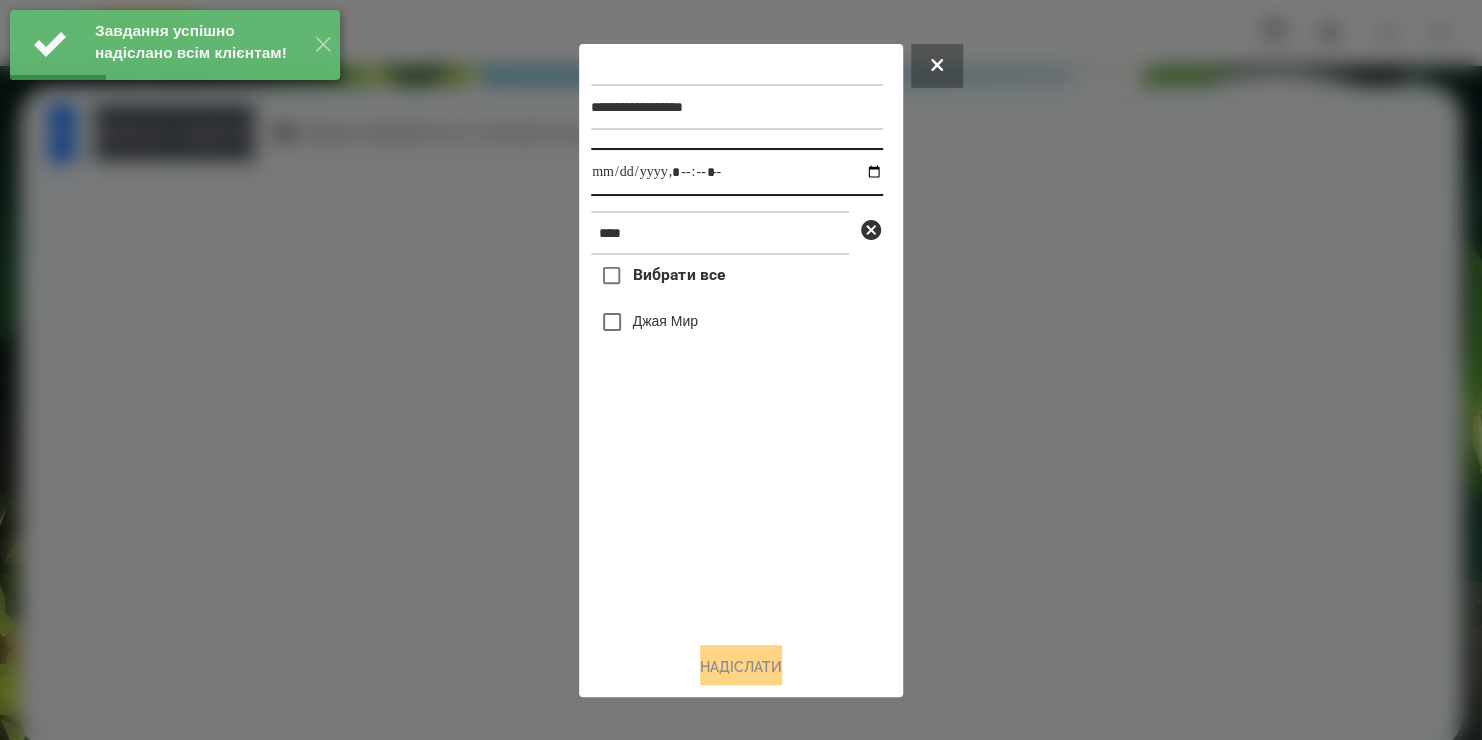 click at bounding box center [737, 172] 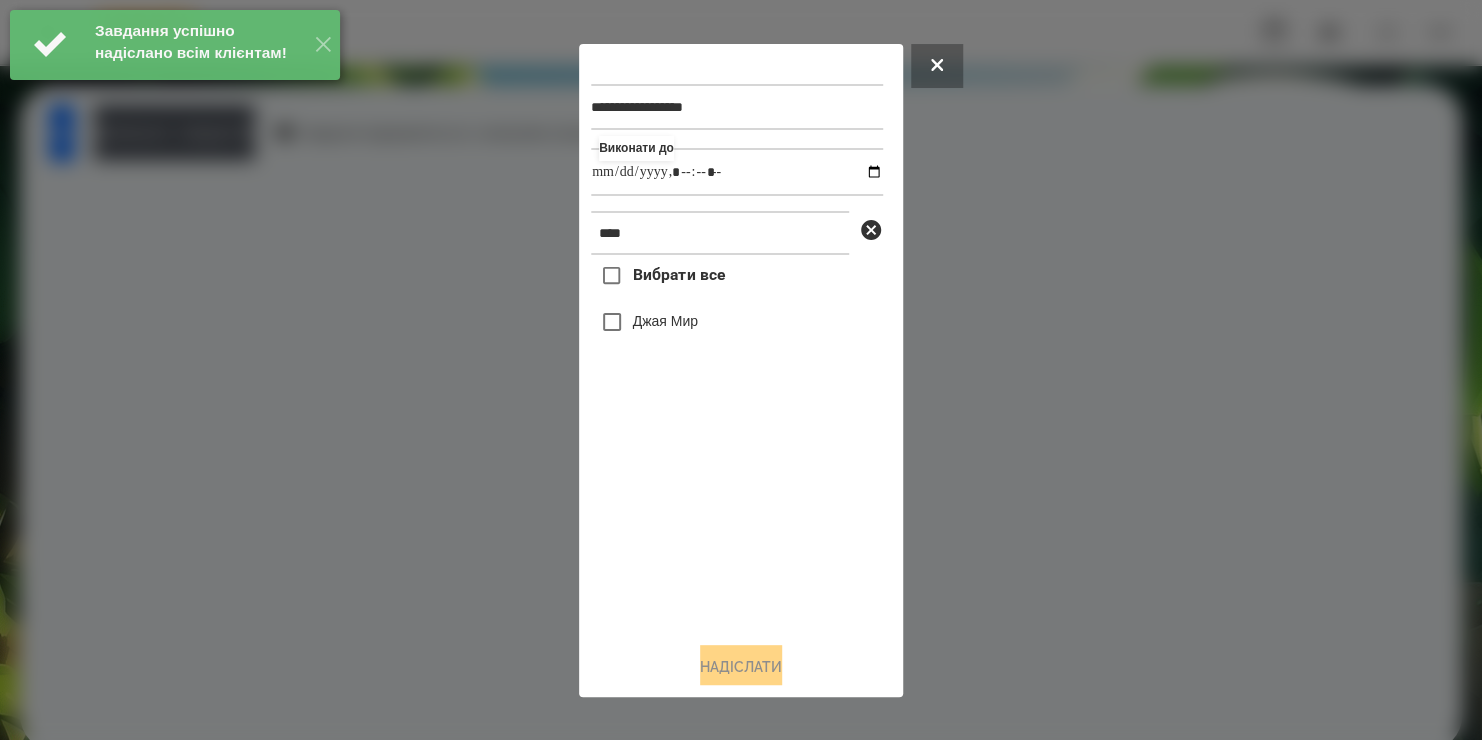 type on "**********" 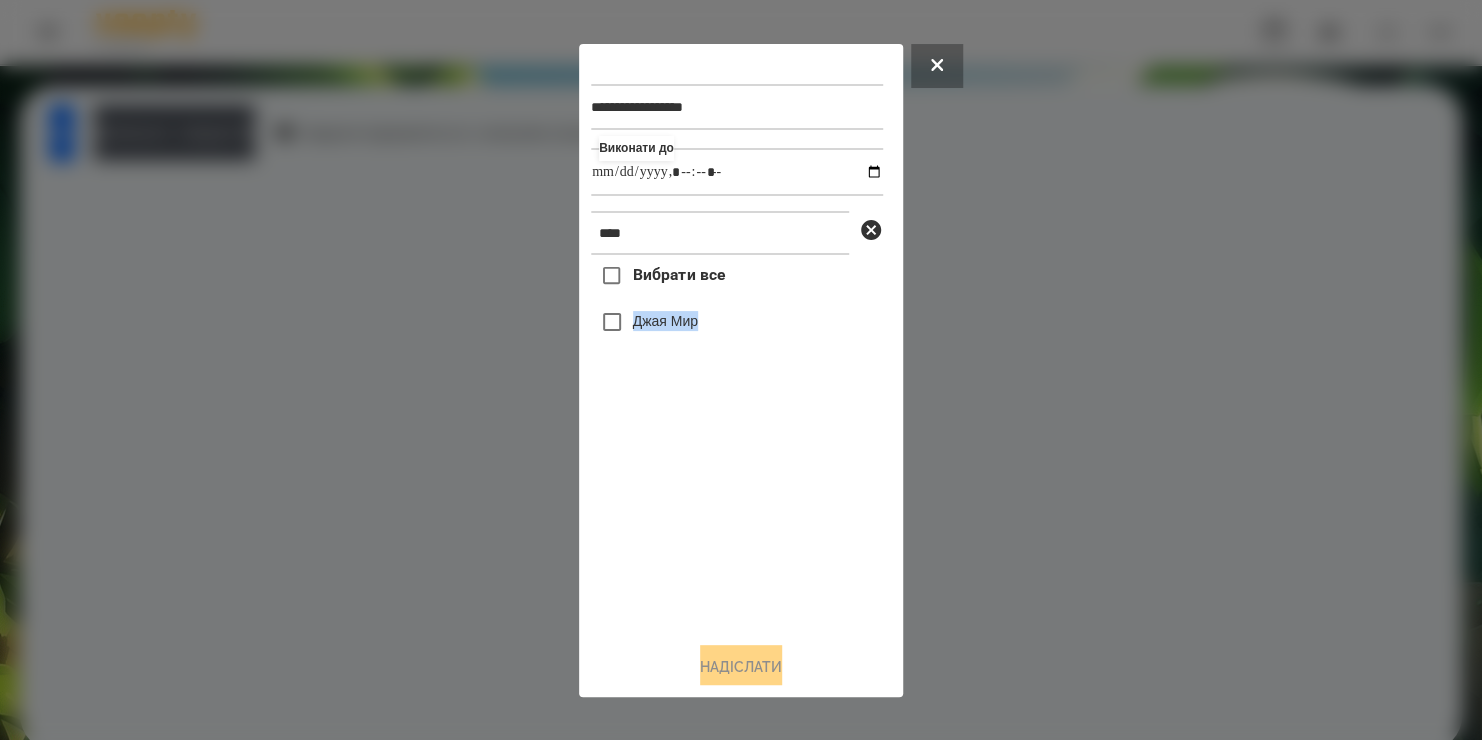 click on "Выбрати все [FIRST] [LAST]" at bounding box center (737, 440) 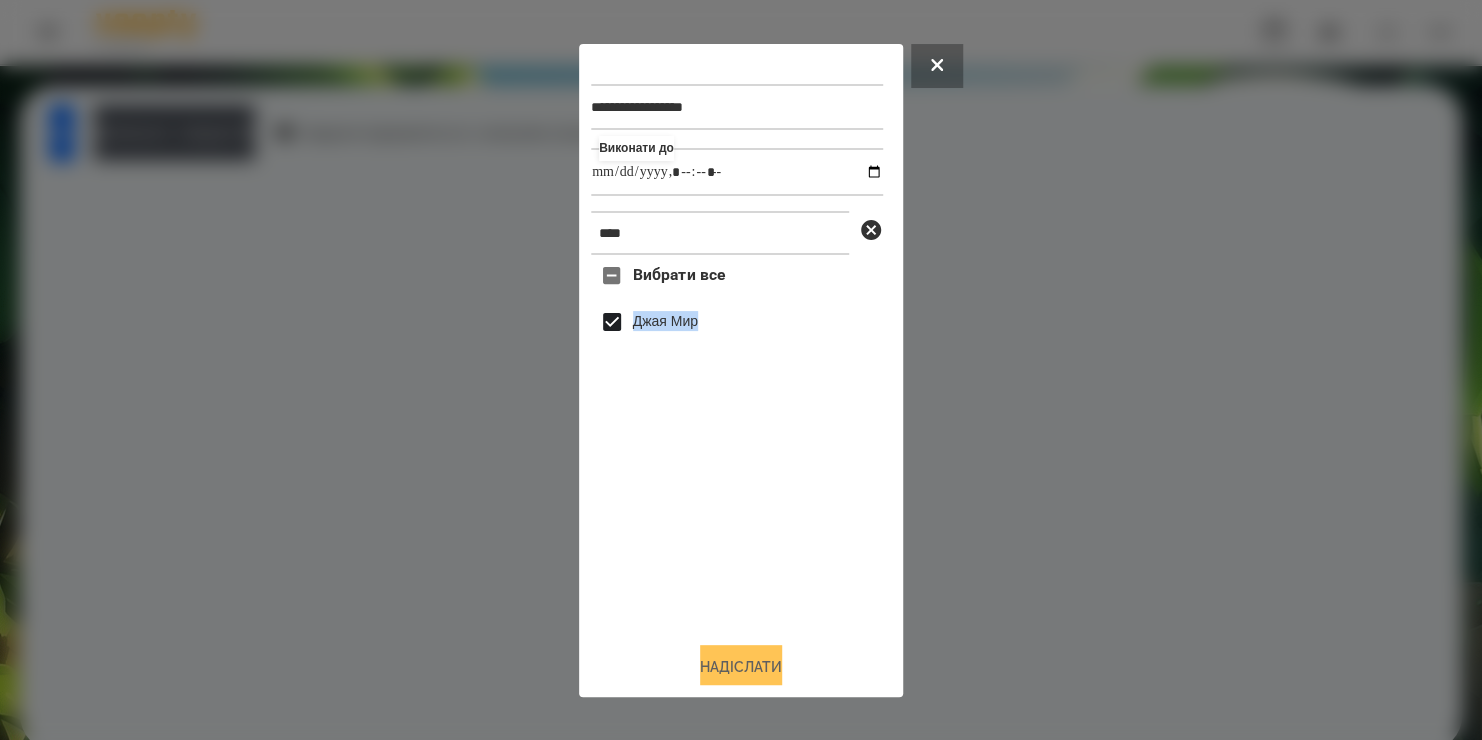 click on "Надіслати" at bounding box center (741, 667) 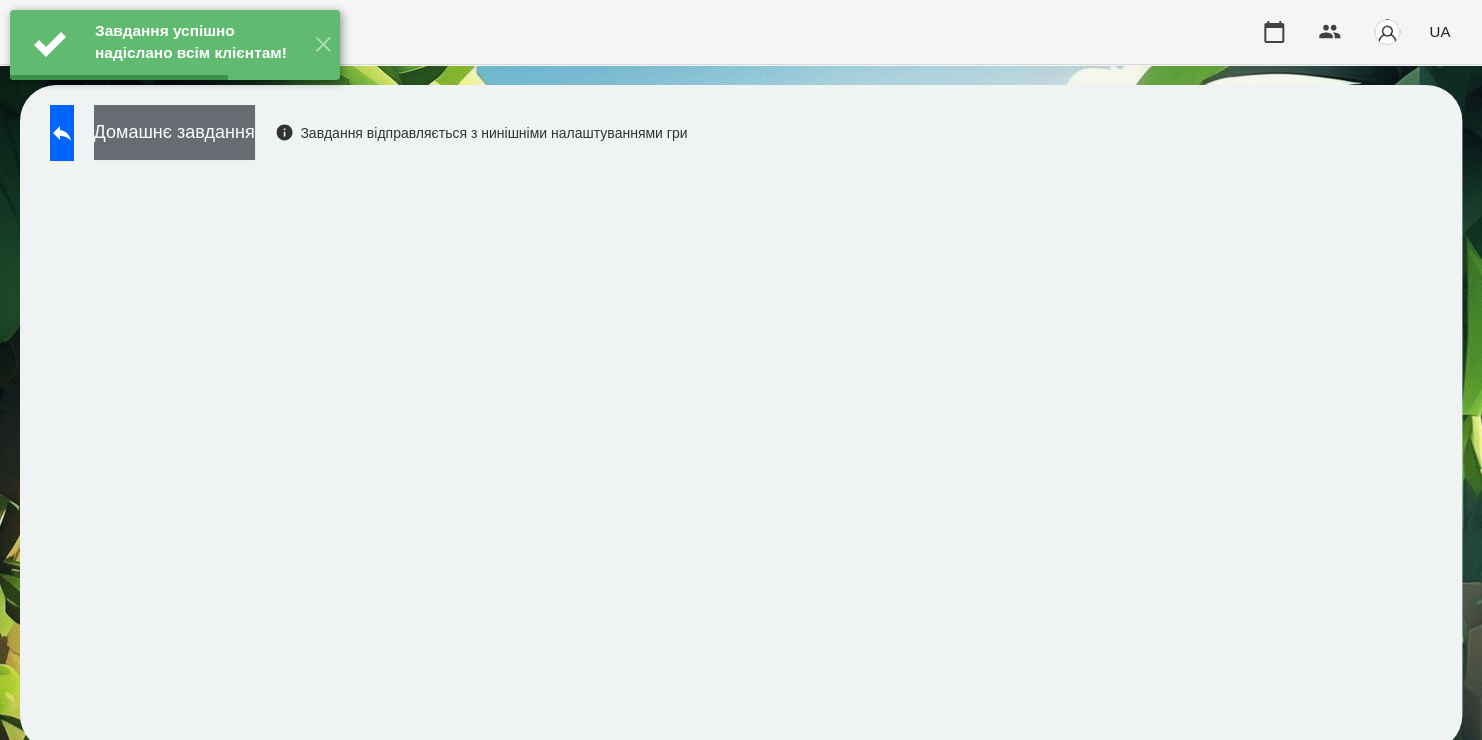 click on "Домашнє завдання" at bounding box center [174, 132] 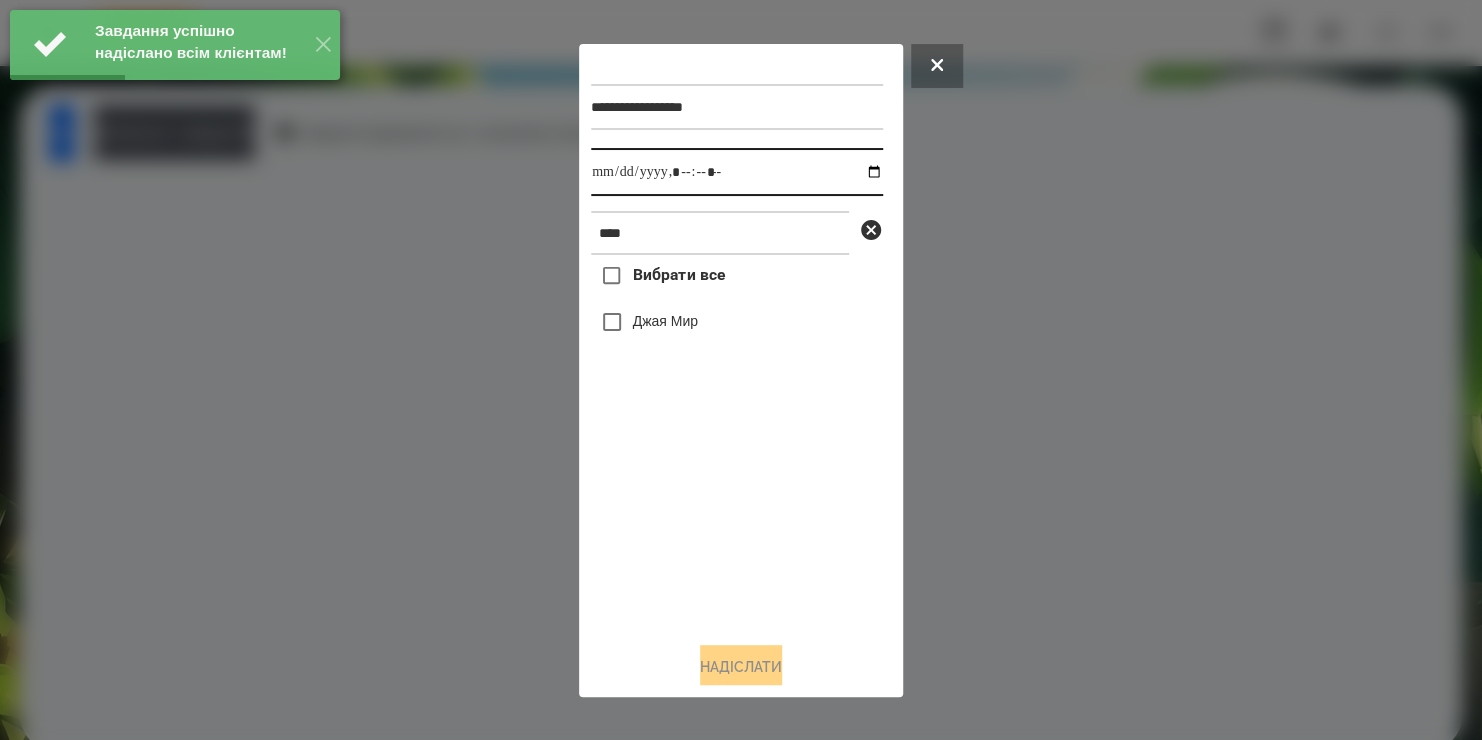 click at bounding box center [737, 172] 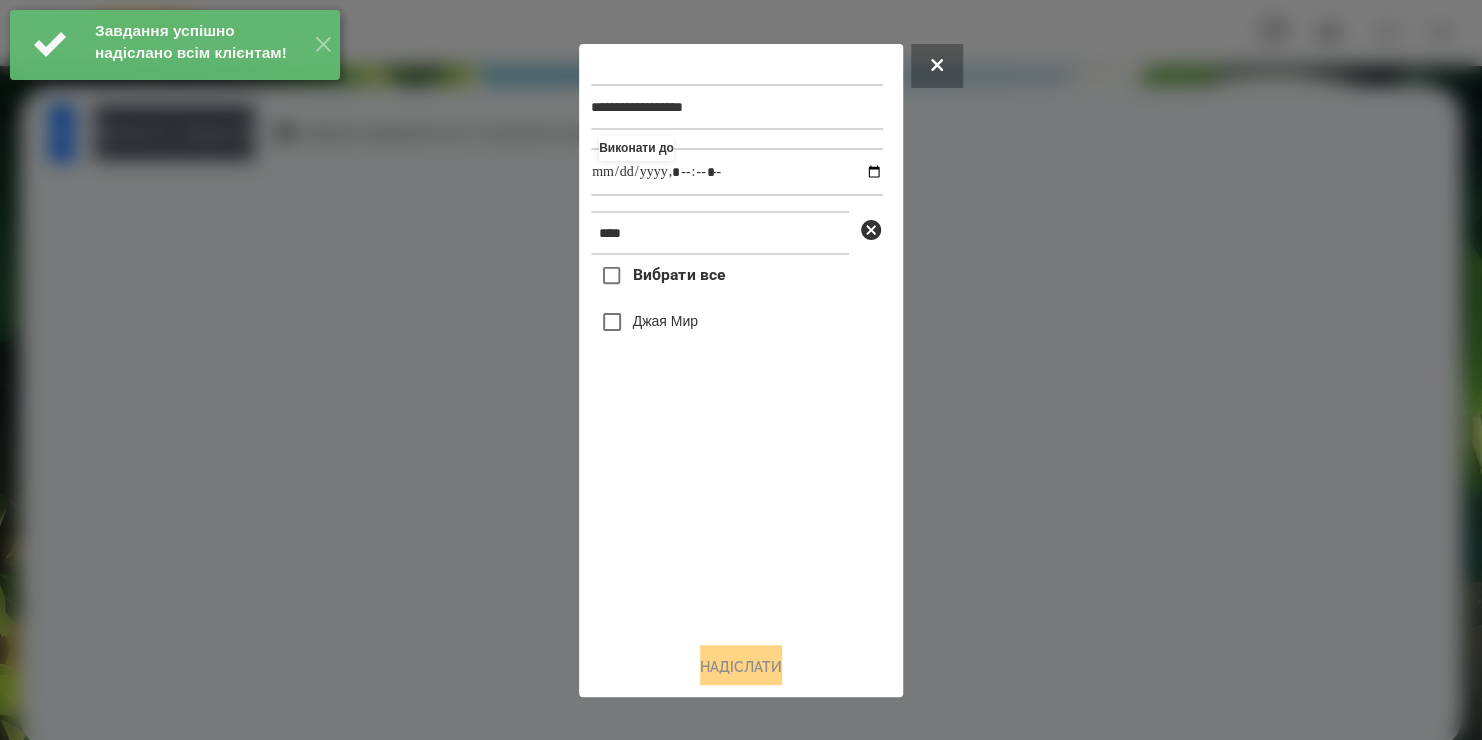 type on "**********" 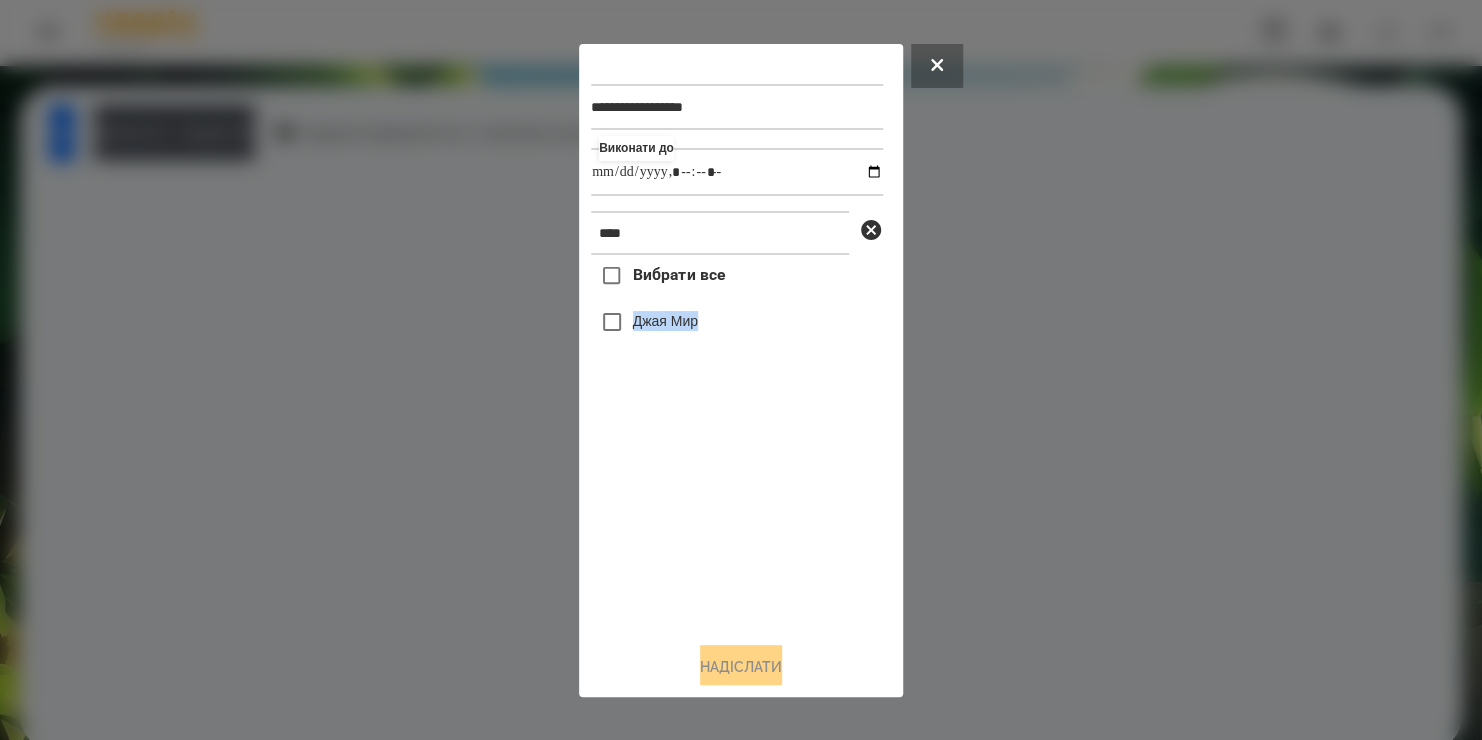 click on "Выбрати все [FIRST] [LAST]" at bounding box center [737, 440] 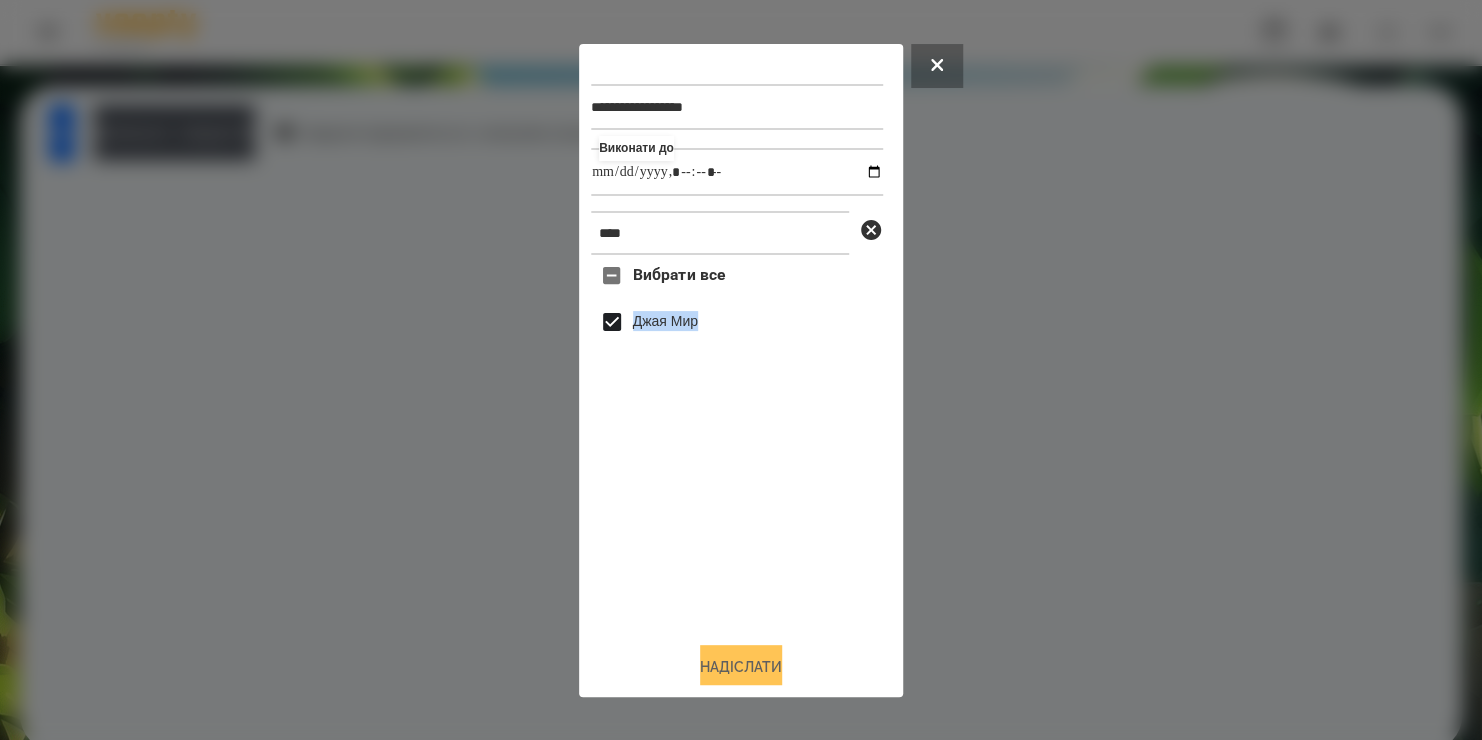 click on "Надіслати" at bounding box center (741, 667) 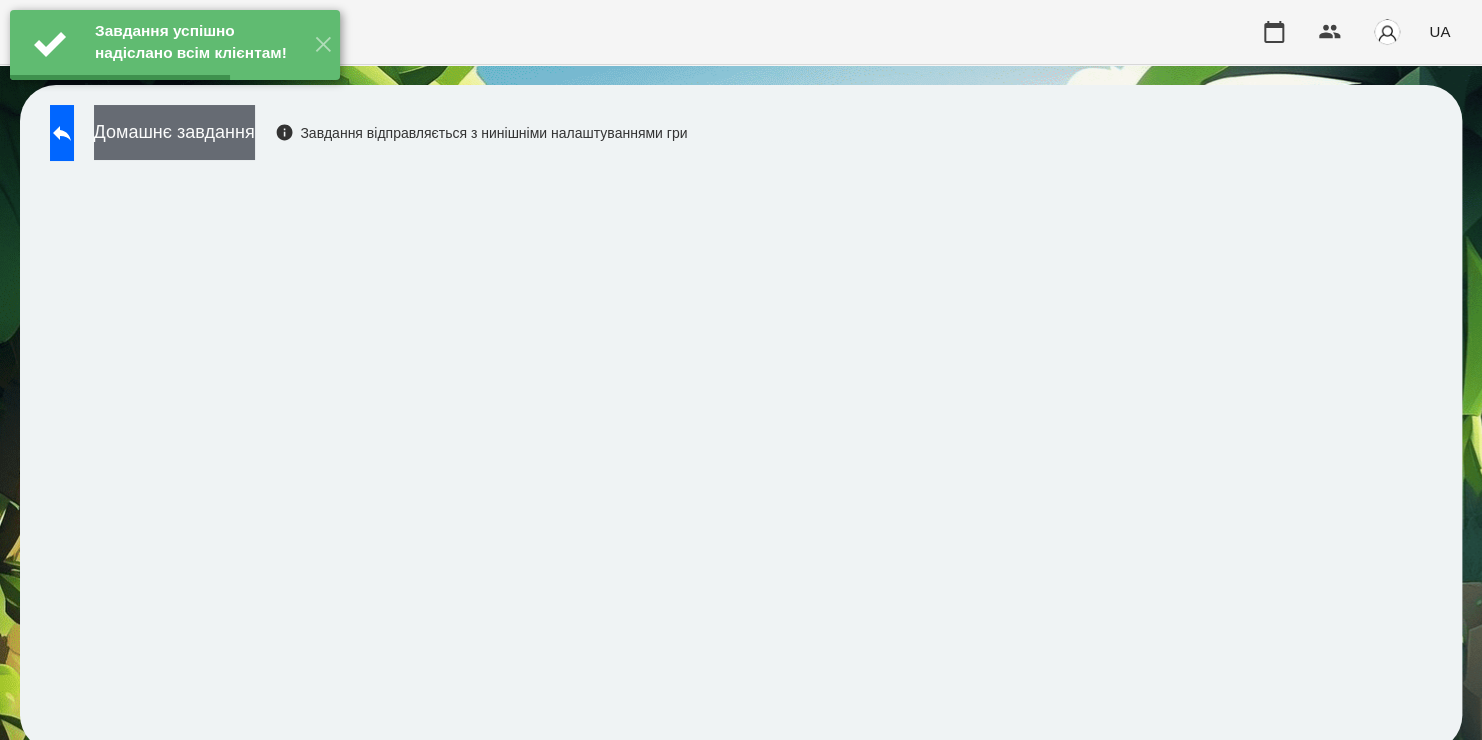 click on "Домашнє завдання" at bounding box center [174, 132] 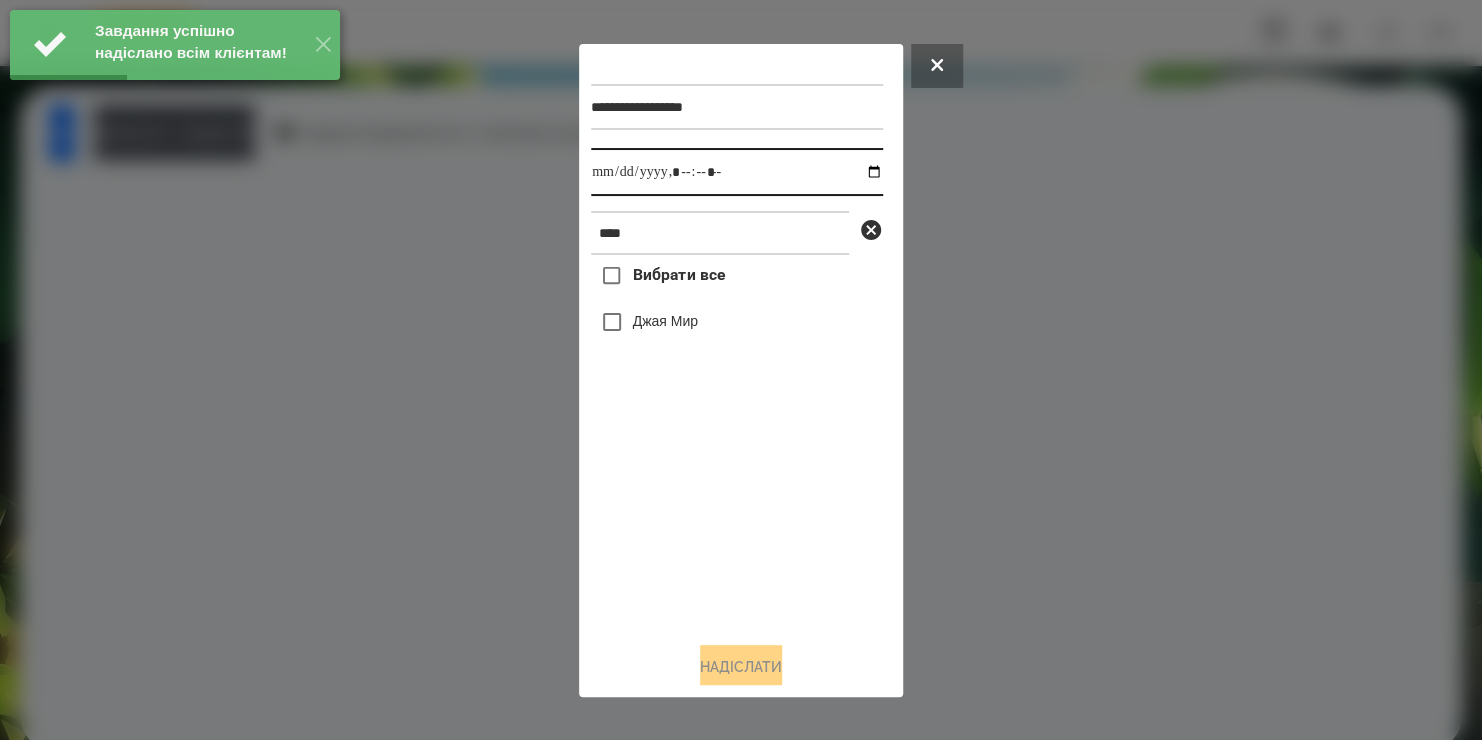 click at bounding box center [737, 172] 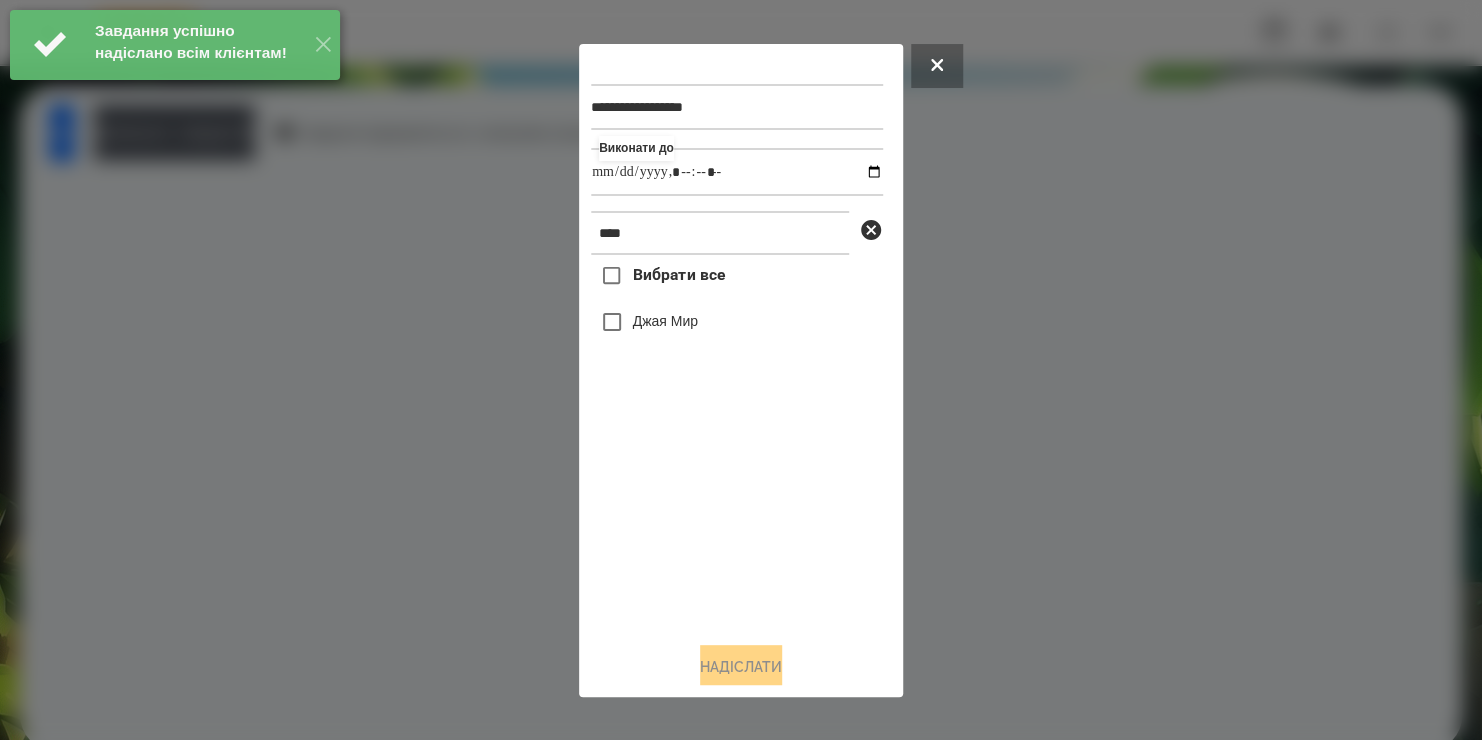 type on "**********" 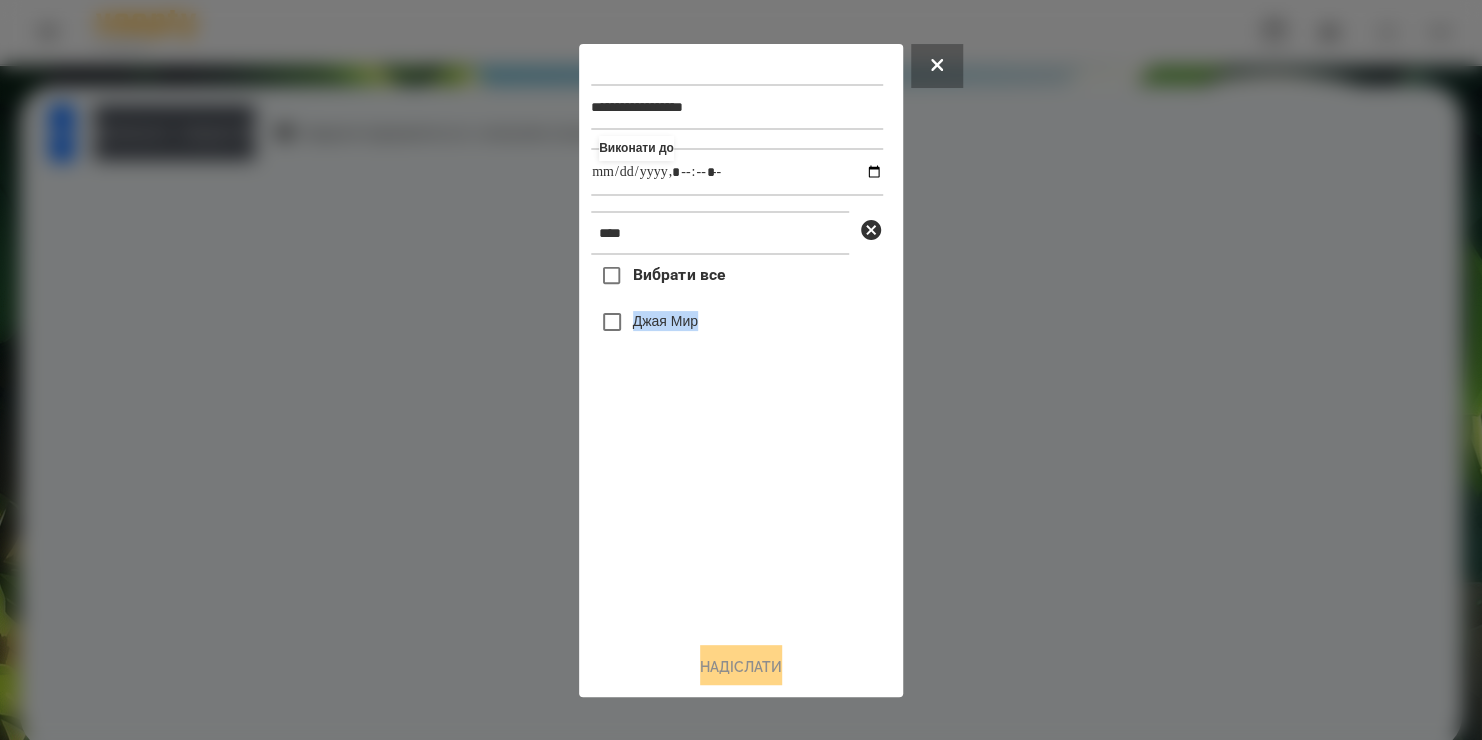 click on "Выбрати все [FIRST] [LAST]" at bounding box center [737, 440] 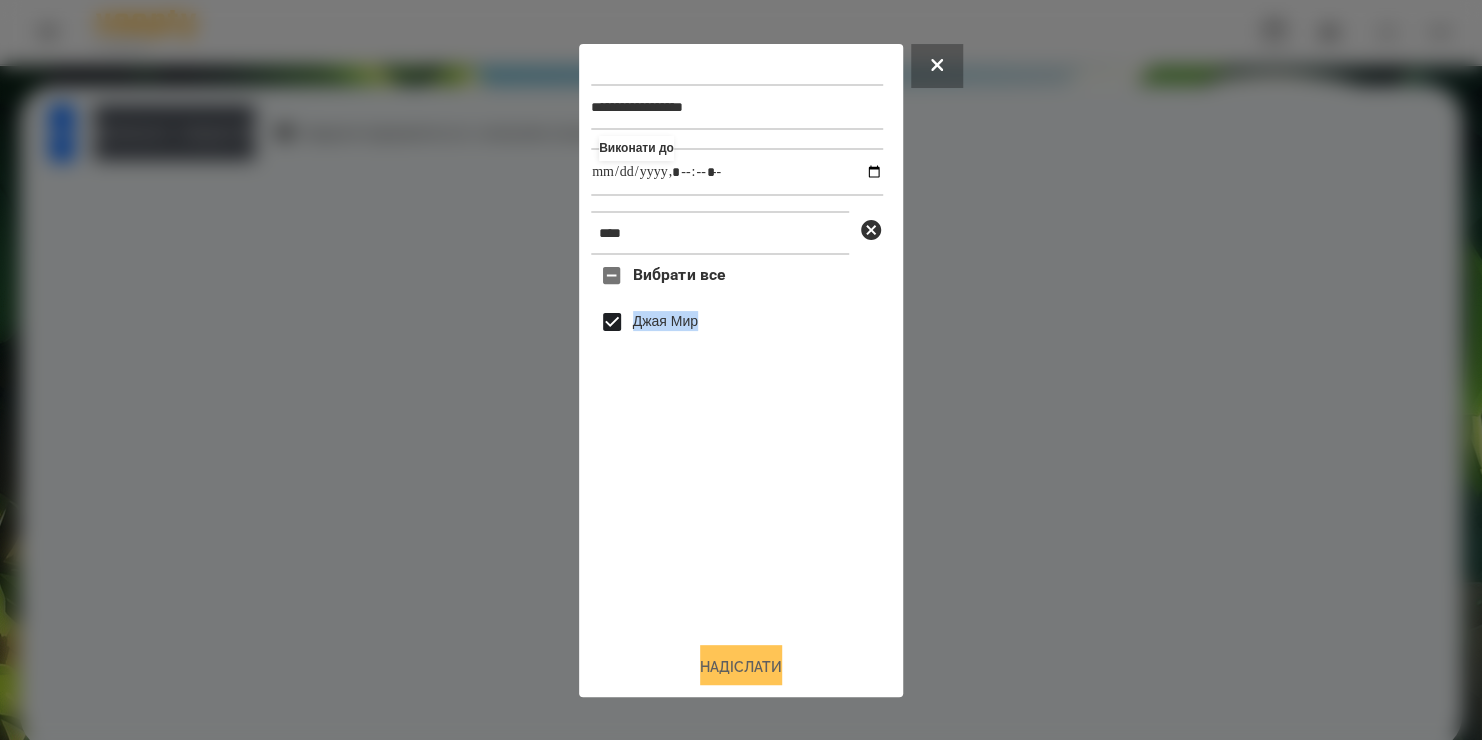 click on "Надіслати" at bounding box center (741, 667) 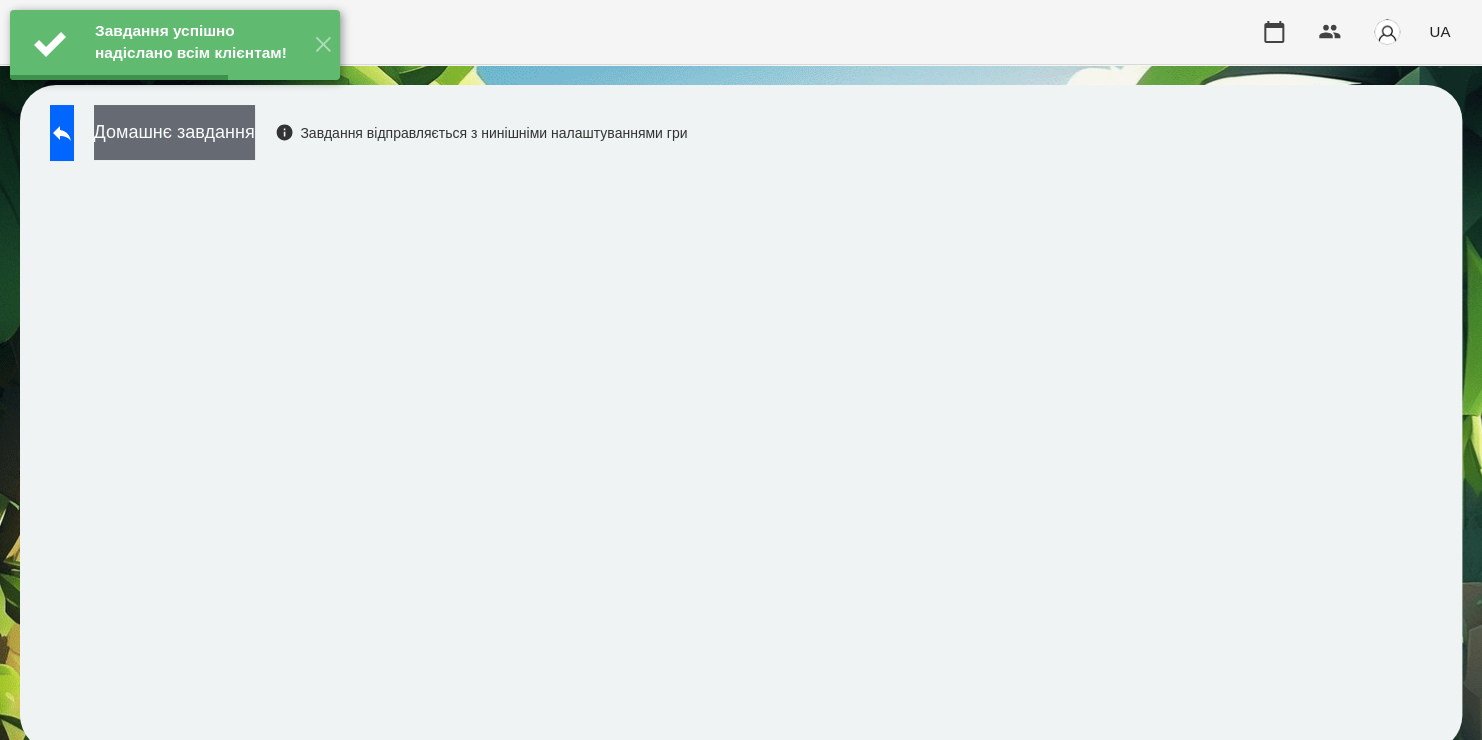 click on "Домашнє завдання" at bounding box center (174, 132) 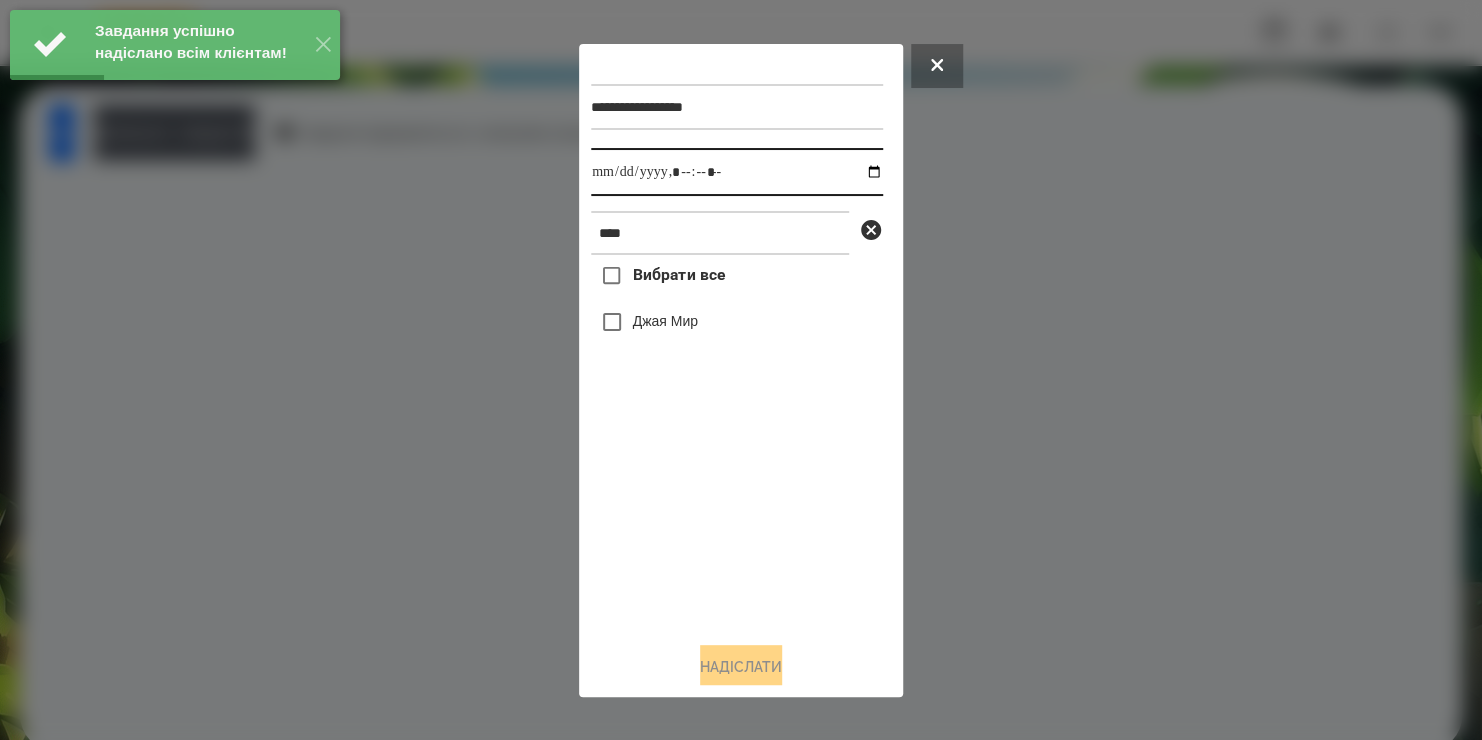 click at bounding box center (737, 172) 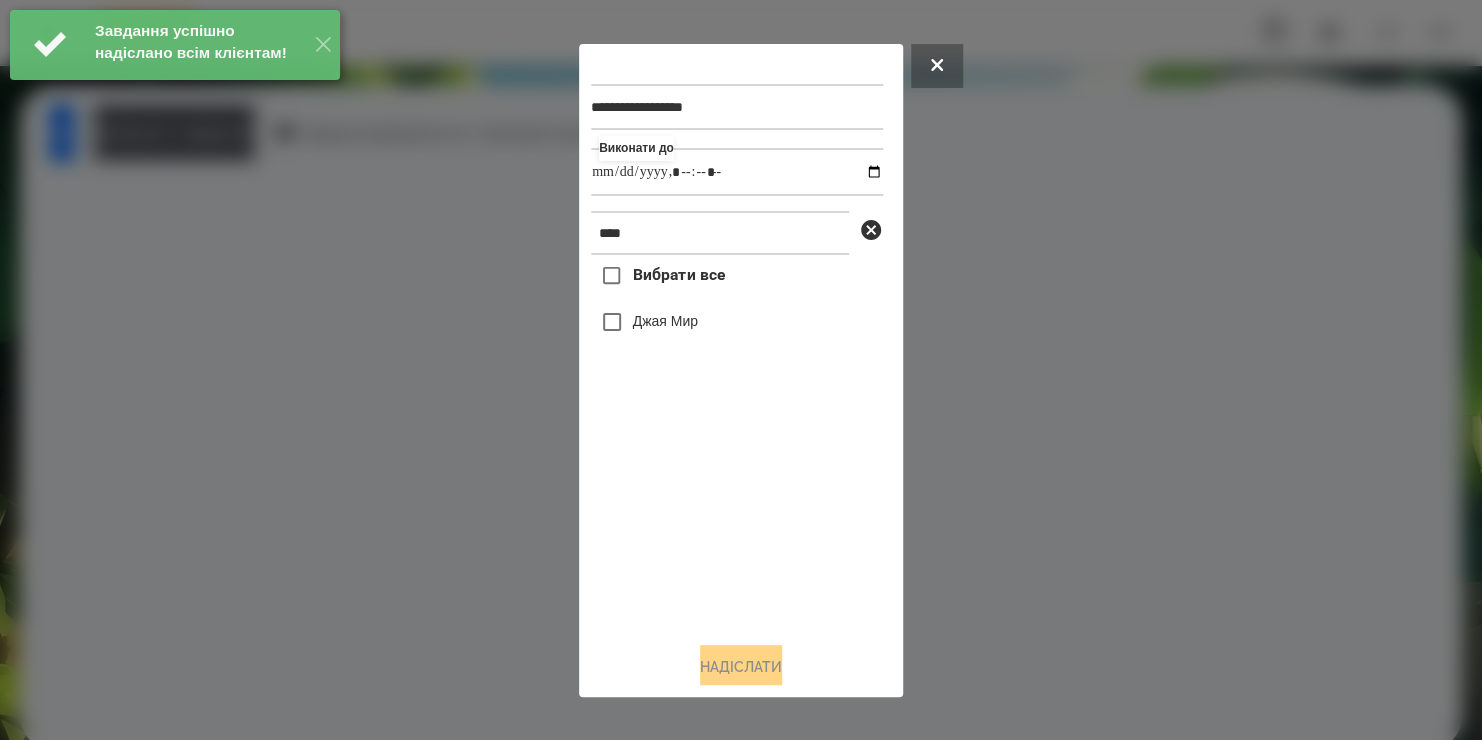 type on "**********" 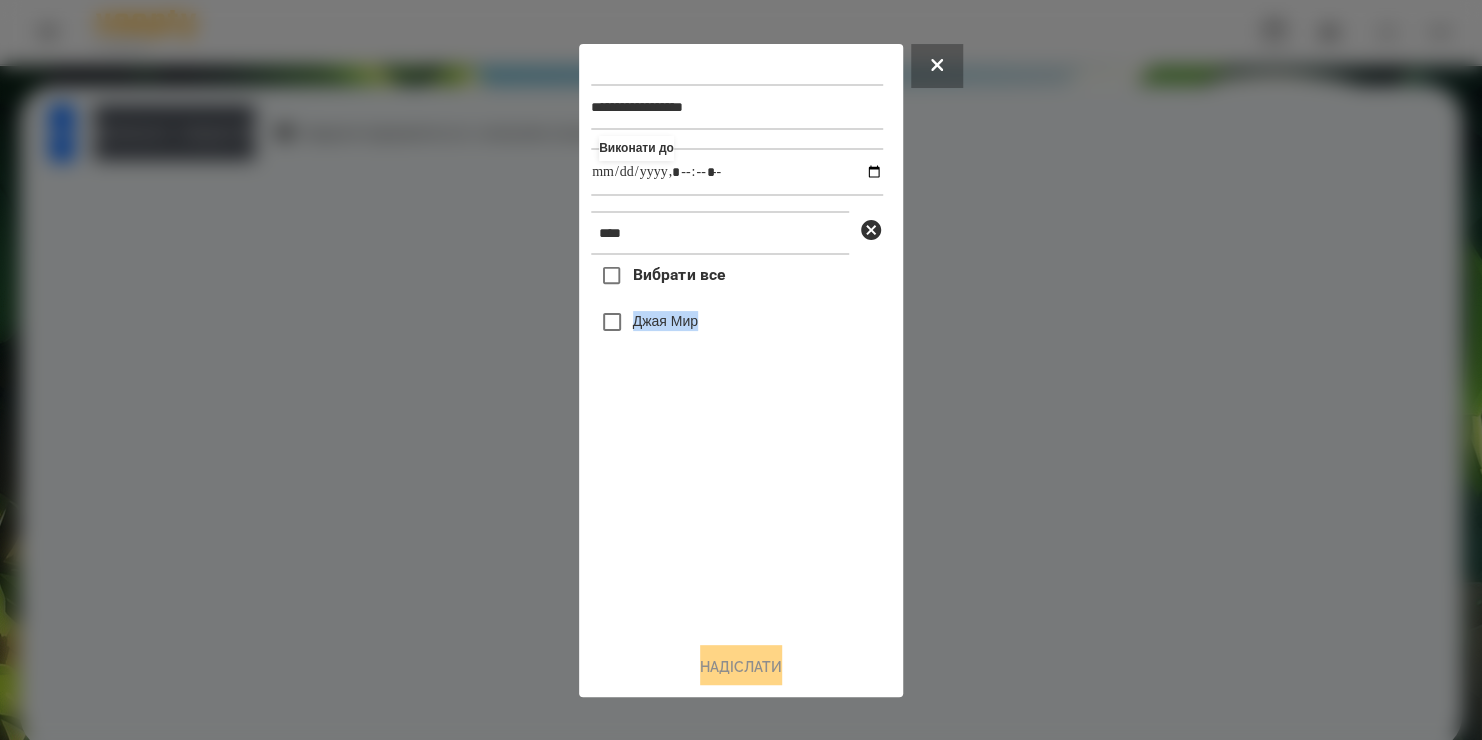 click on "Выбрати все [FIRST] [LAST]" at bounding box center (737, 440) 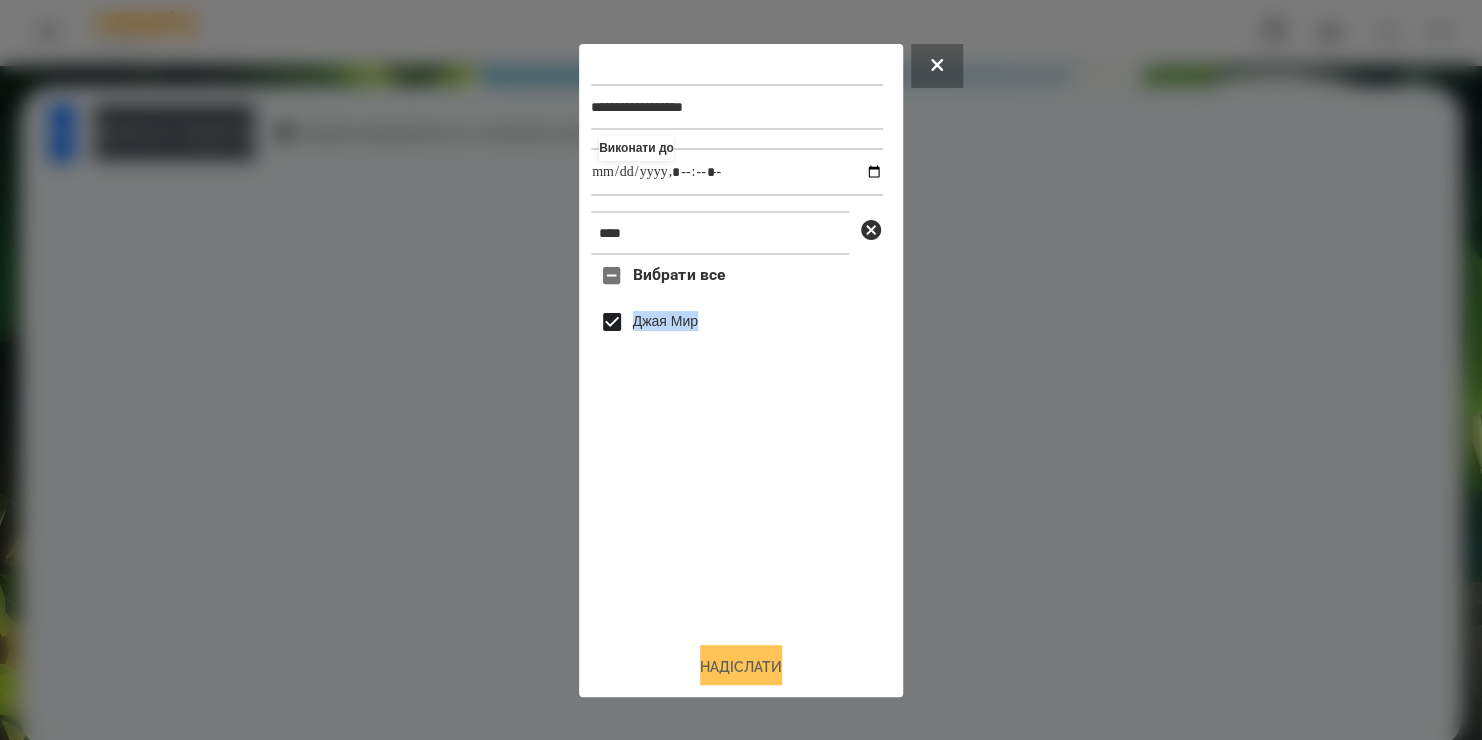 click on "Надіслати" at bounding box center [741, 667] 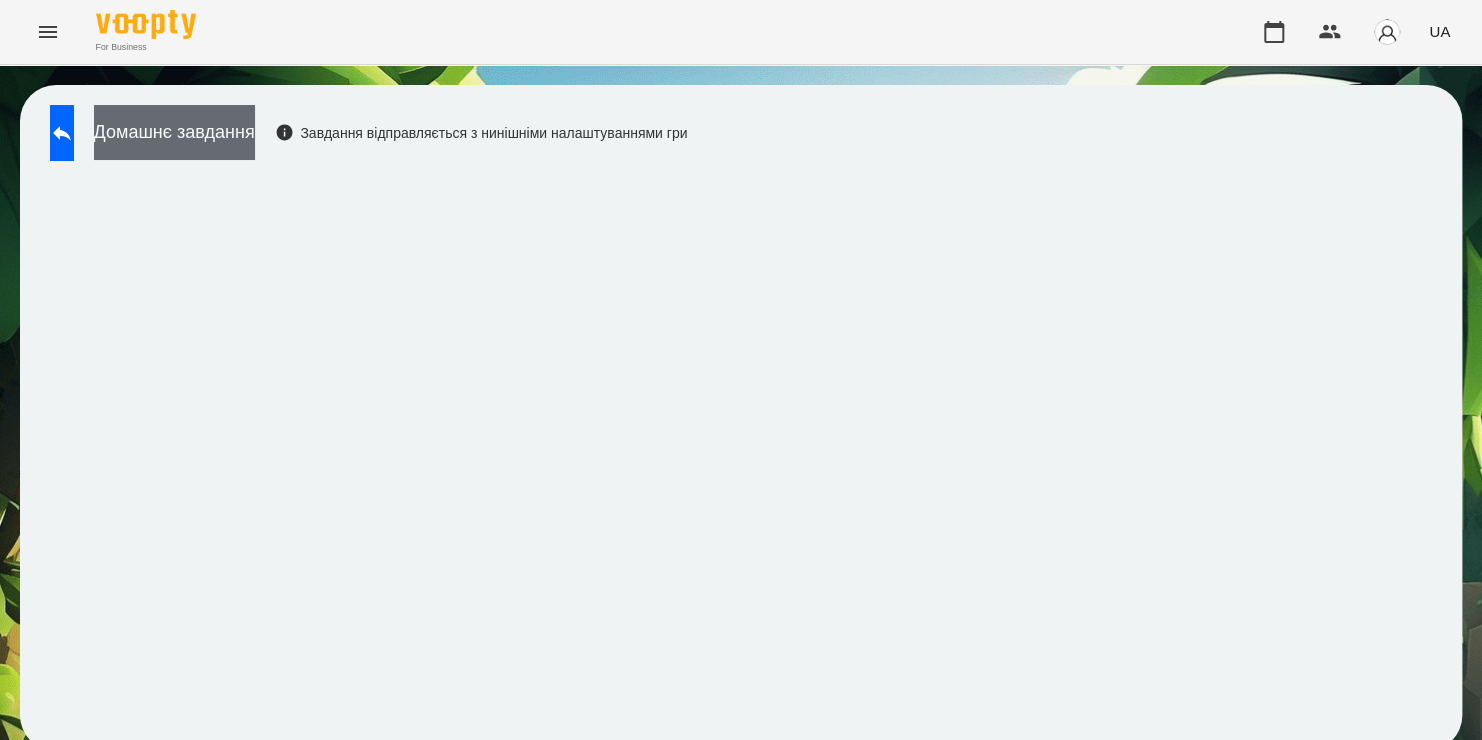 click on "Домашнє завдання" at bounding box center [174, 132] 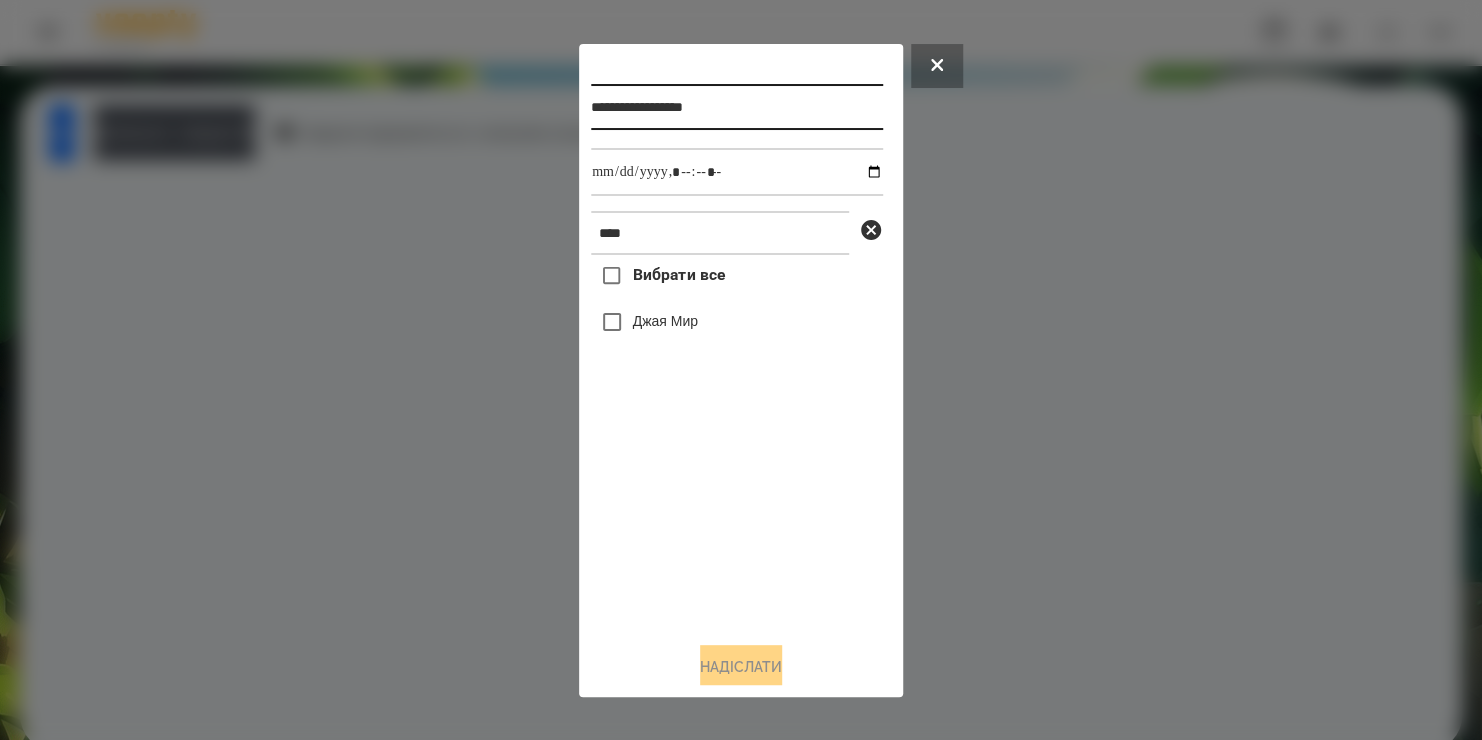 click on "**********" at bounding box center (737, 107) 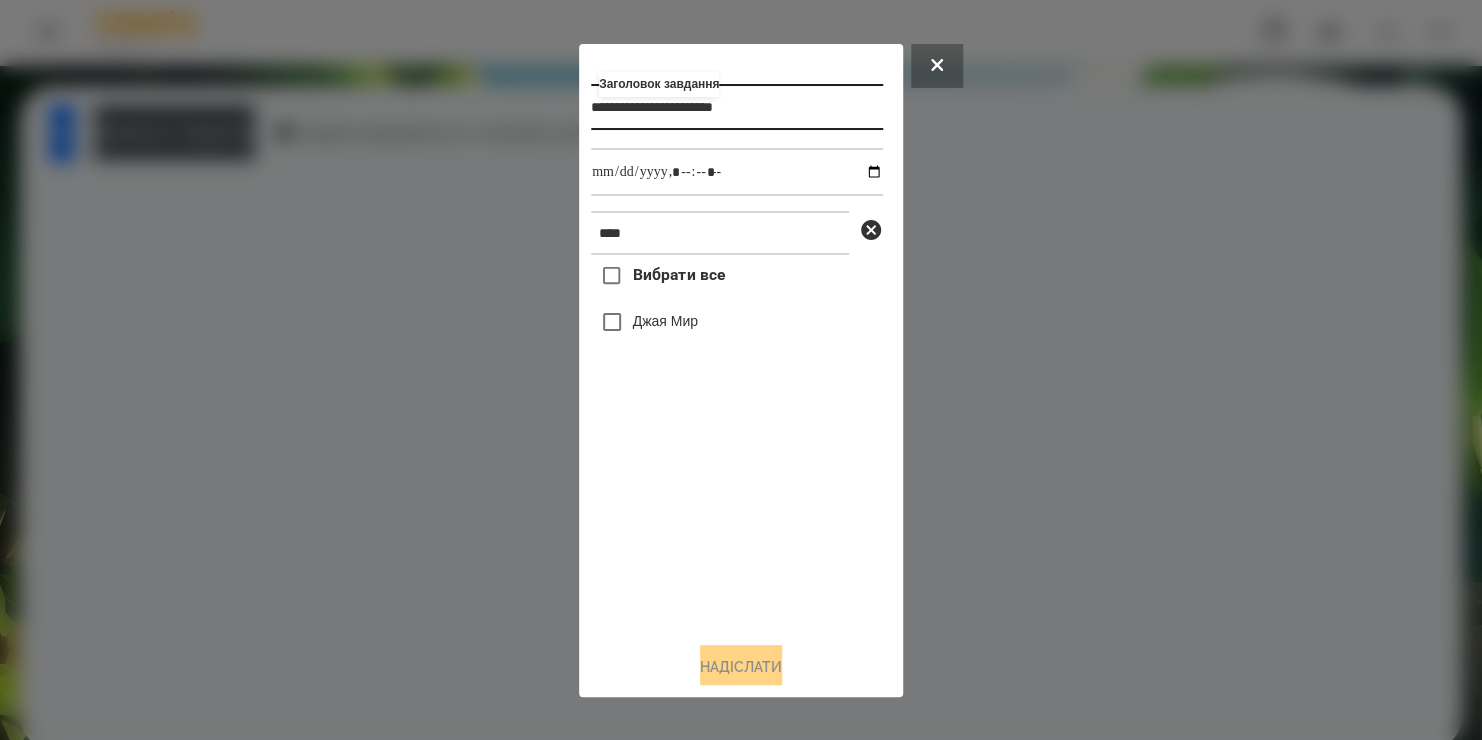 type on "**********" 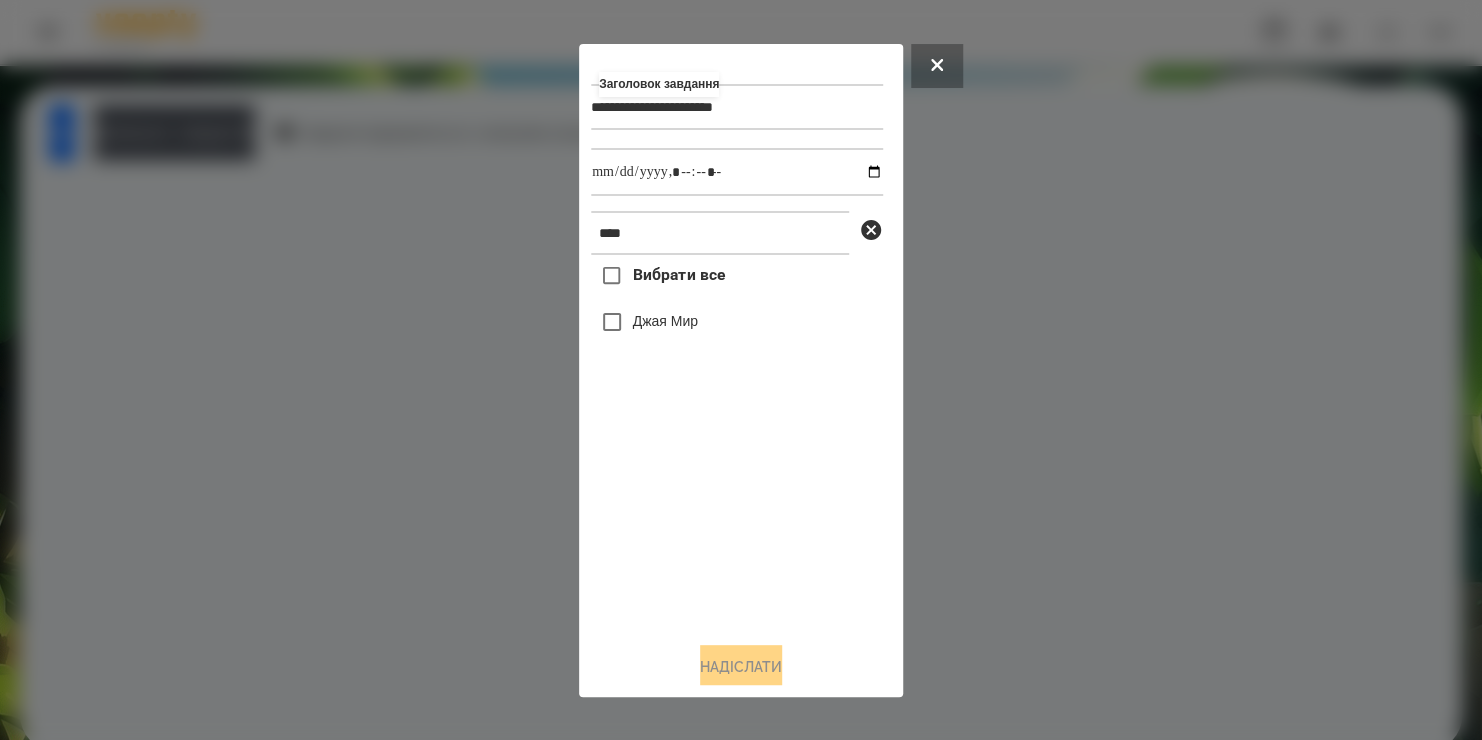 click on "Джая Мир" at bounding box center [665, 321] 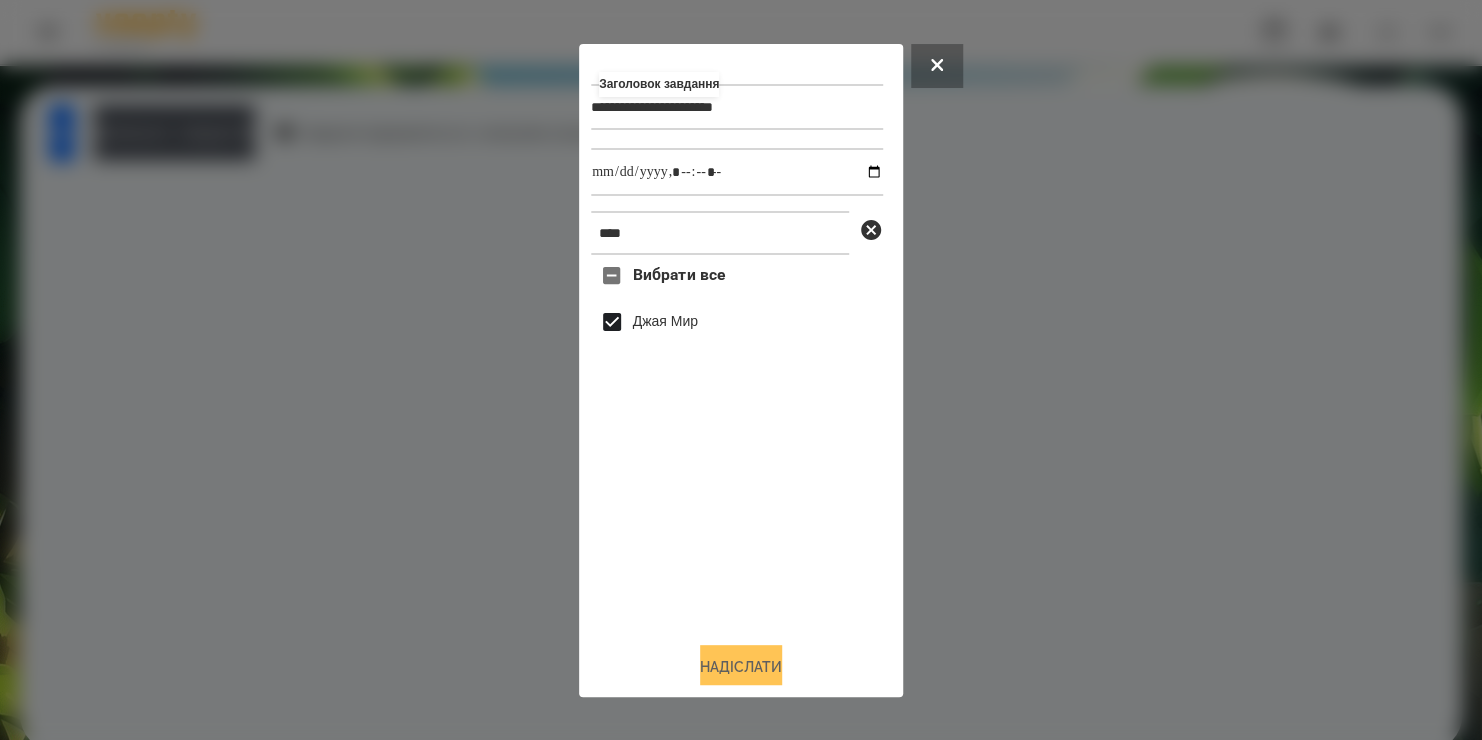 click on "Надіслати" at bounding box center [741, 667] 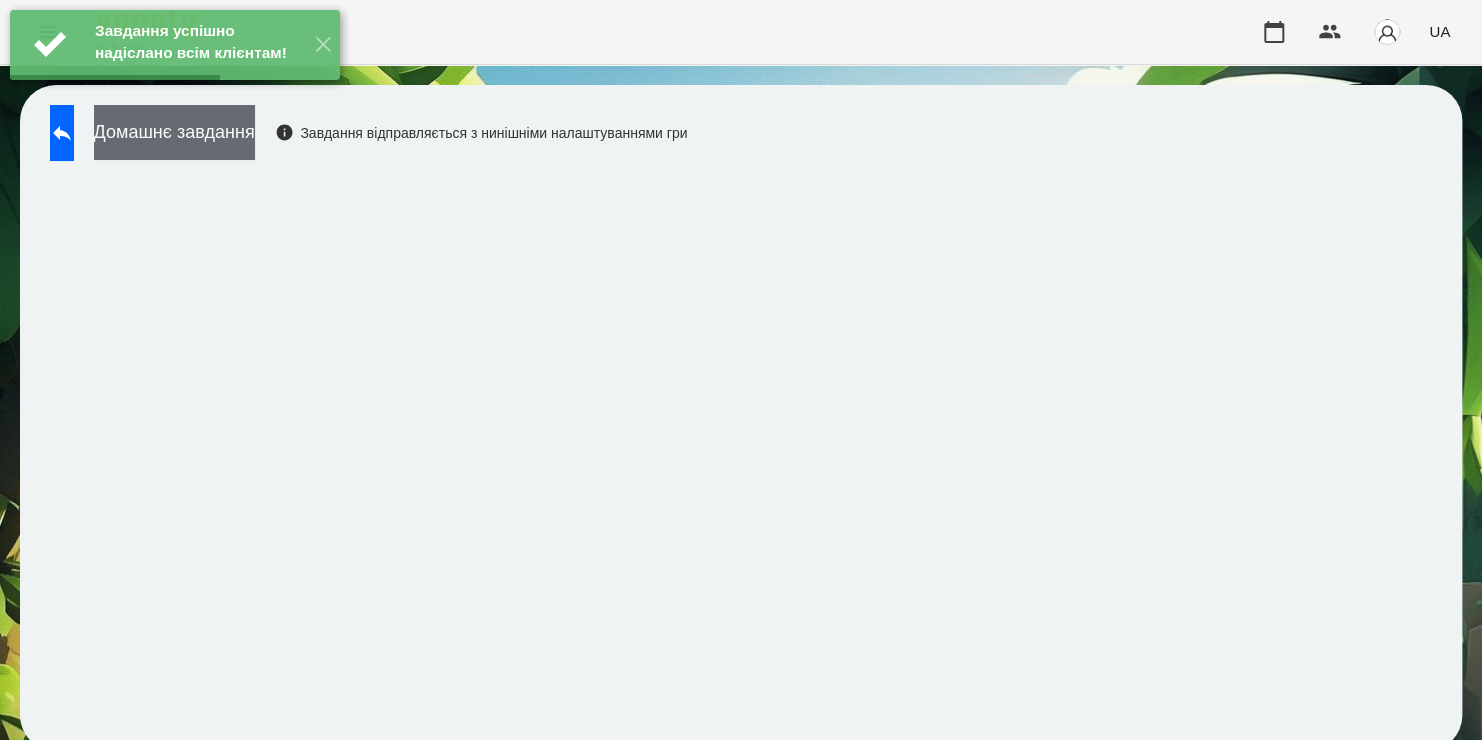 click on "Домашнє завдання" at bounding box center (174, 132) 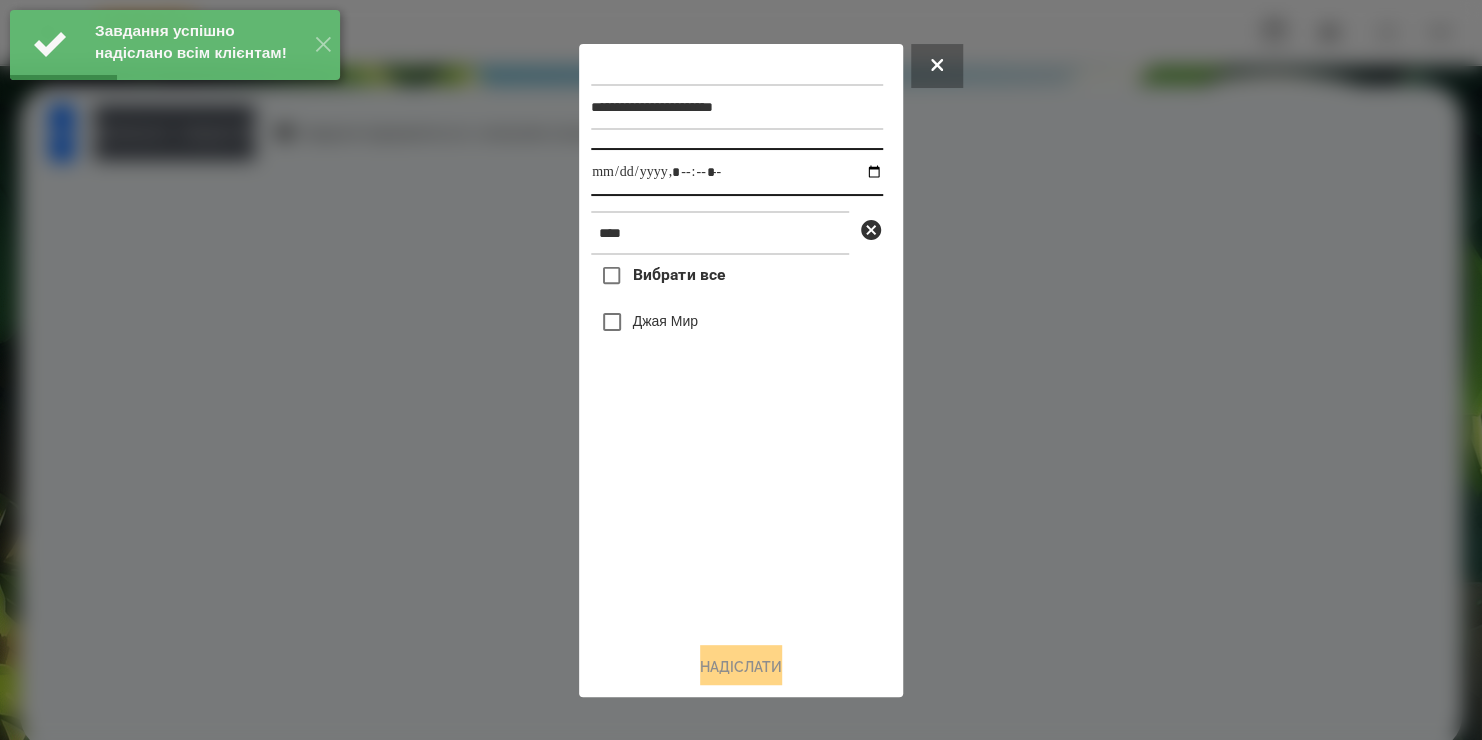 click at bounding box center (737, 172) 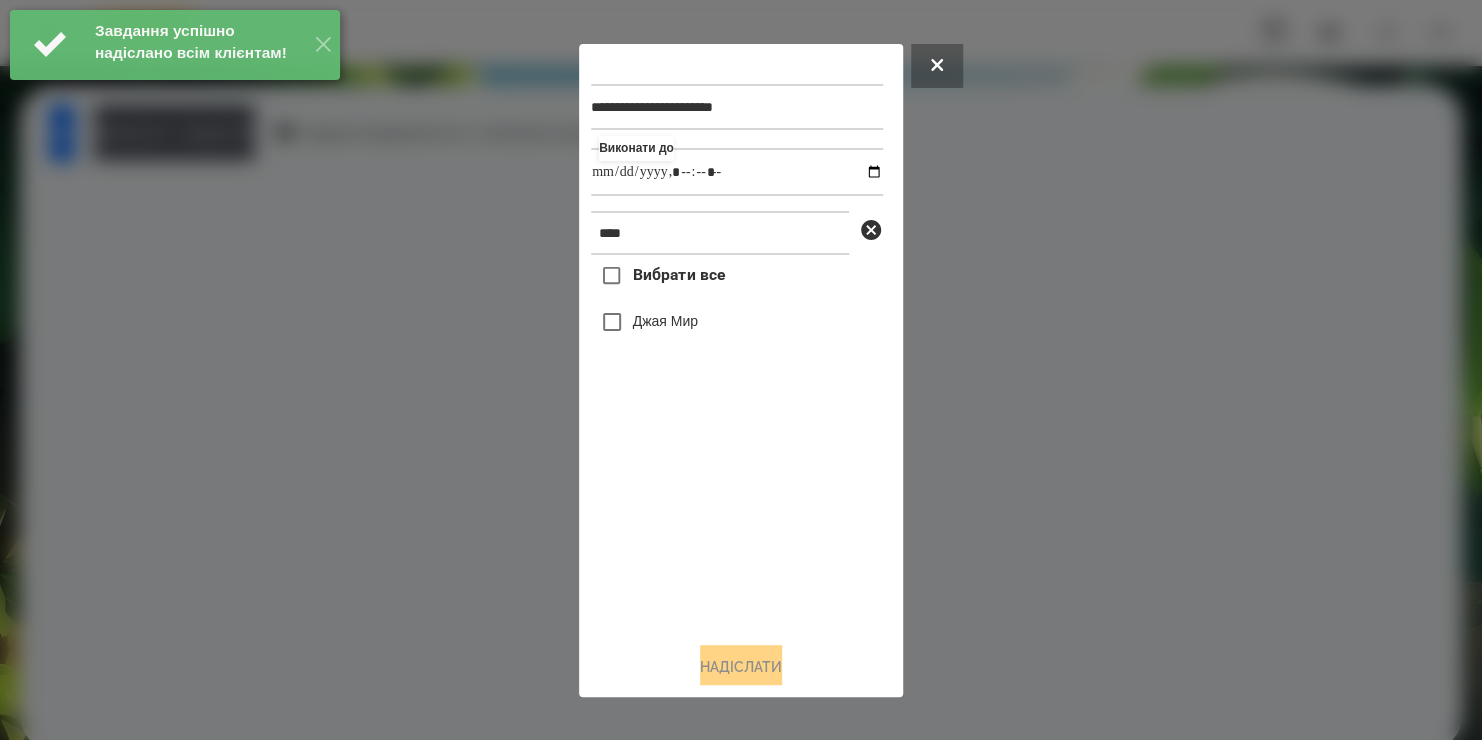type on "**********" 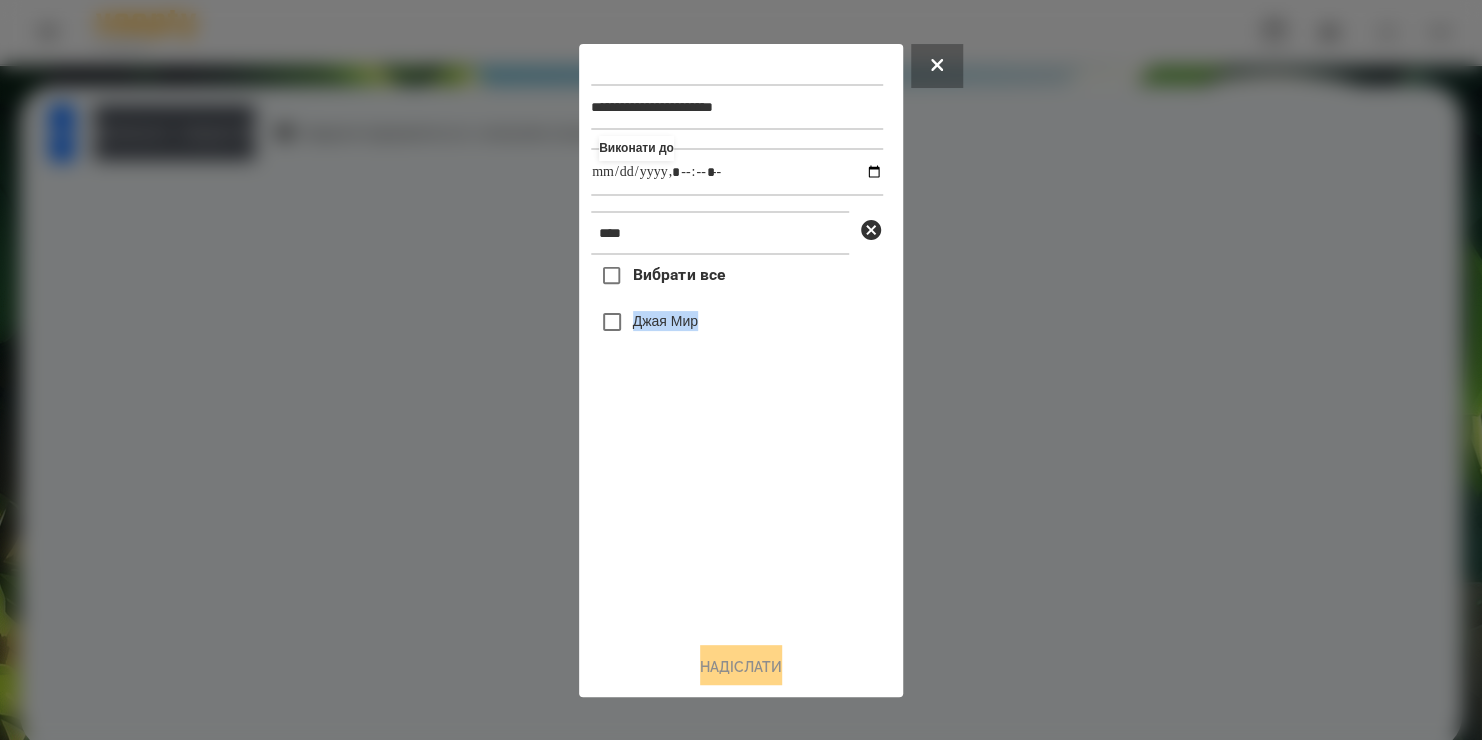 click on "Выбрати все [FIRST] [LAST]" at bounding box center (737, 440) 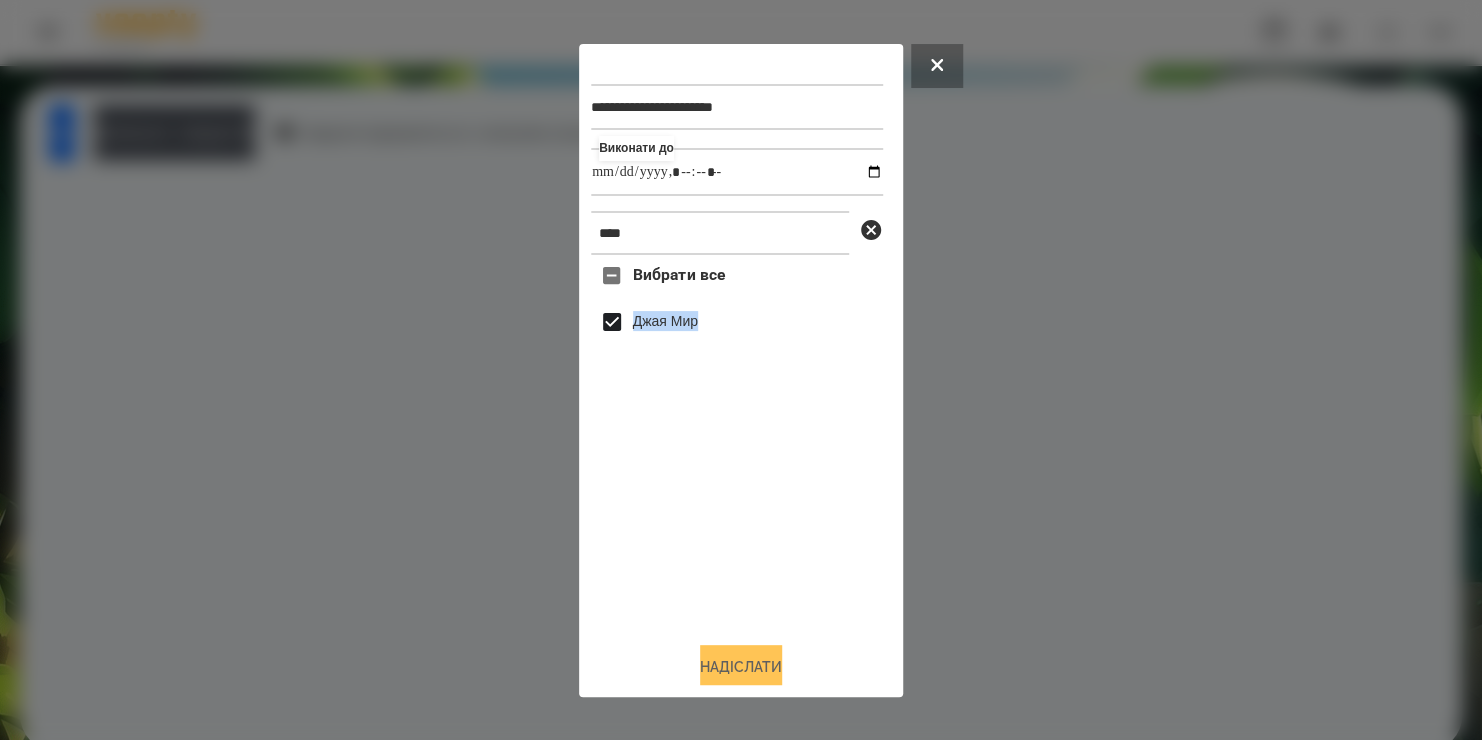 click on "Надіслати" at bounding box center [741, 667] 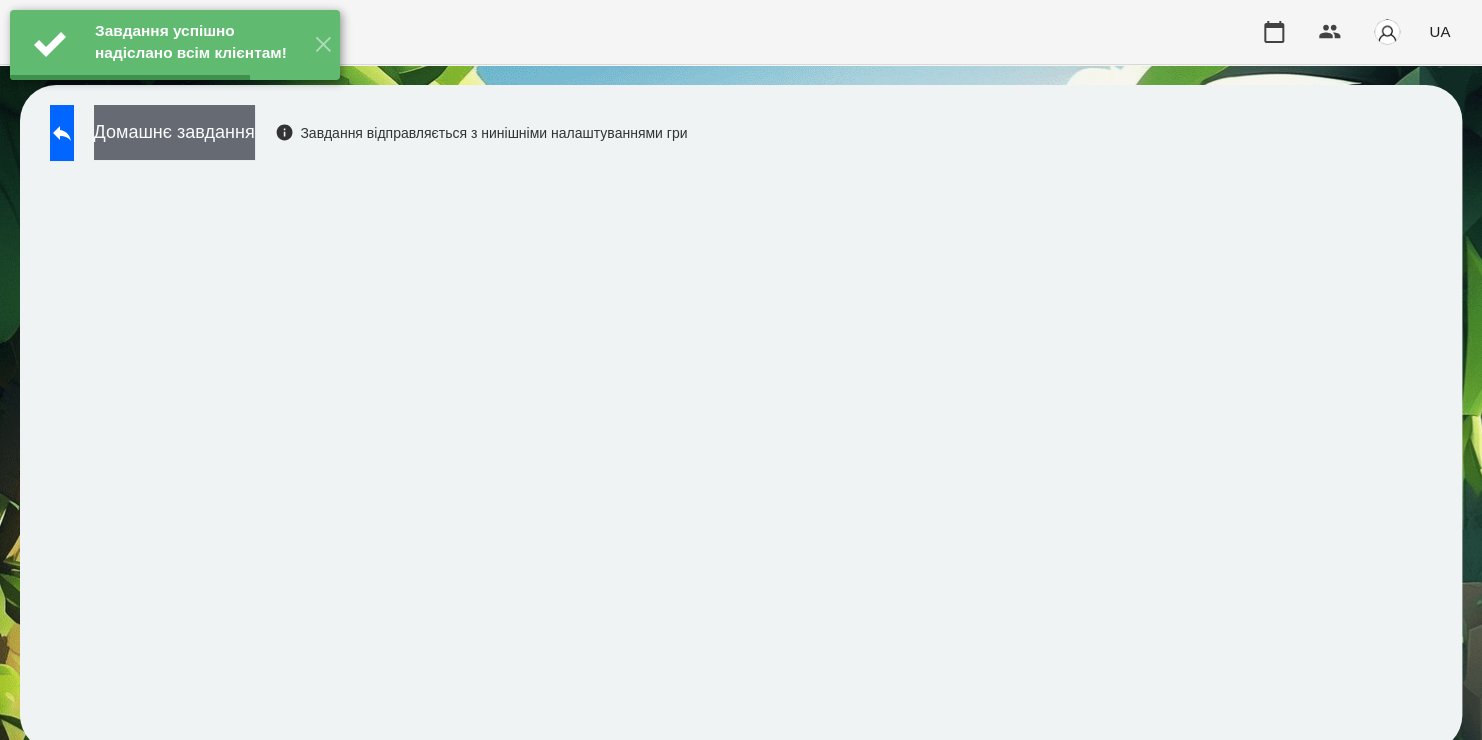 click on "Домашнє завдання" at bounding box center (174, 132) 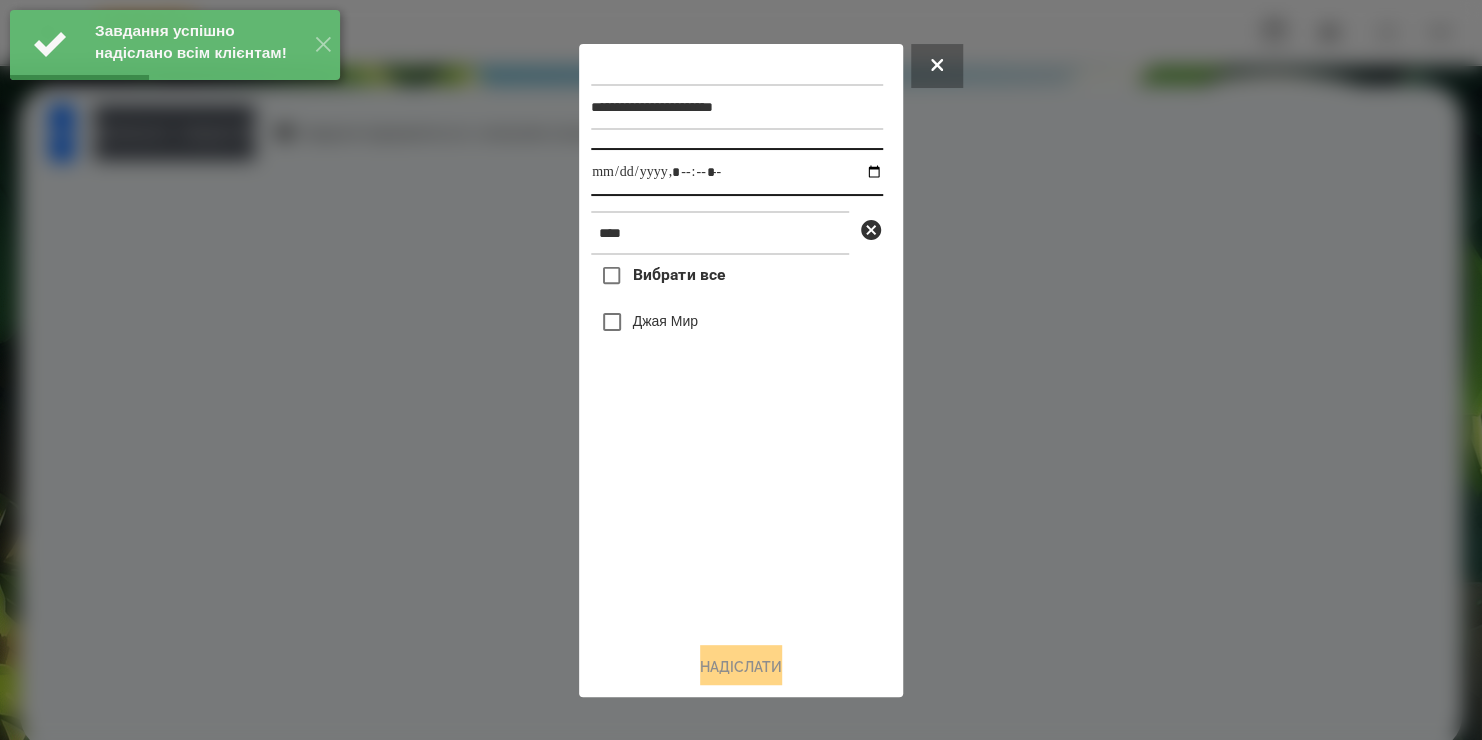 click at bounding box center (737, 172) 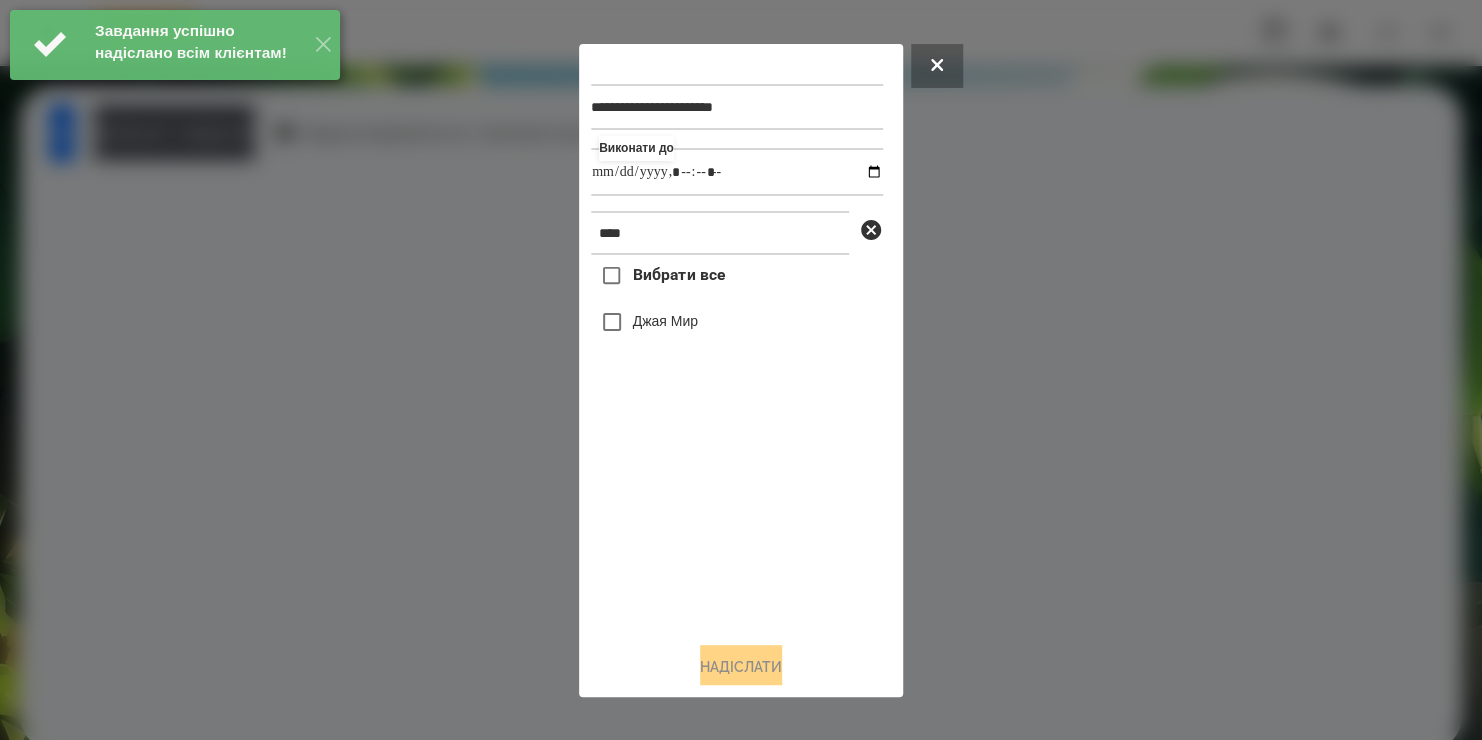type on "**********" 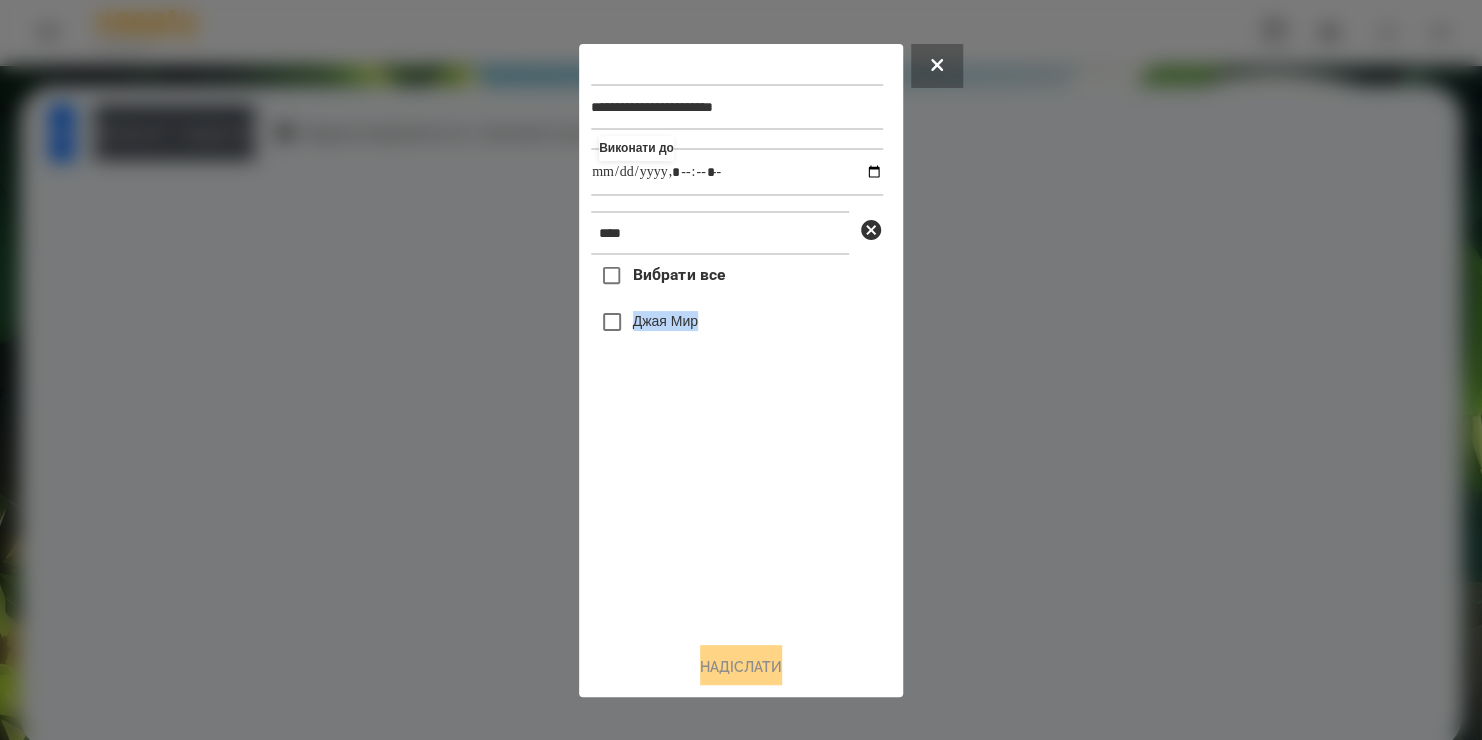 click on "Выбрати все [FIRST] [LAST]" at bounding box center [737, 440] 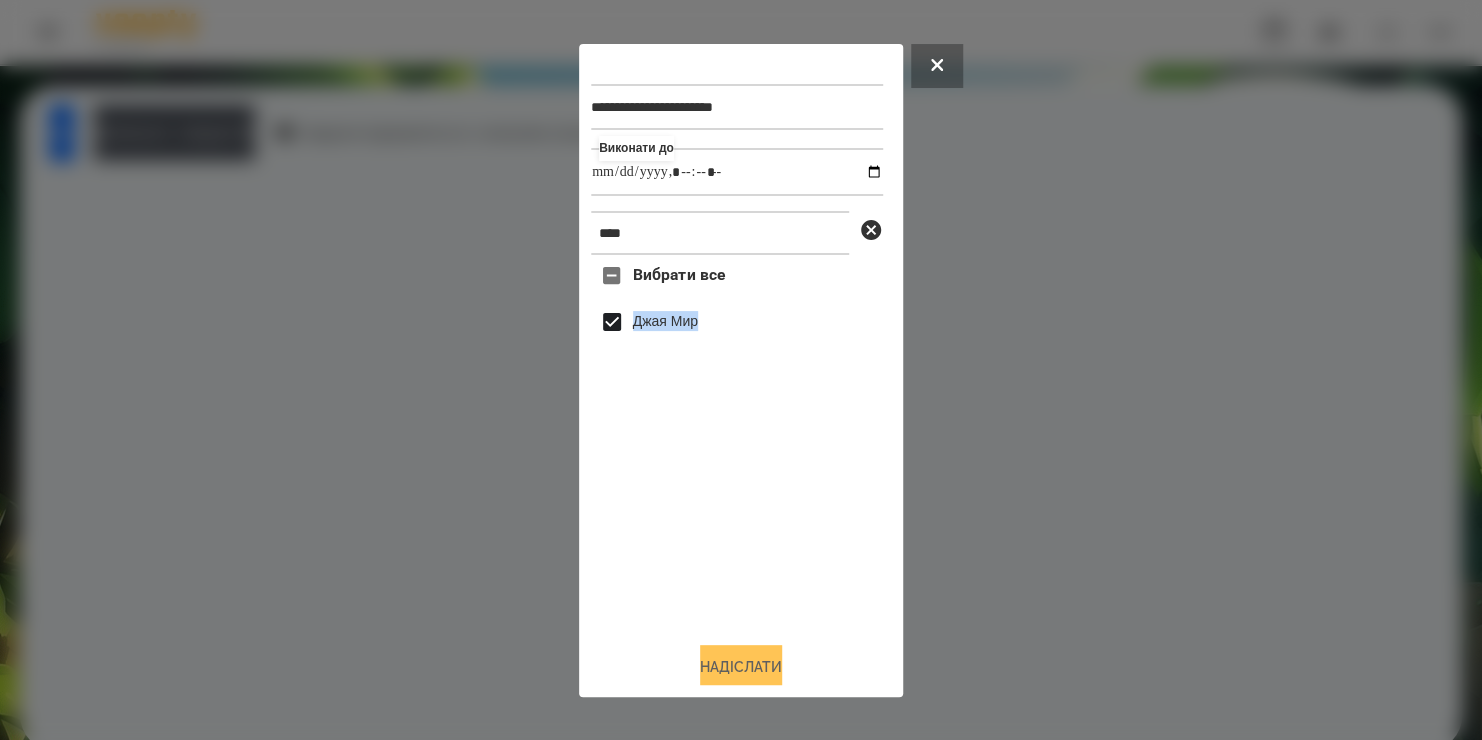 click on "Надіслати" at bounding box center [741, 667] 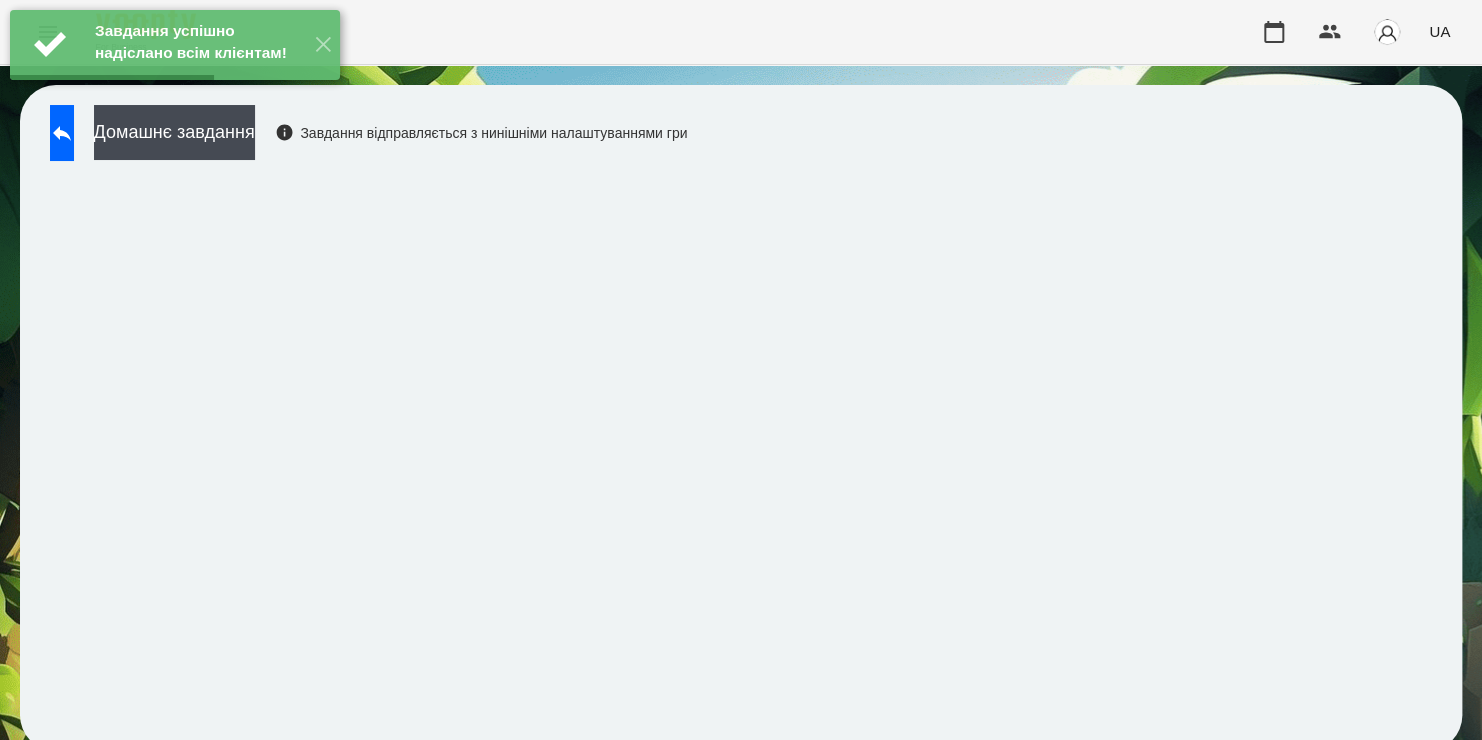 click on "Домашнє завдання Завдання відправляється з нинішніми налаштуваннями гри" at bounding box center [363, 138] 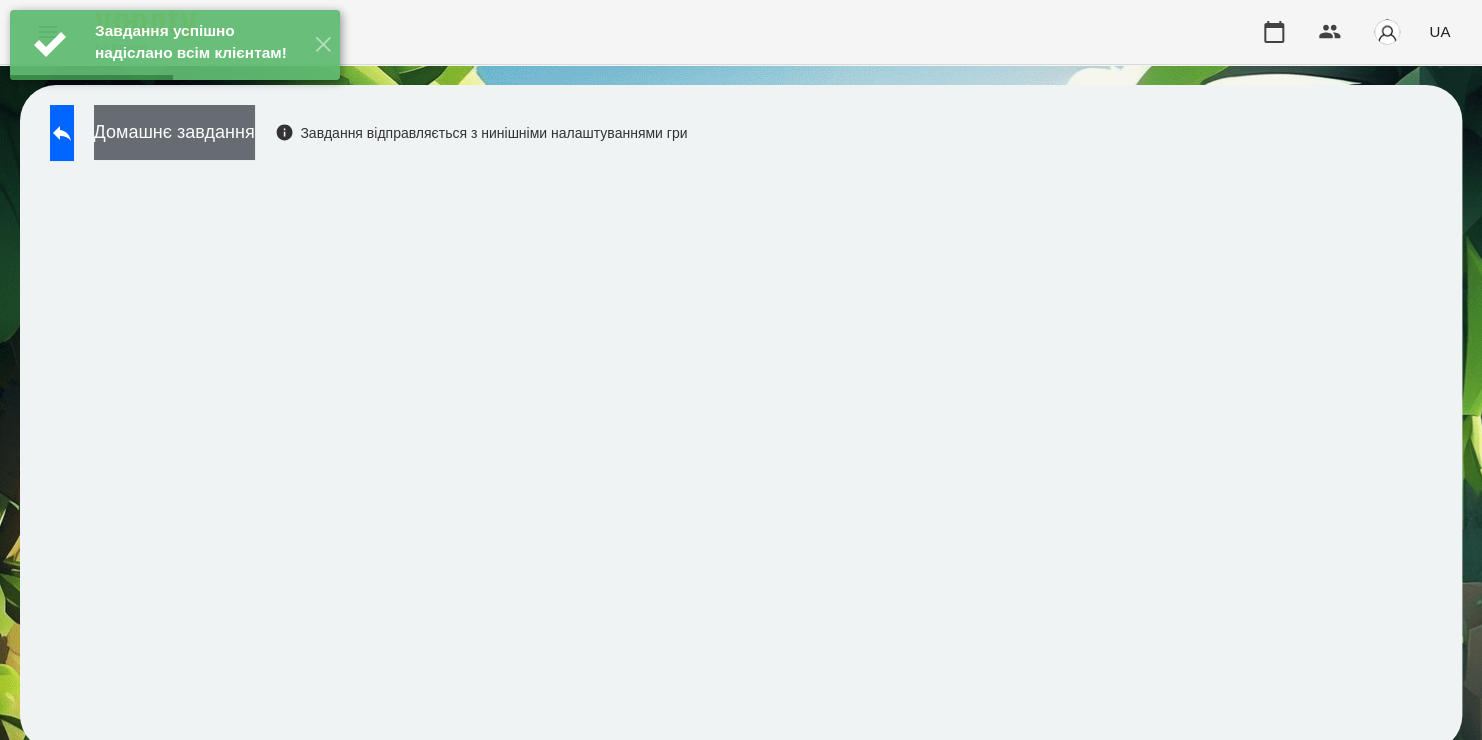 click on "Домашнє завдання" at bounding box center [174, 132] 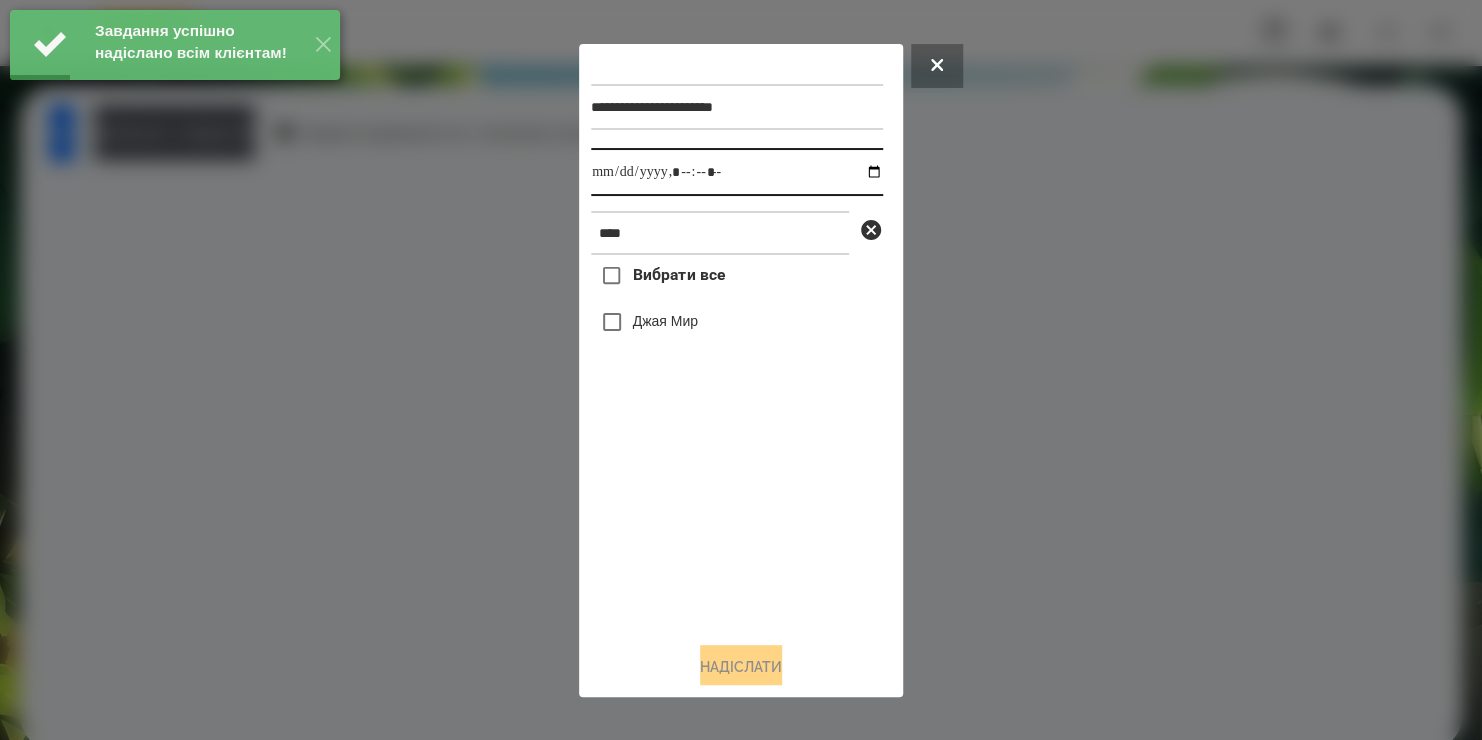 click at bounding box center [737, 172] 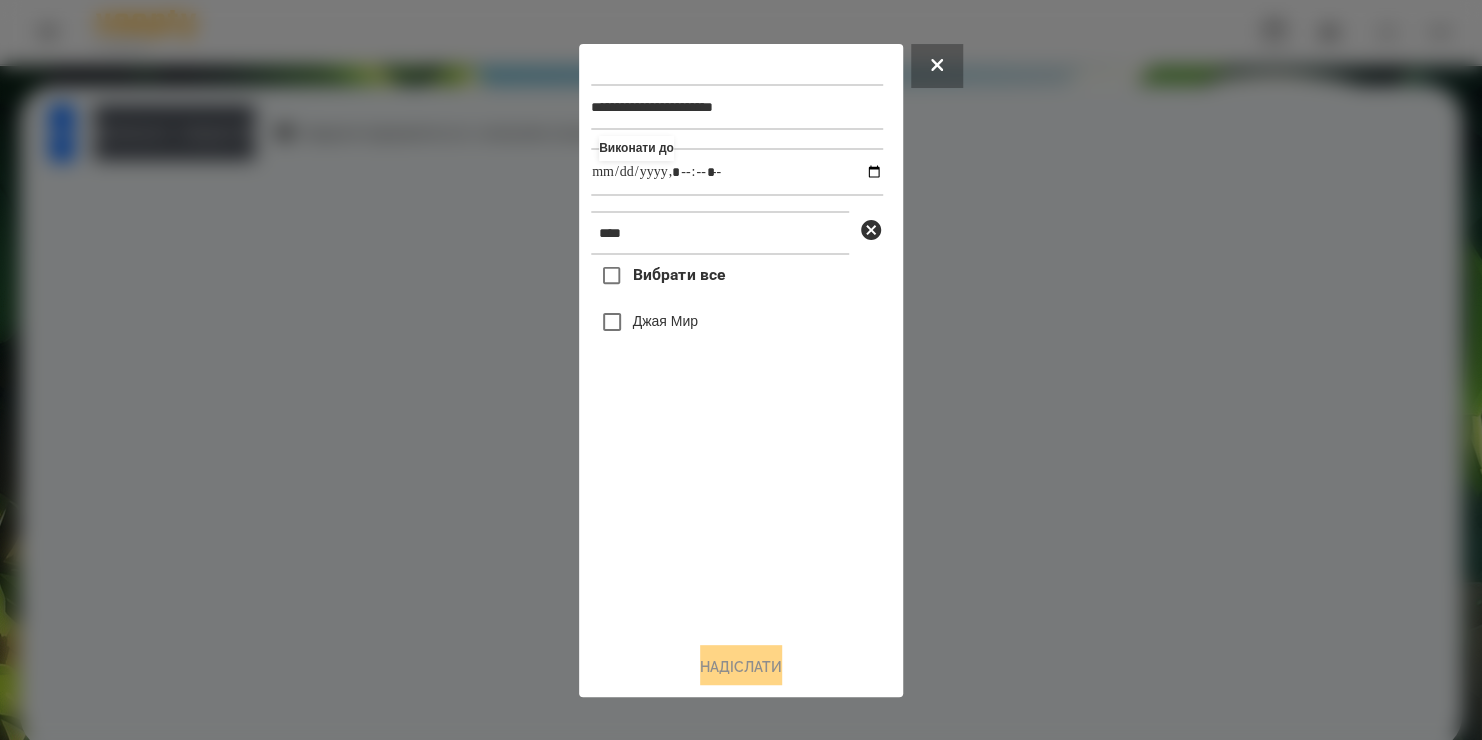 type on "**********" 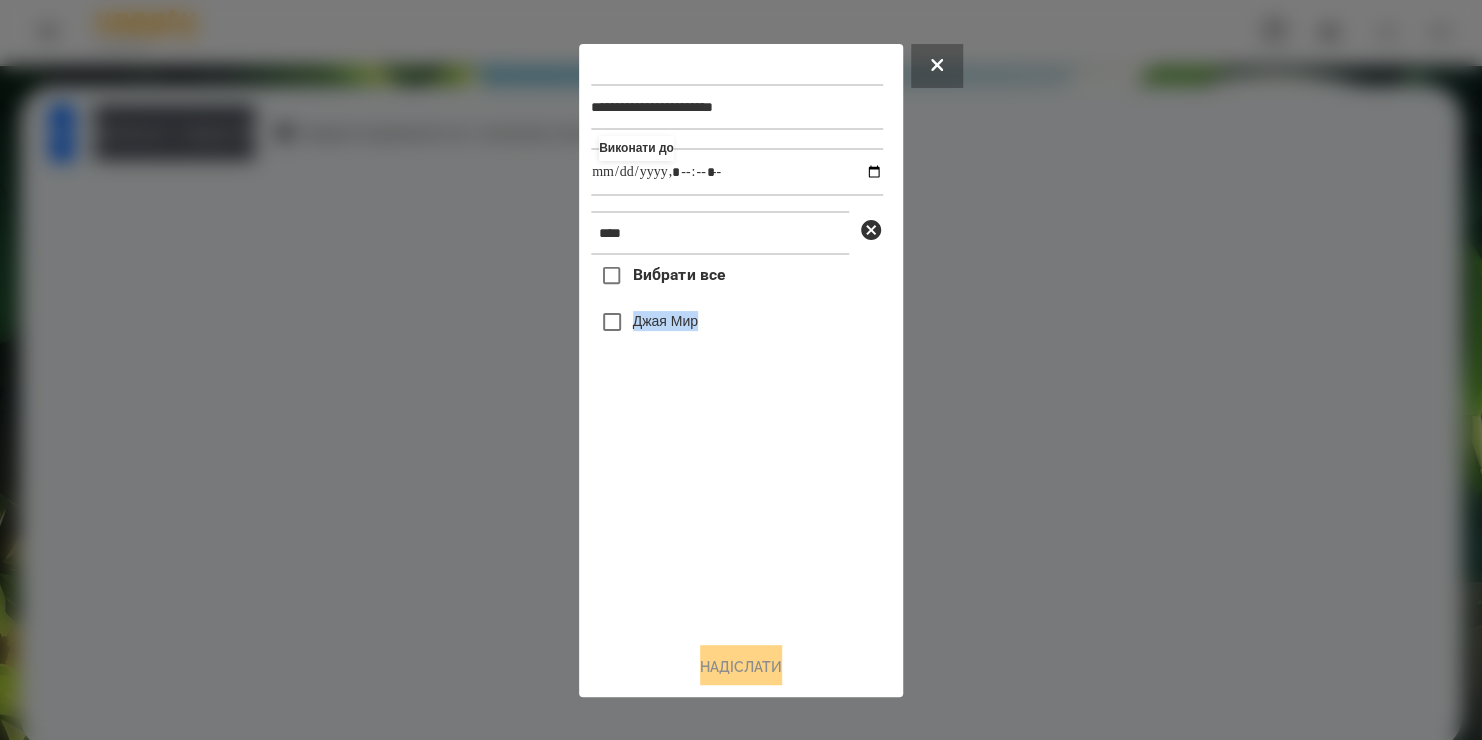 click on "Выбрати все [FIRST] [LAST]" at bounding box center (737, 440) 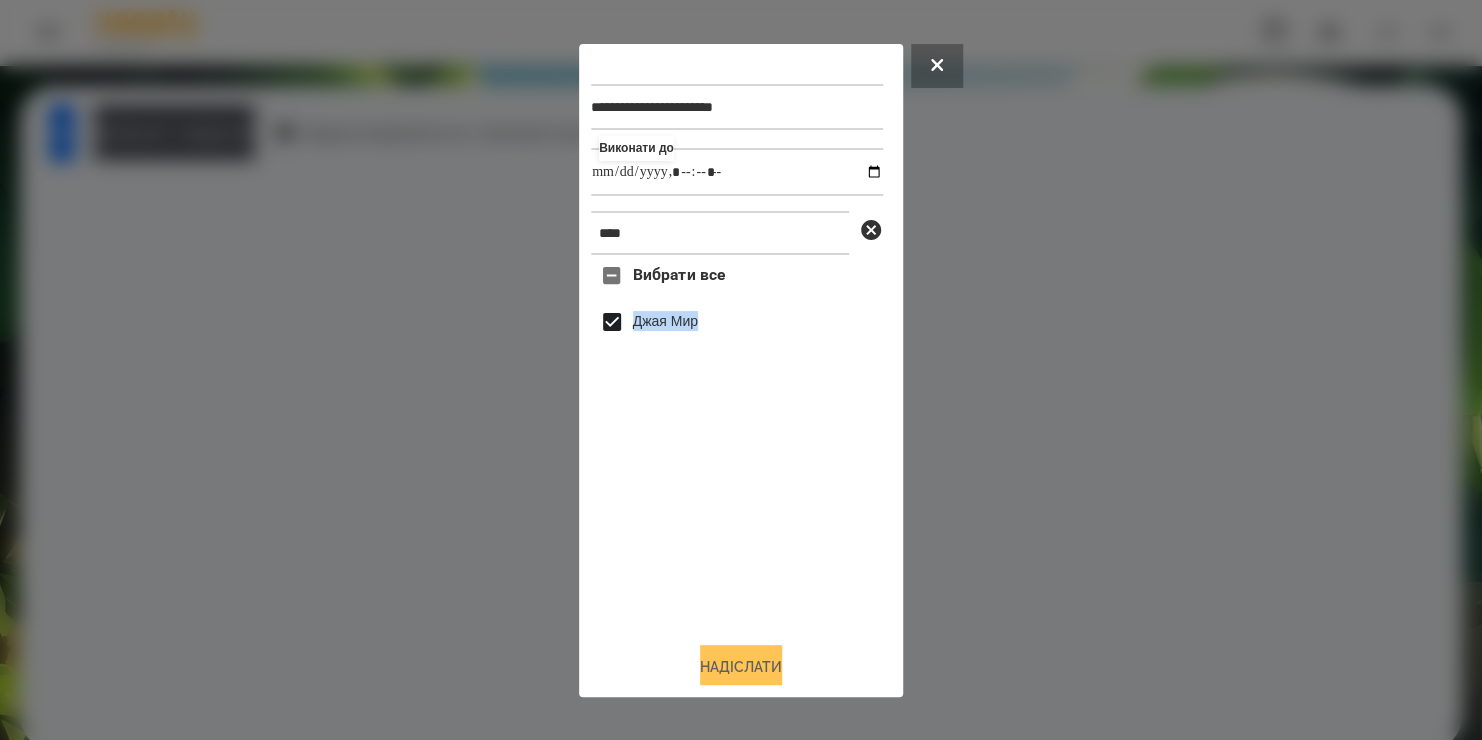 click on "Надіслати" at bounding box center [741, 667] 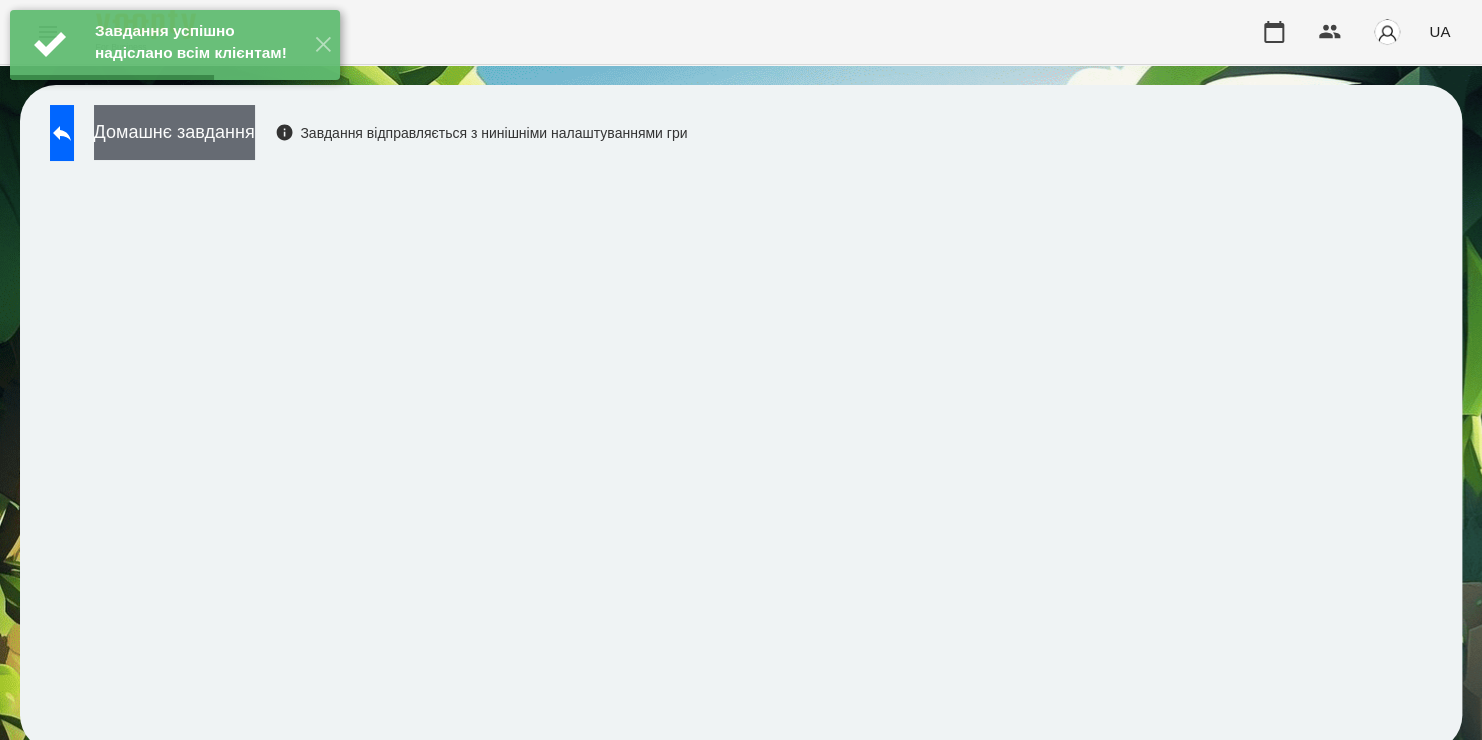 click on "Домашнє завдання" at bounding box center [174, 132] 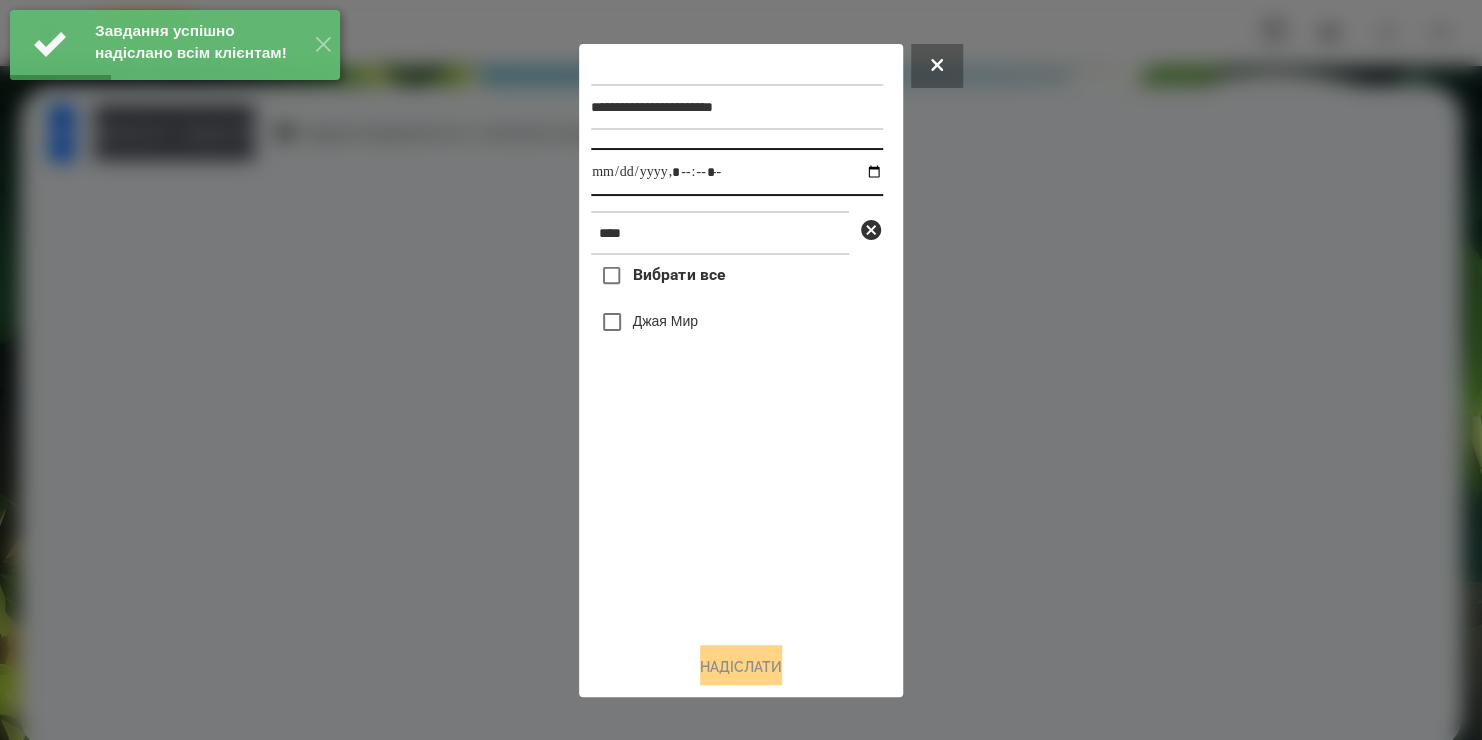 click at bounding box center [737, 172] 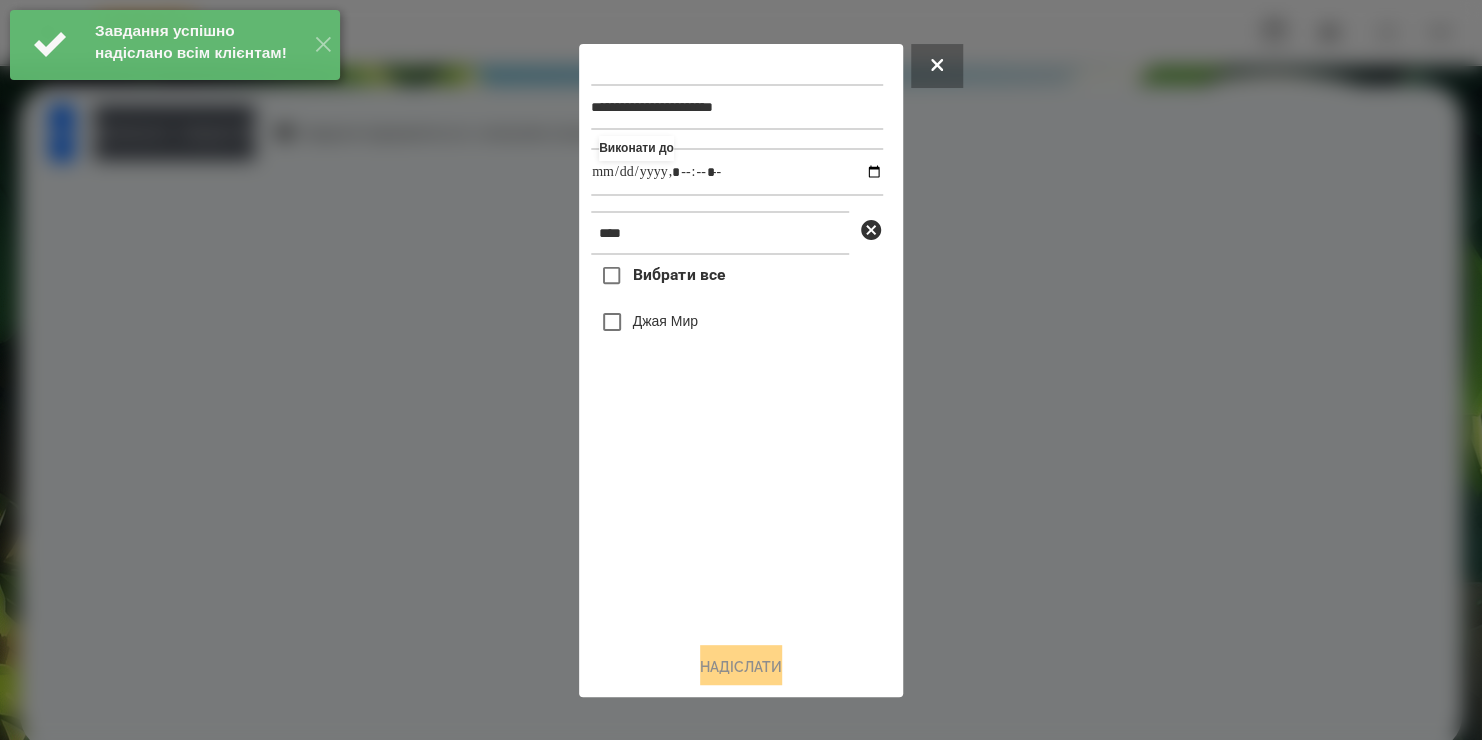 type on "**********" 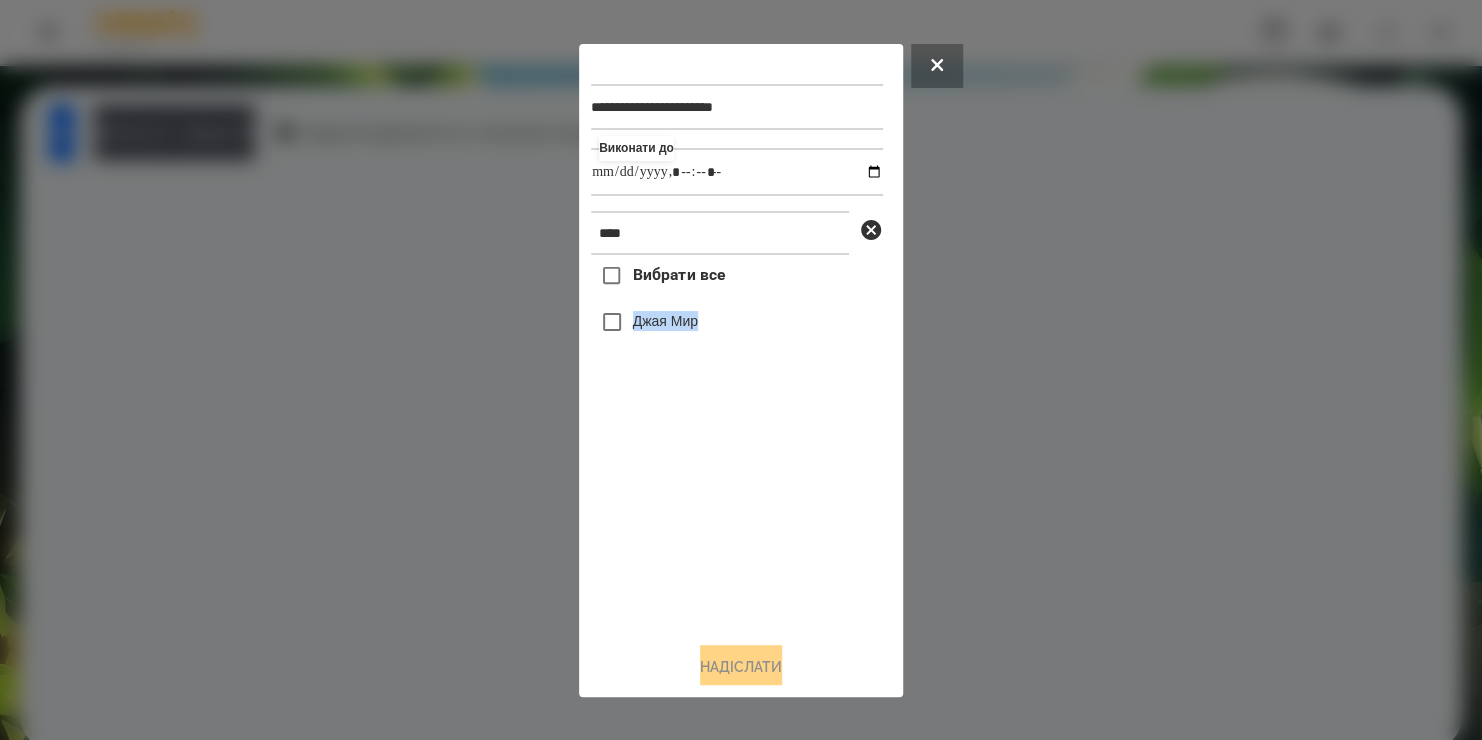 click on "Выбрати все [FIRST] [LAST]" at bounding box center [737, 440] 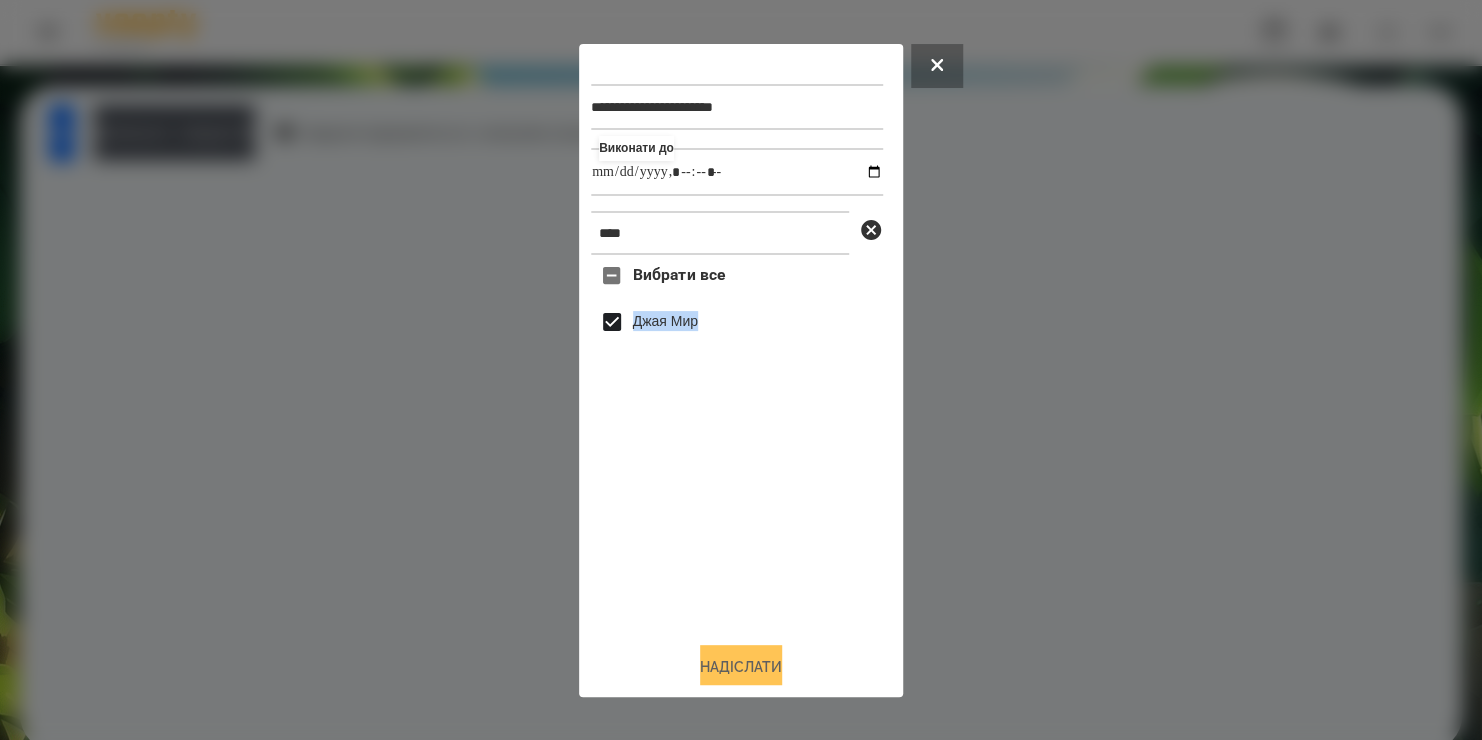 click on "Надіслати" at bounding box center [741, 667] 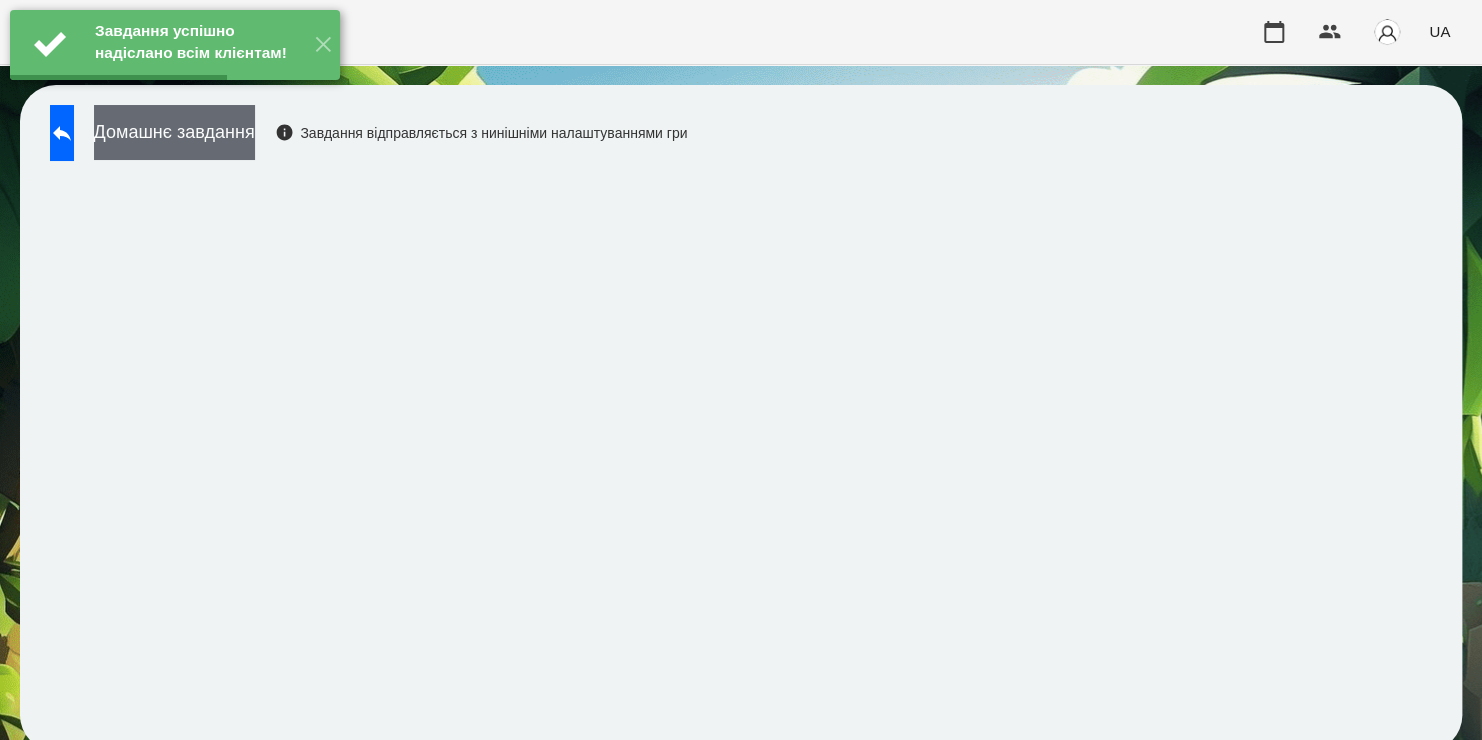 click on "Домашнє завдання" at bounding box center [174, 132] 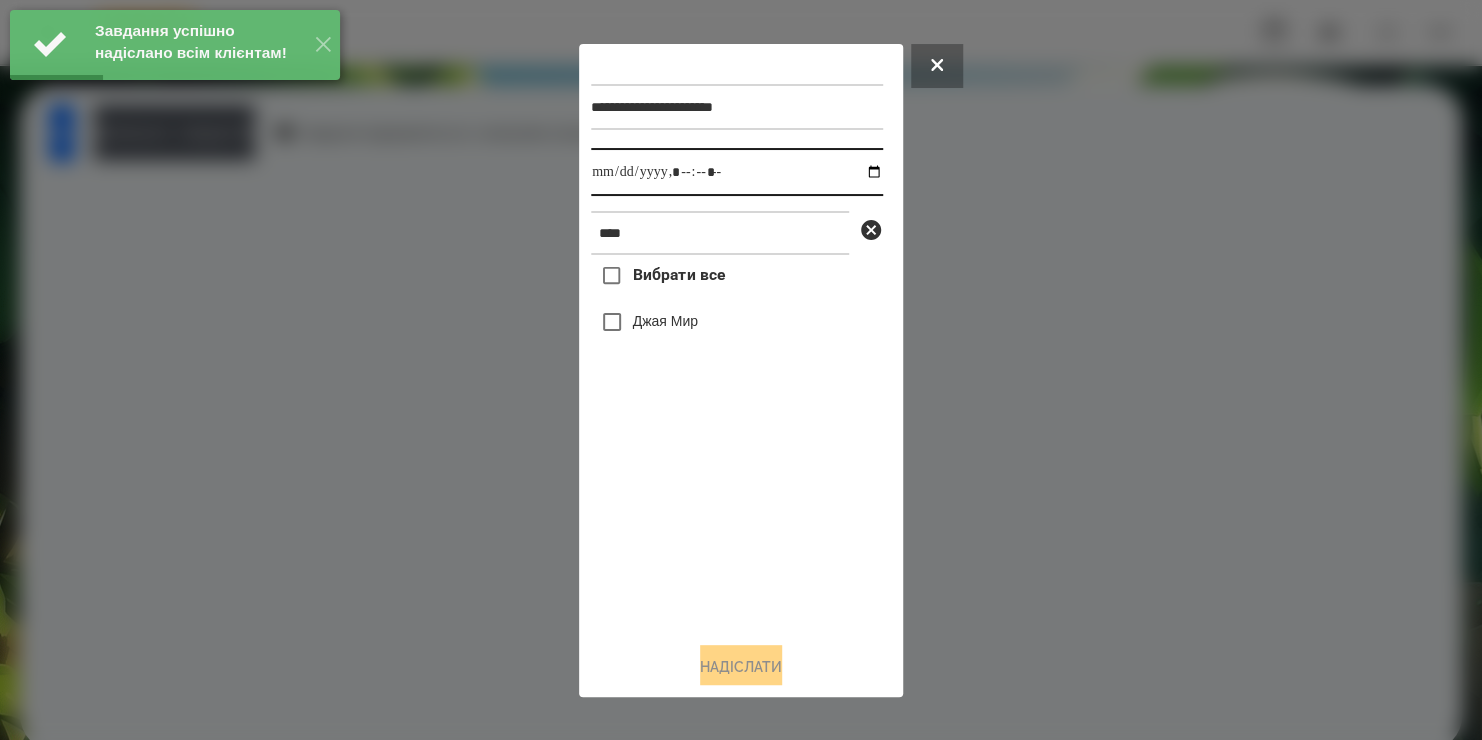 click at bounding box center (737, 172) 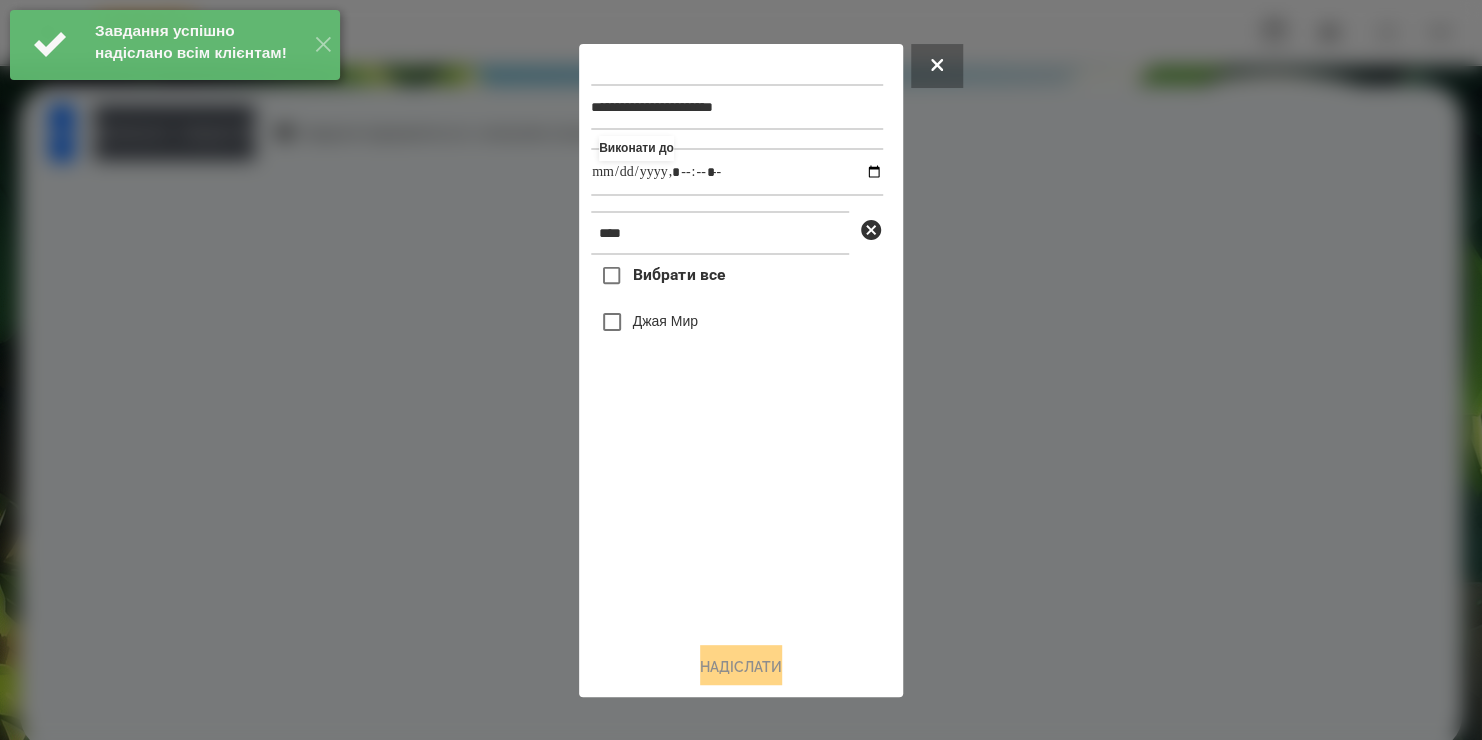 type on "**********" 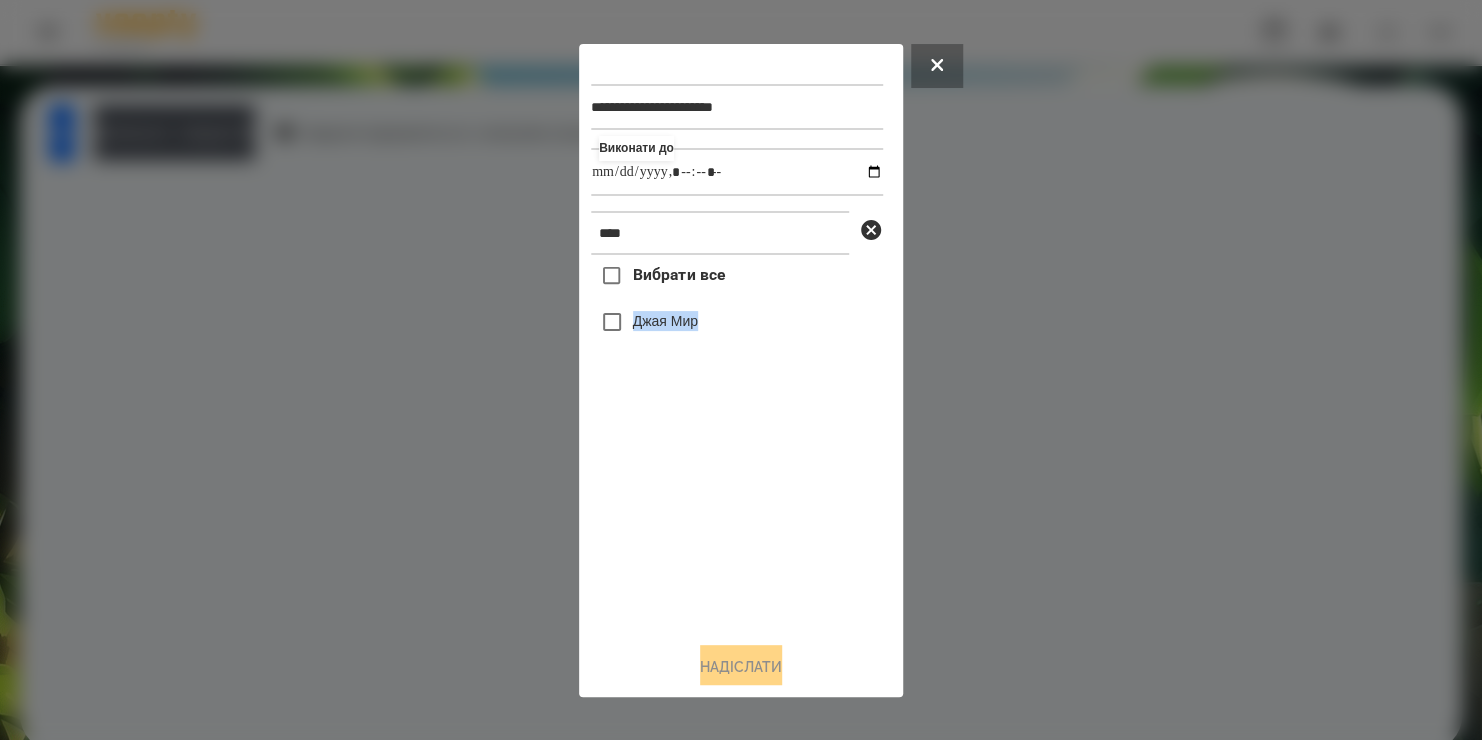 click on "Выбрати все [FIRST] [LAST]" at bounding box center (737, 440) 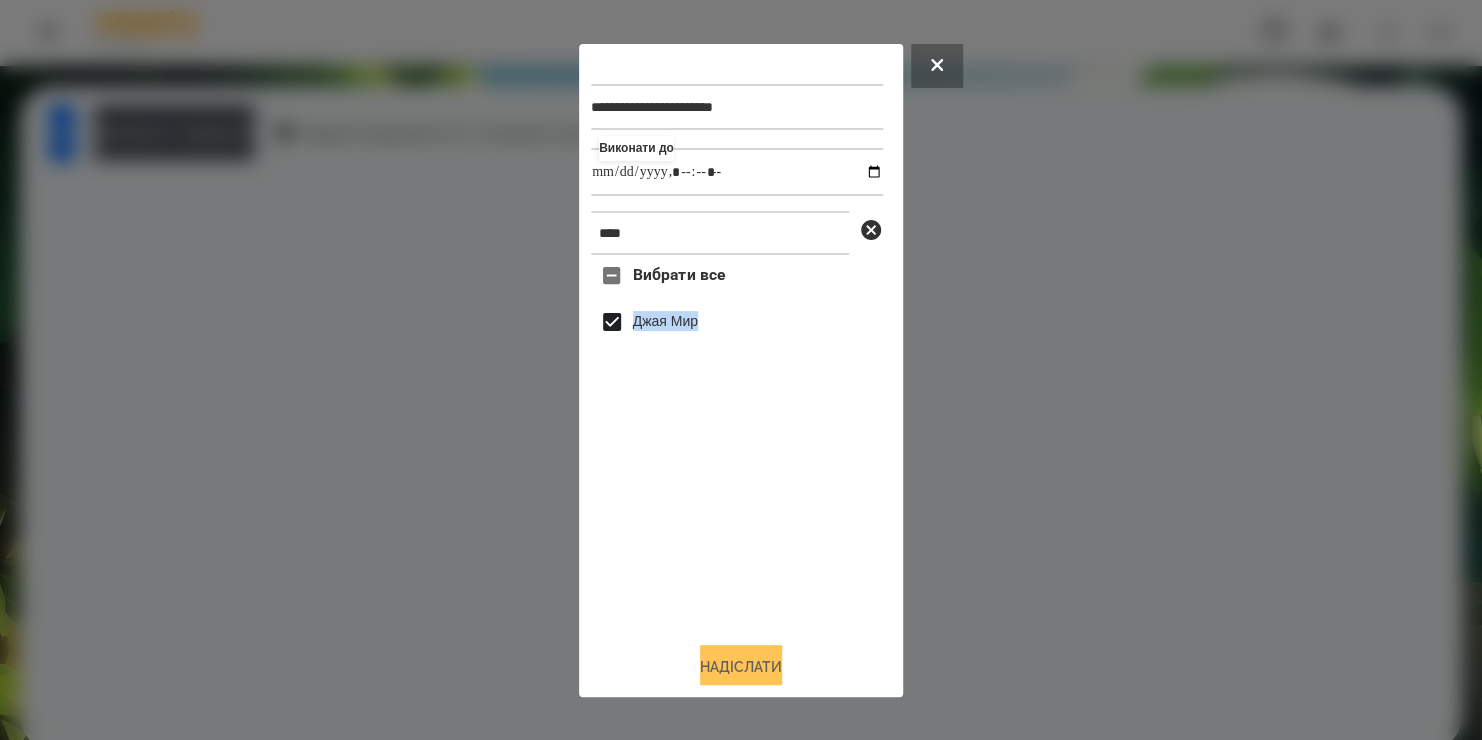 click on "Надіслати" at bounding box center [741, 667] 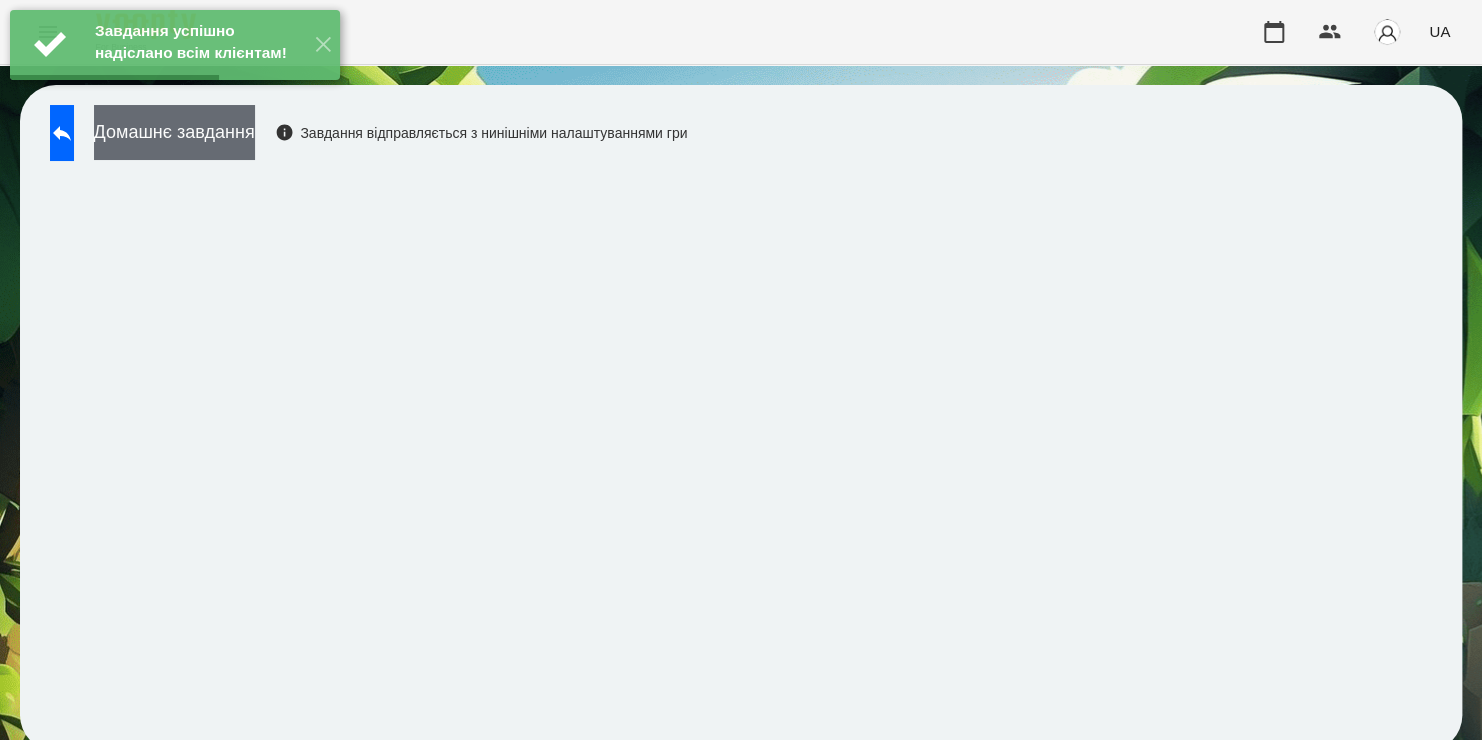 click on "Домашнє завдання" at bounding box center (174, 132) 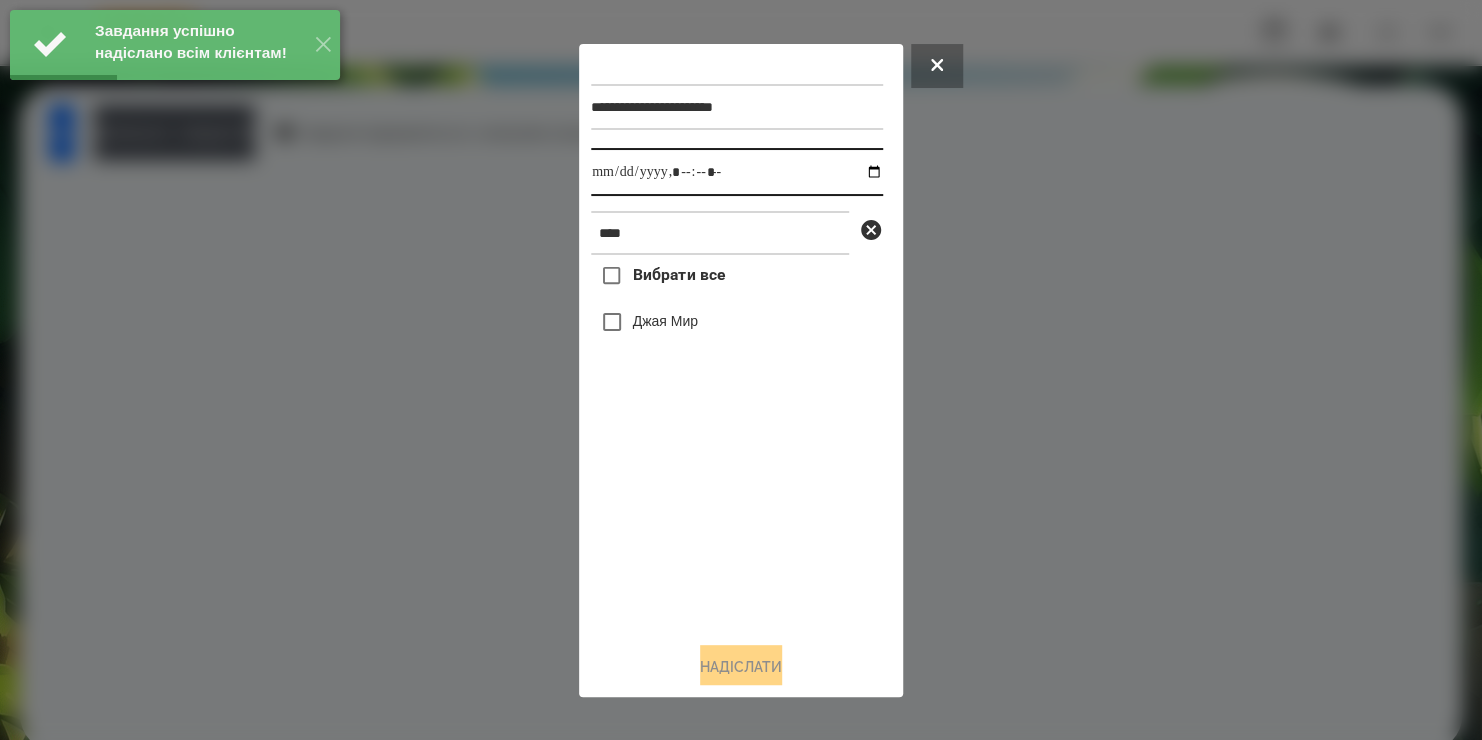 click at bounding box center (737, 172) 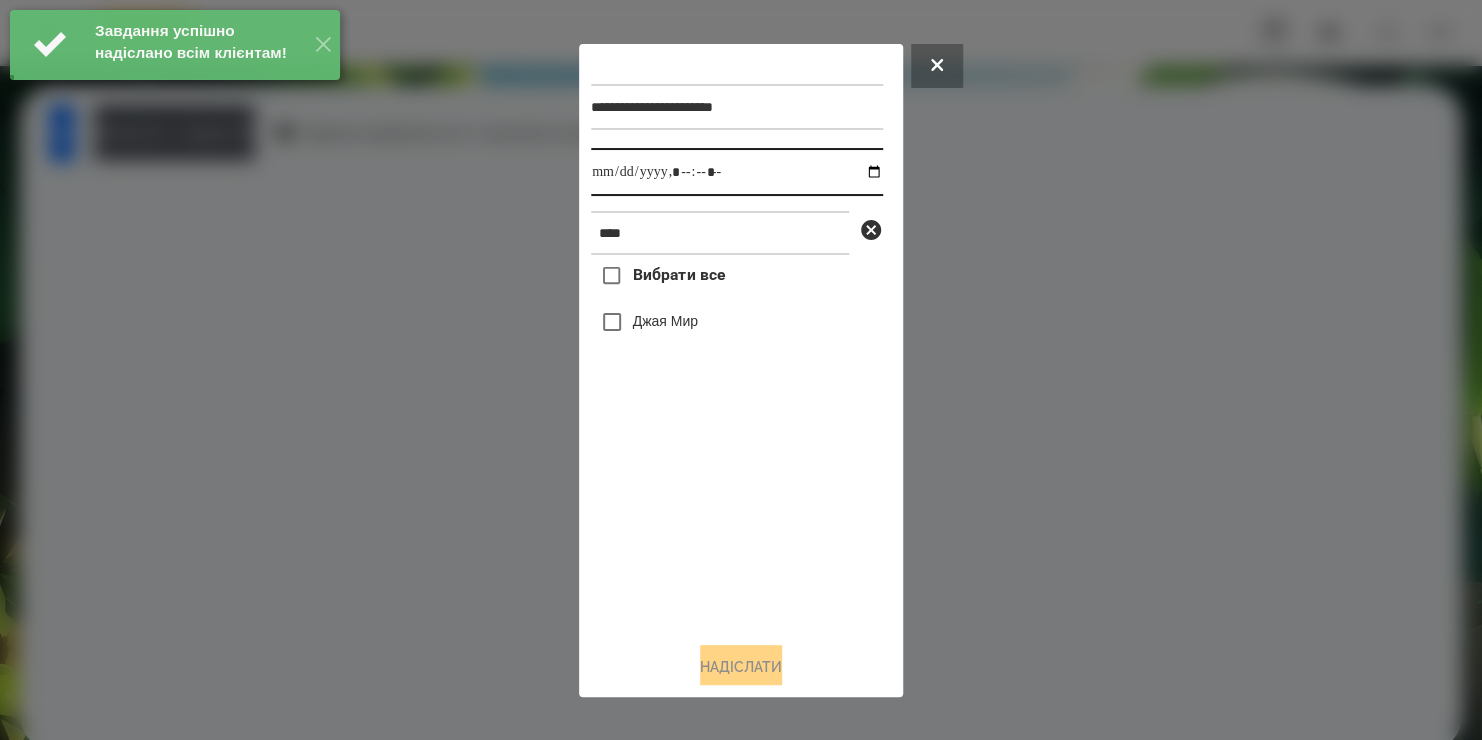 click at bounding box center [737, 172] 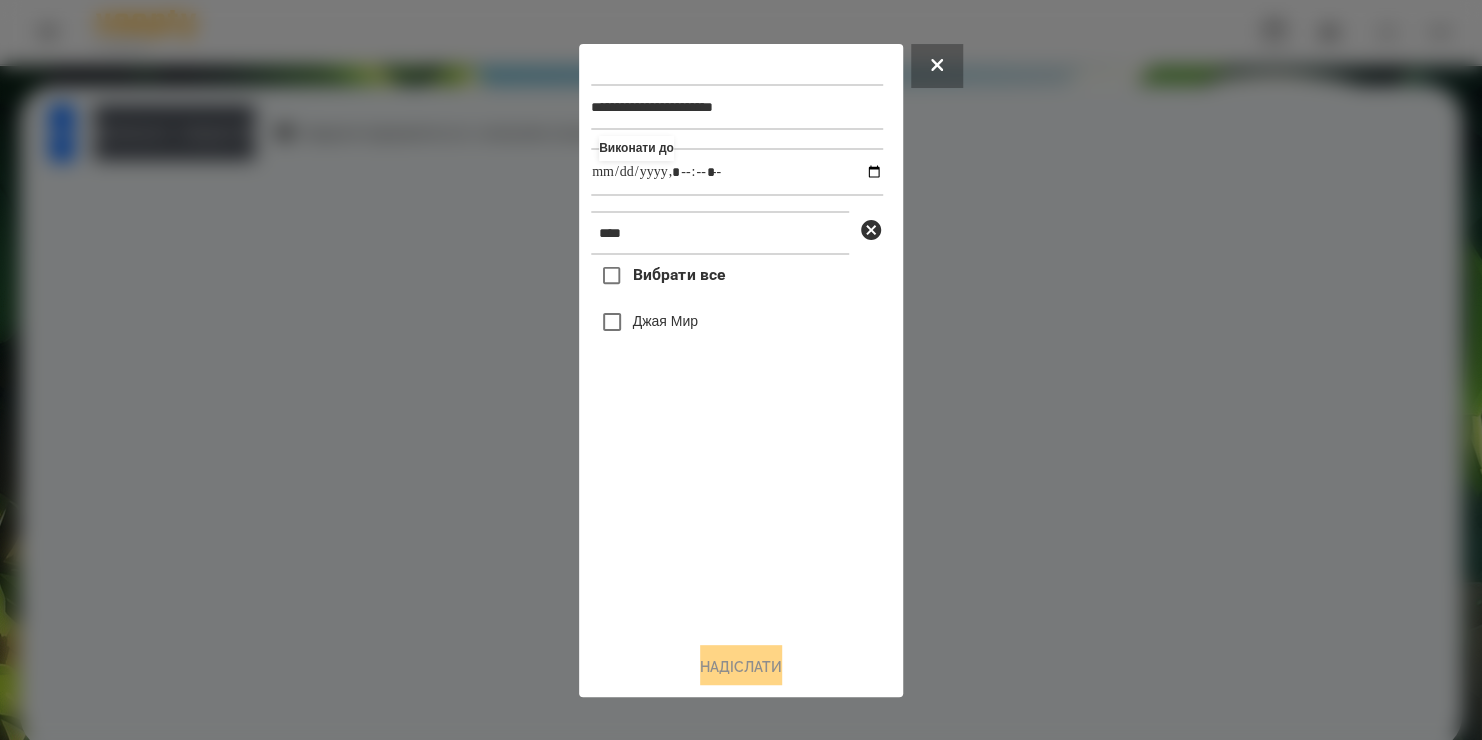 type on "**********" 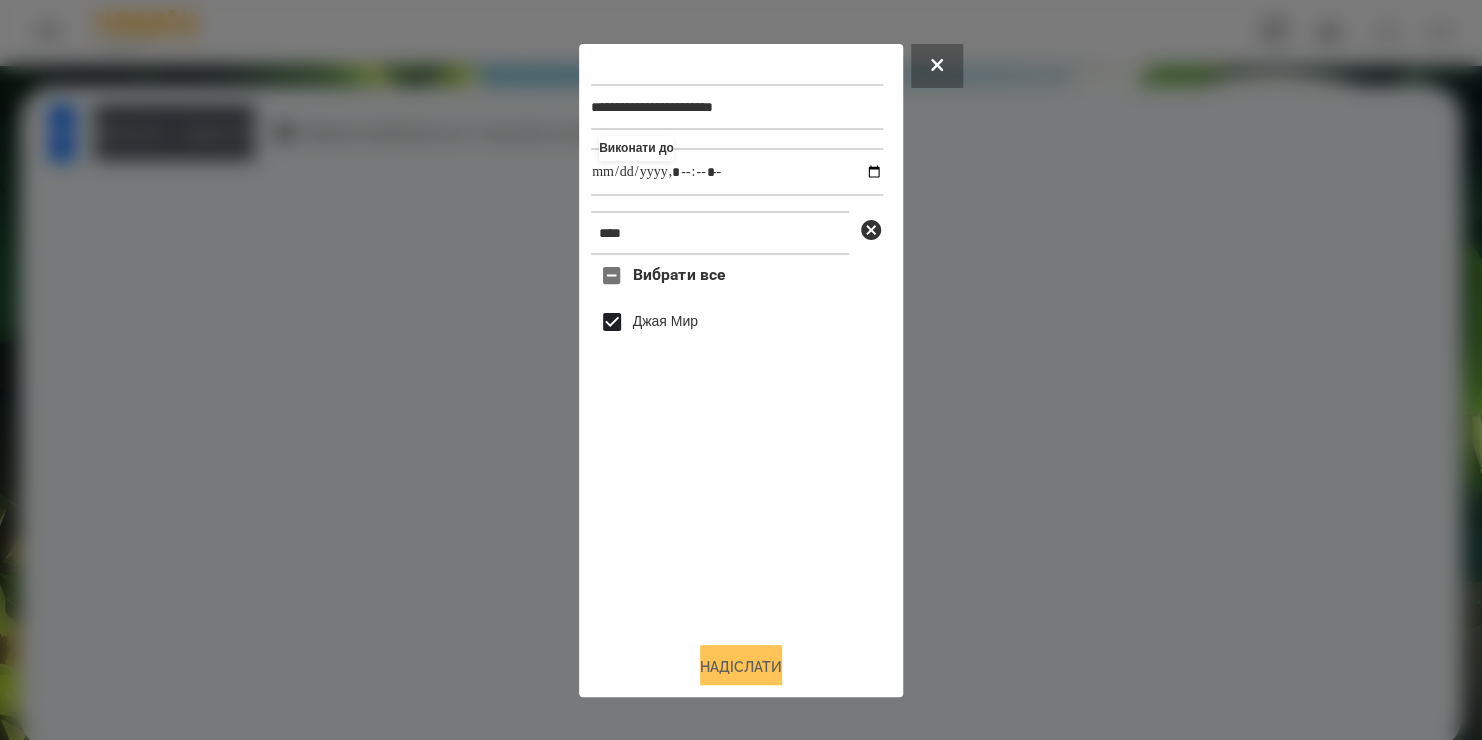 click on "Надіслати" at bounding box center (741, 667) 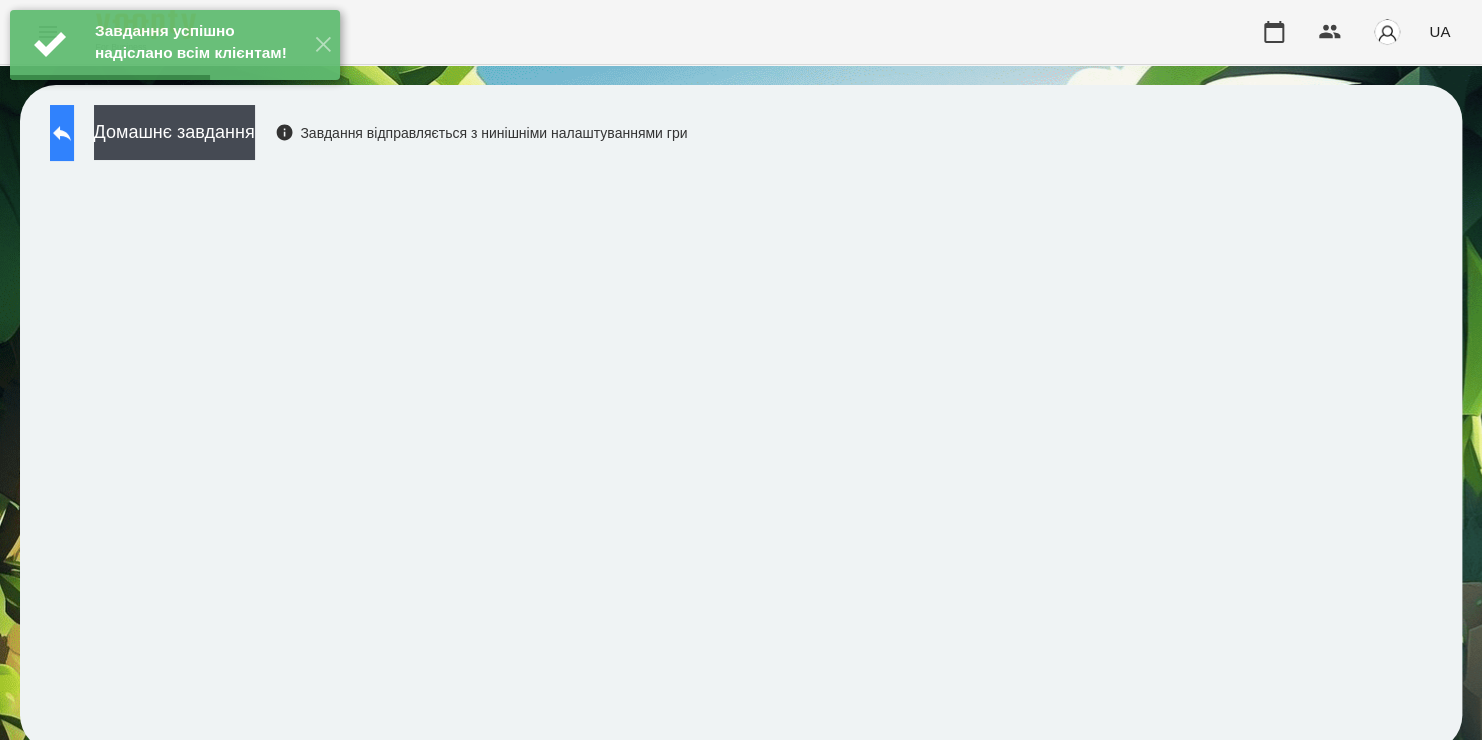 click 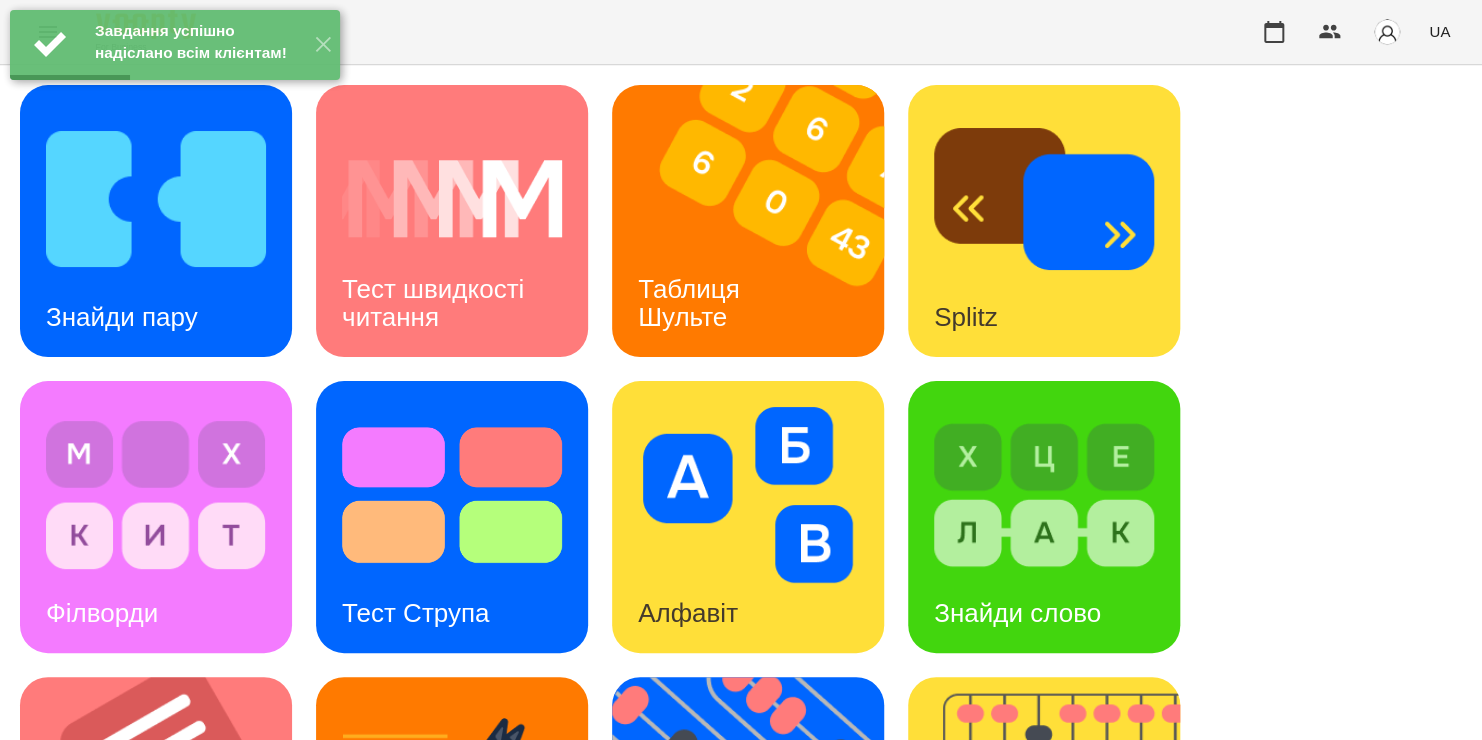 scroll, scrollTop: 708, scrollLeft: 0, axis: vertical 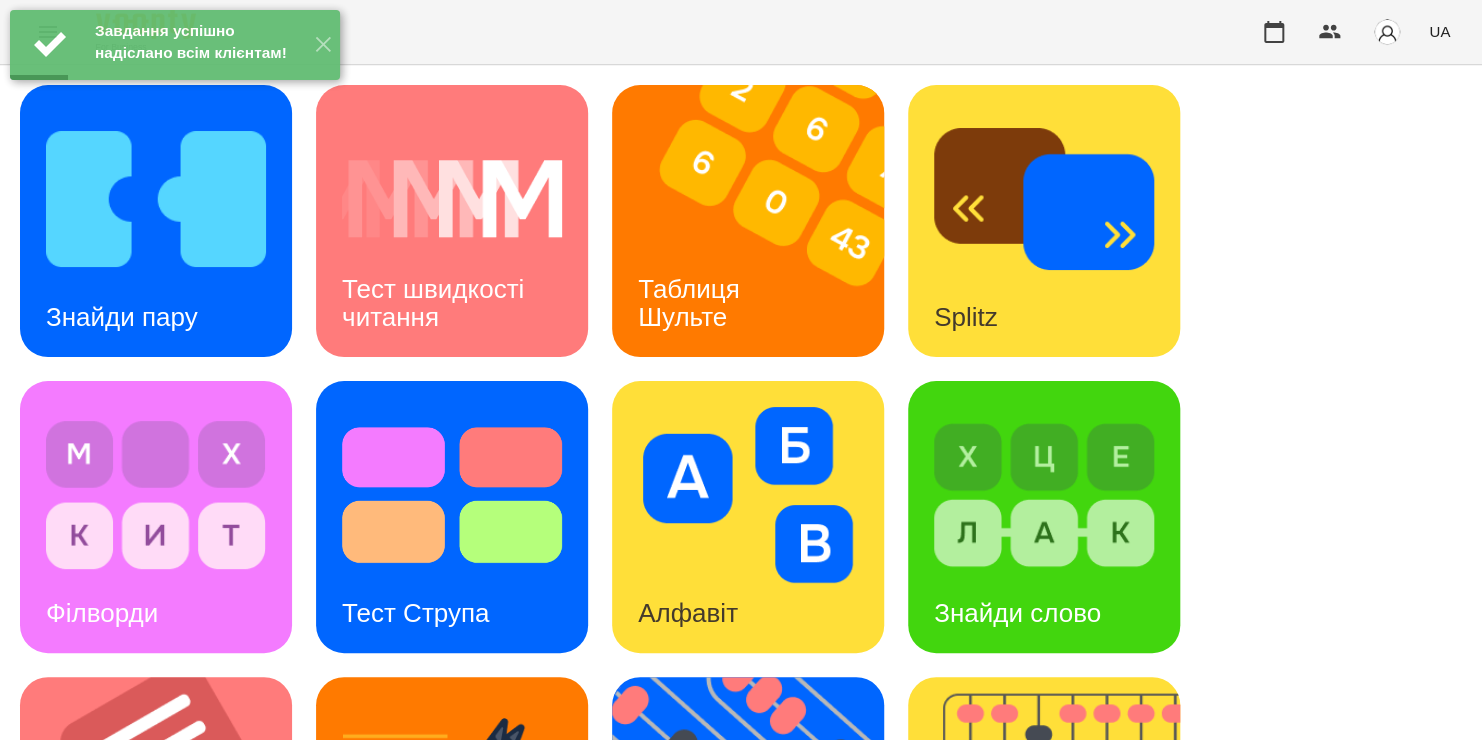 click at bounding box center [1057, 1109] 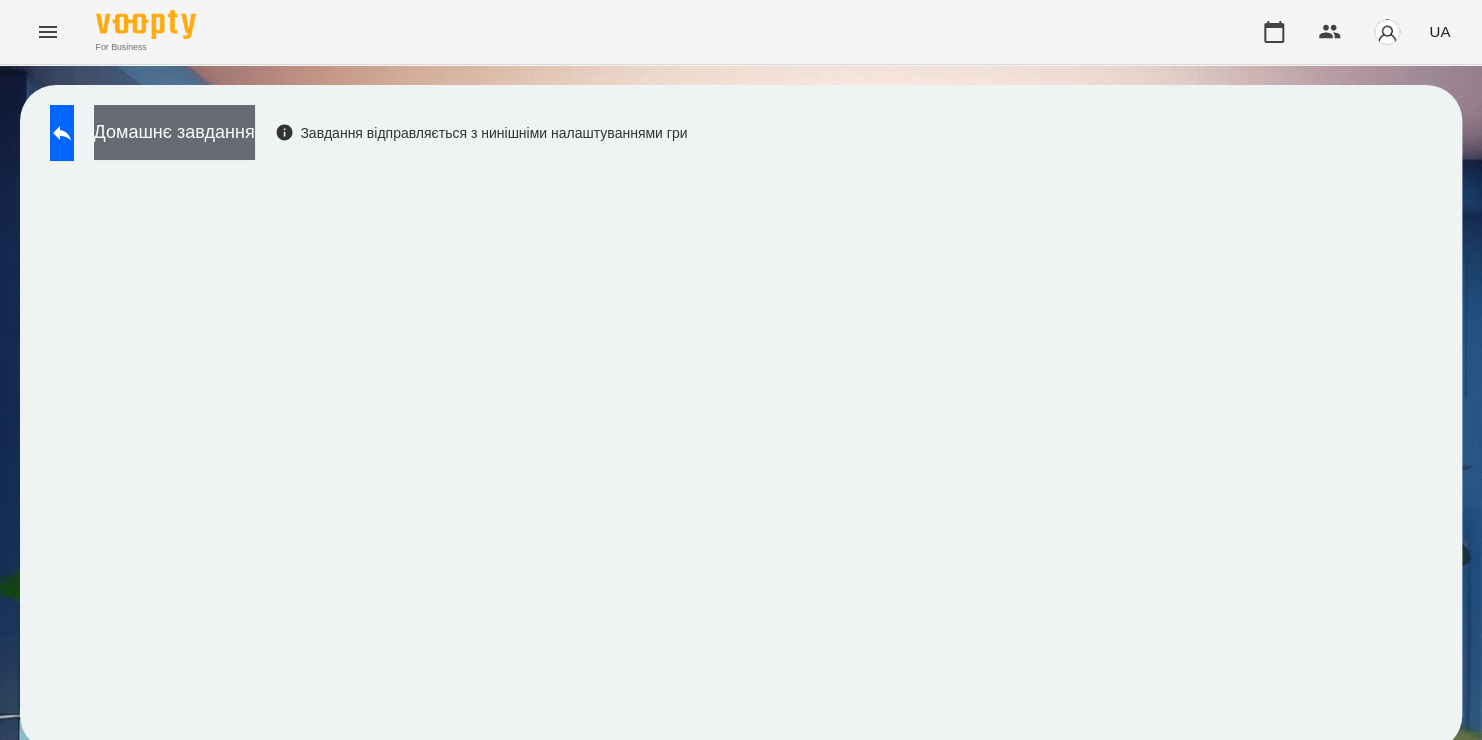 click on "Домашнє завдання" at bounding box center (174, 132) 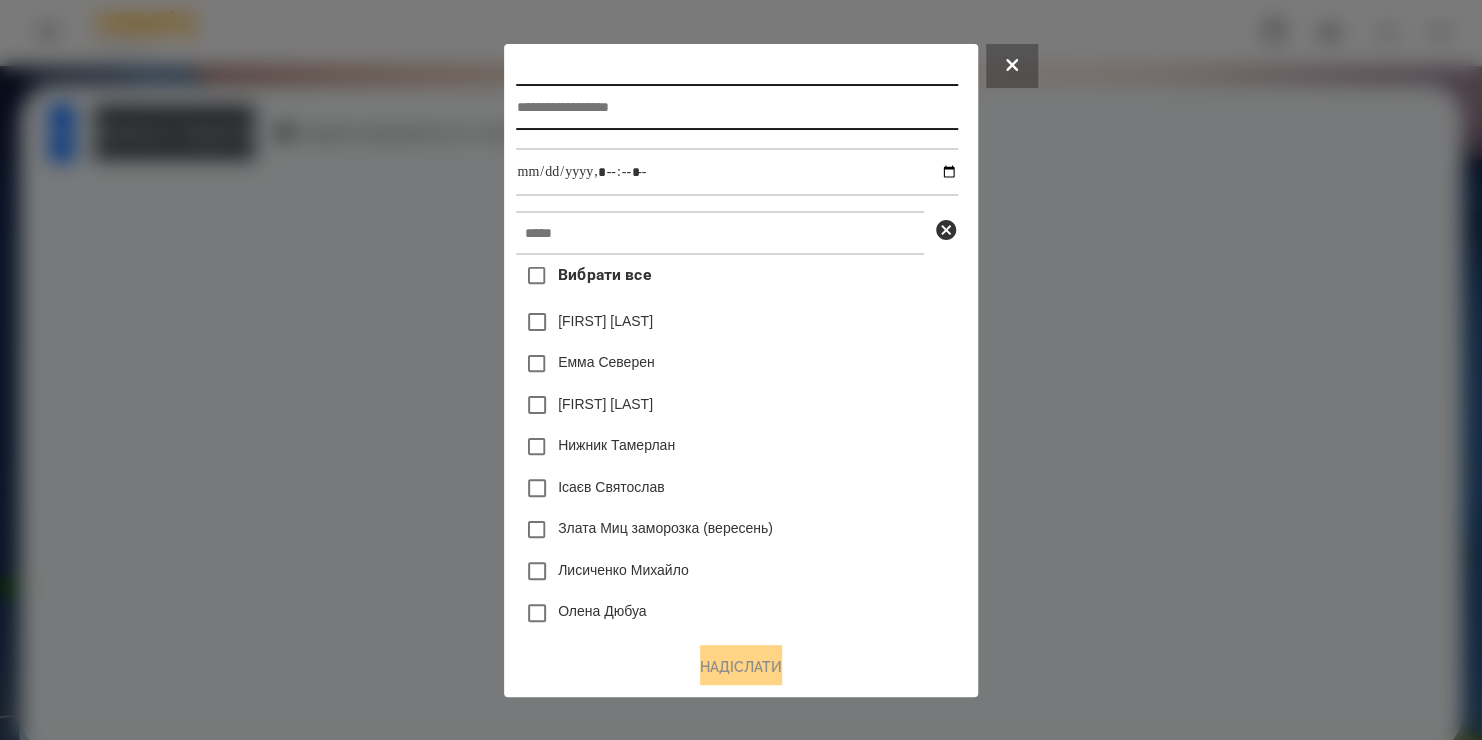 click at bounding box center [736, 107] 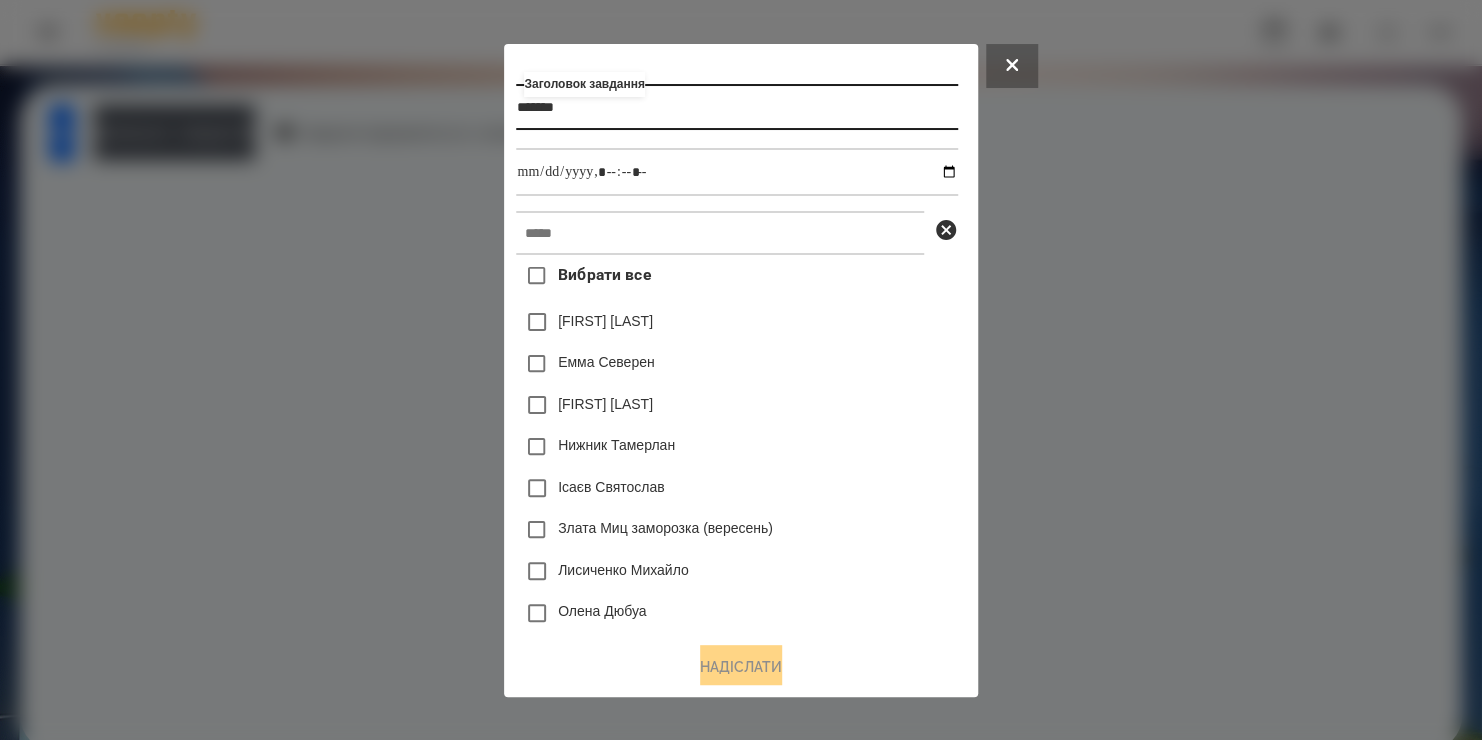 type on "*******" 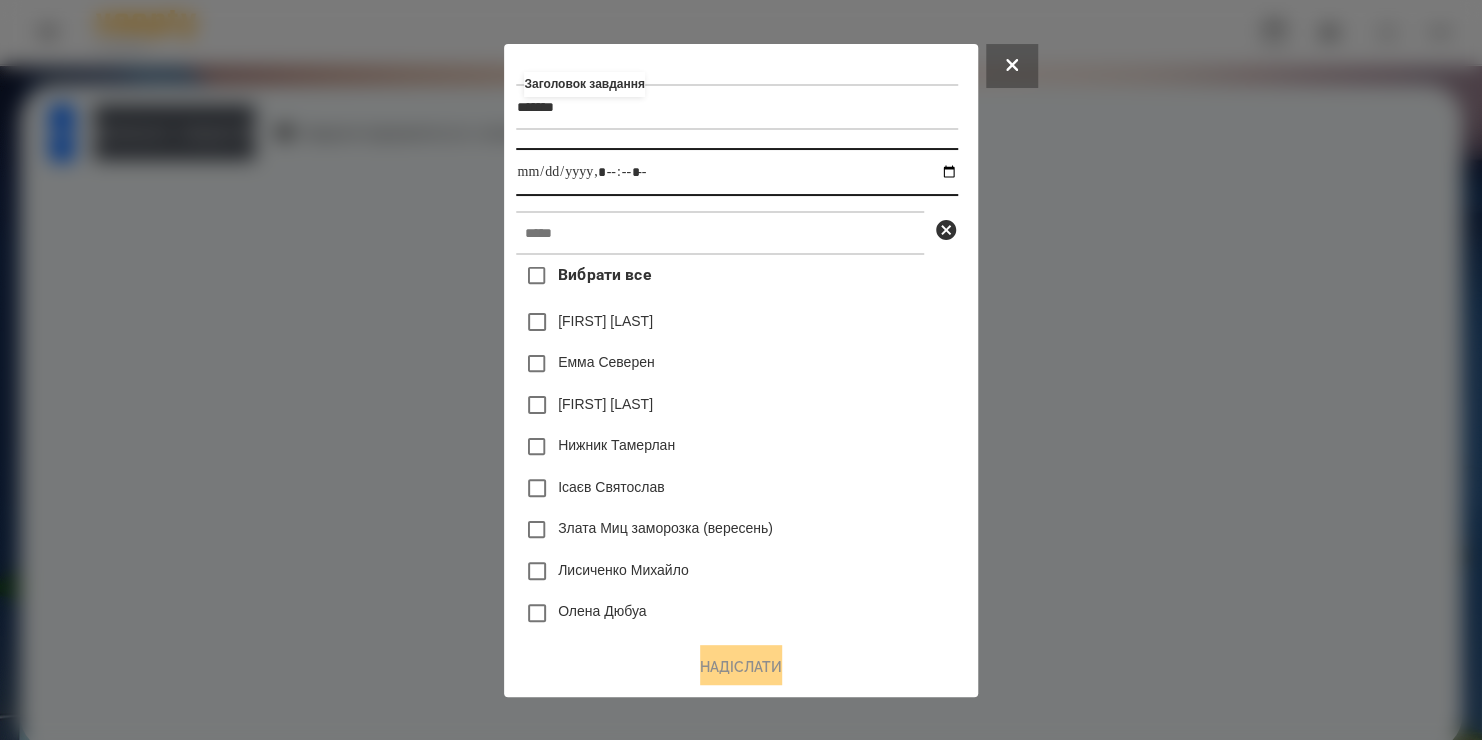 click at bounding box center [736, 172] 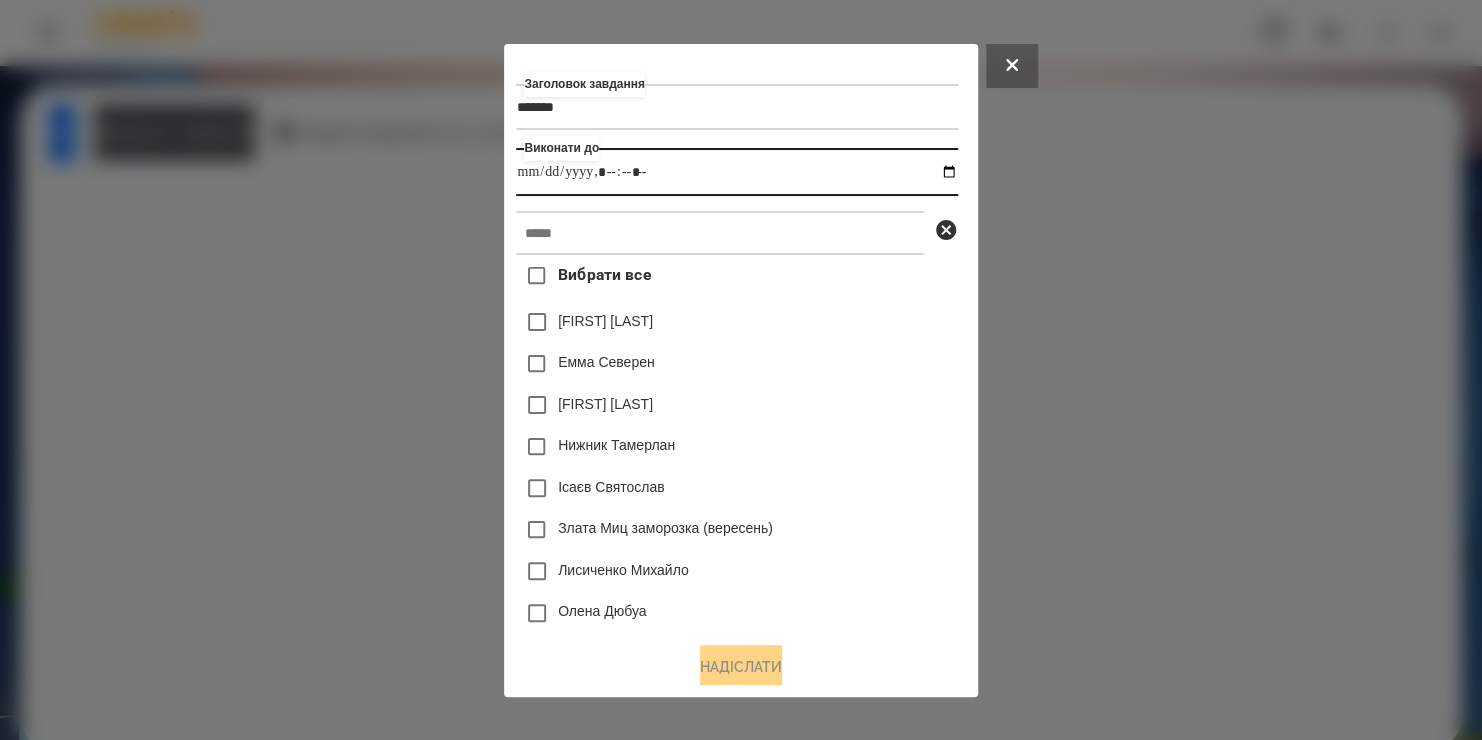 click at bounding box center [736, 172] 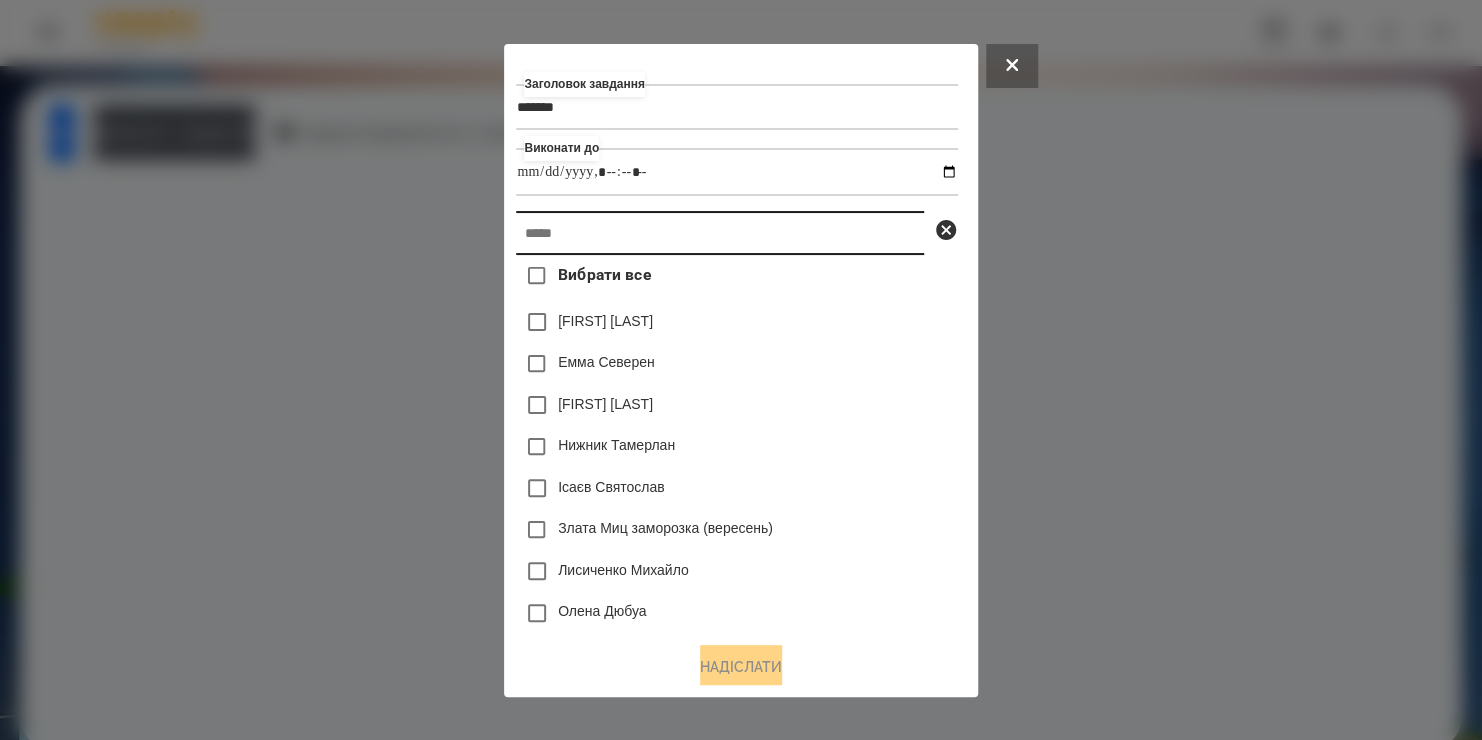 click at bounding box center (720, 233) 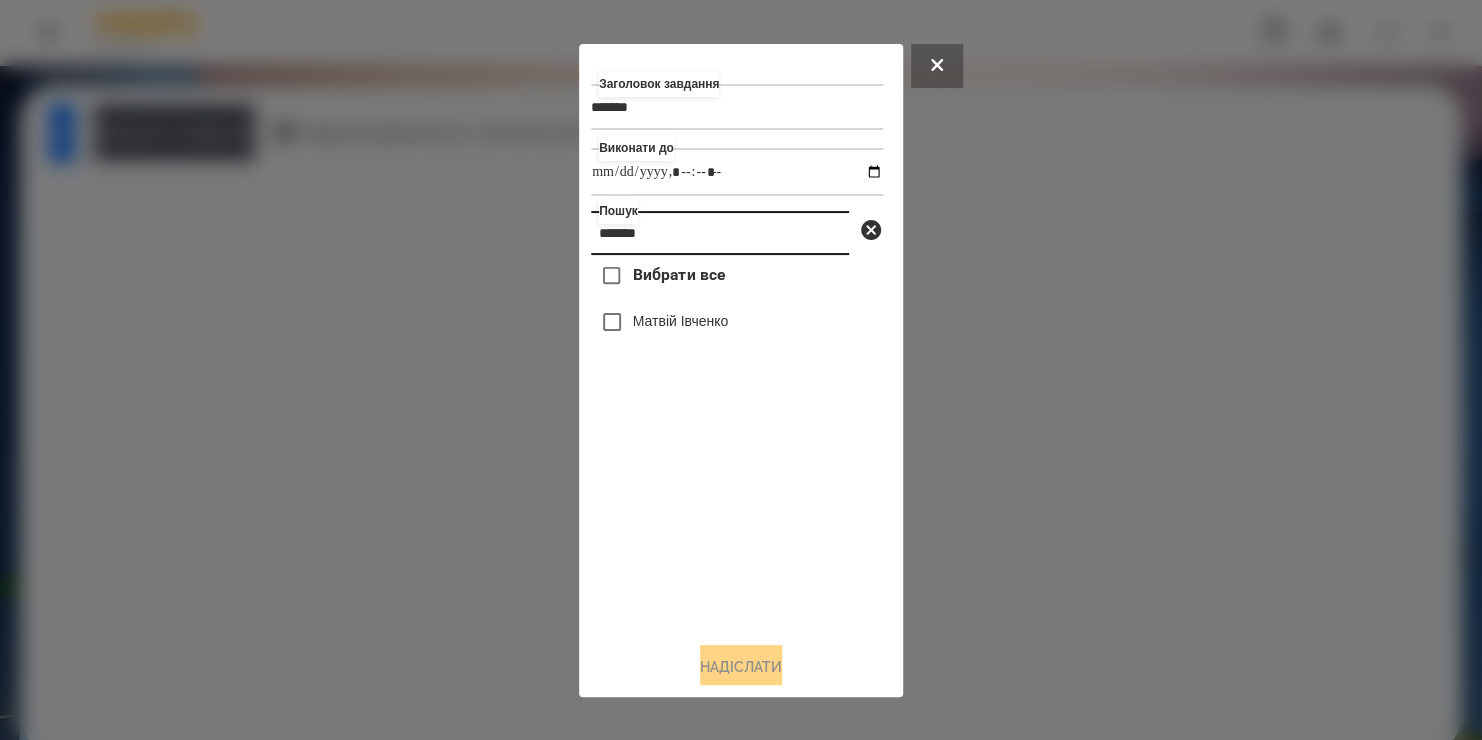 type on "*******" 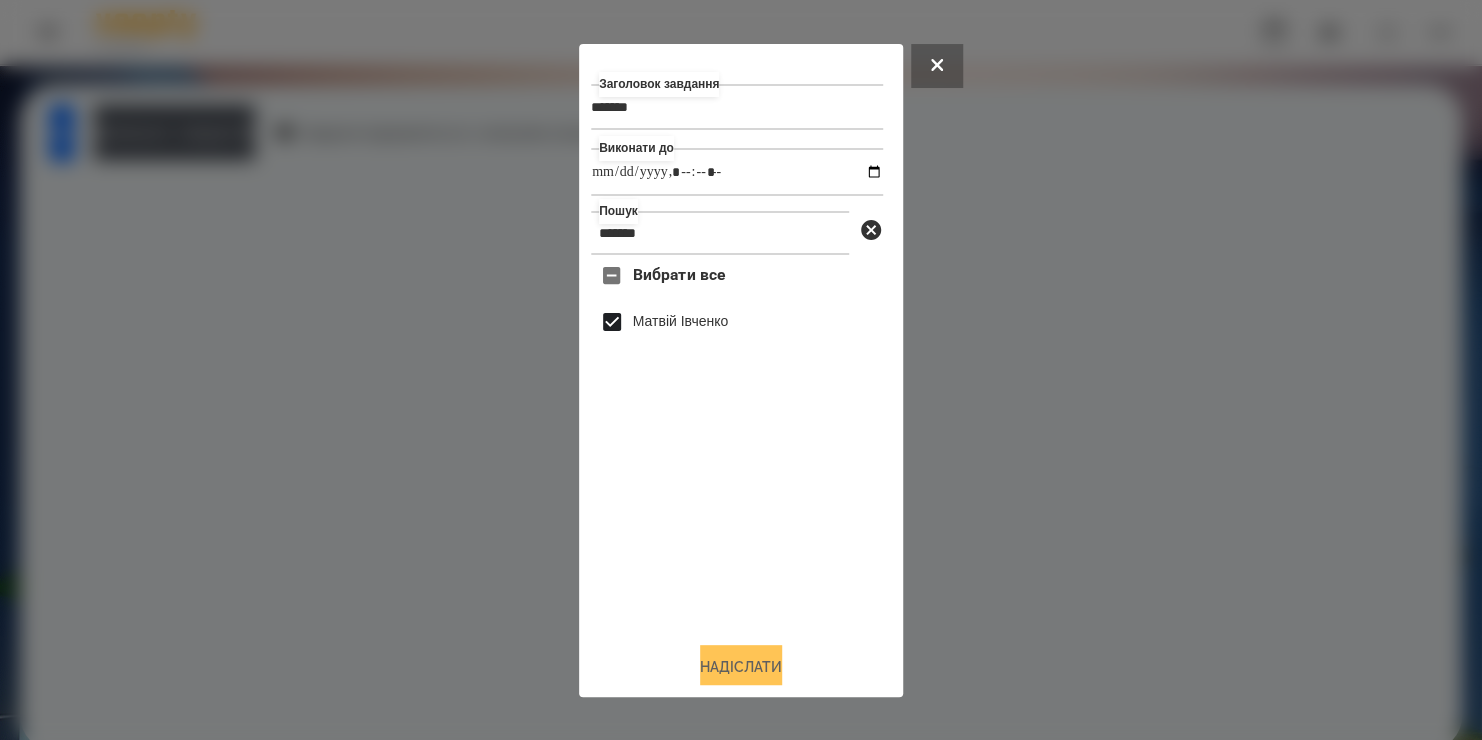 click on "Надіслати" at bounding box center [741, 667] 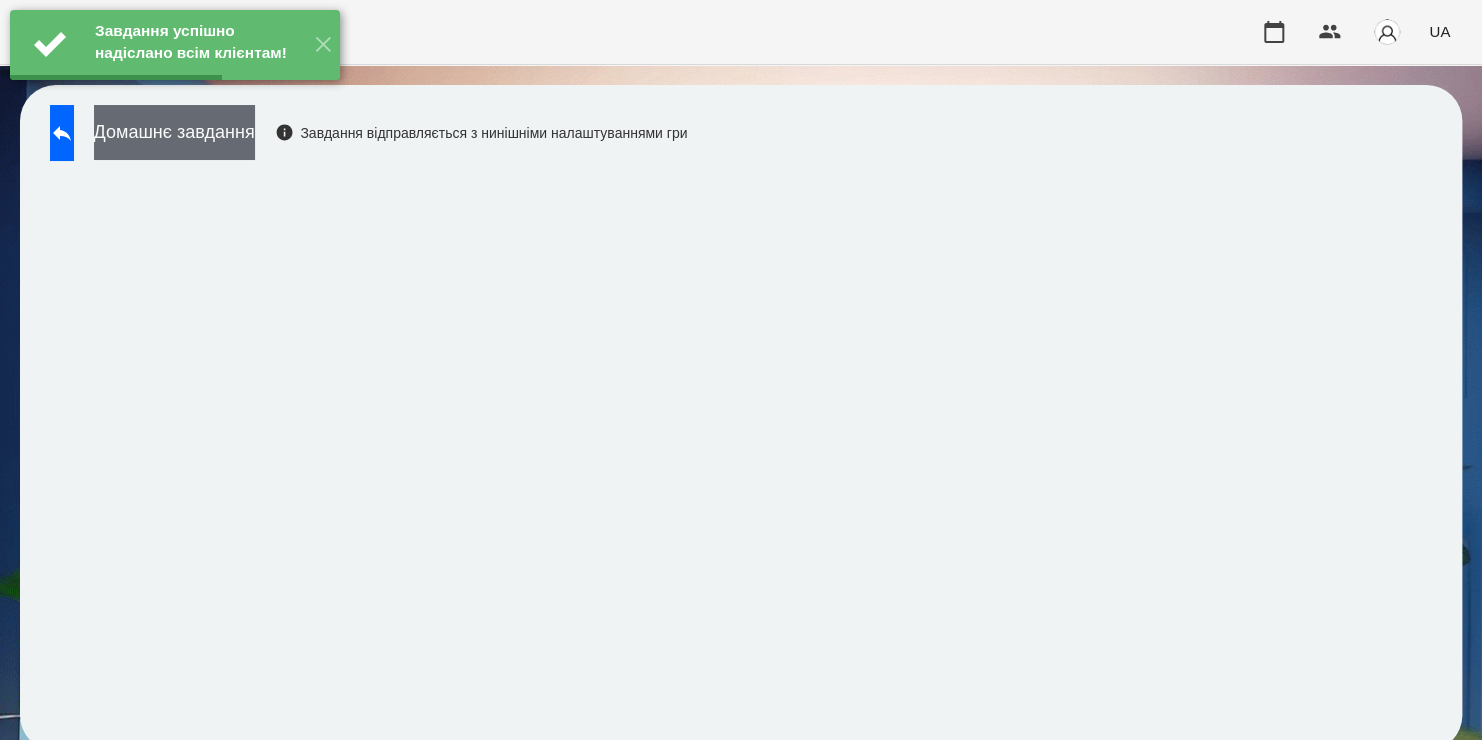 click on "Домашнє завдання" at bounding box center [174, 132] 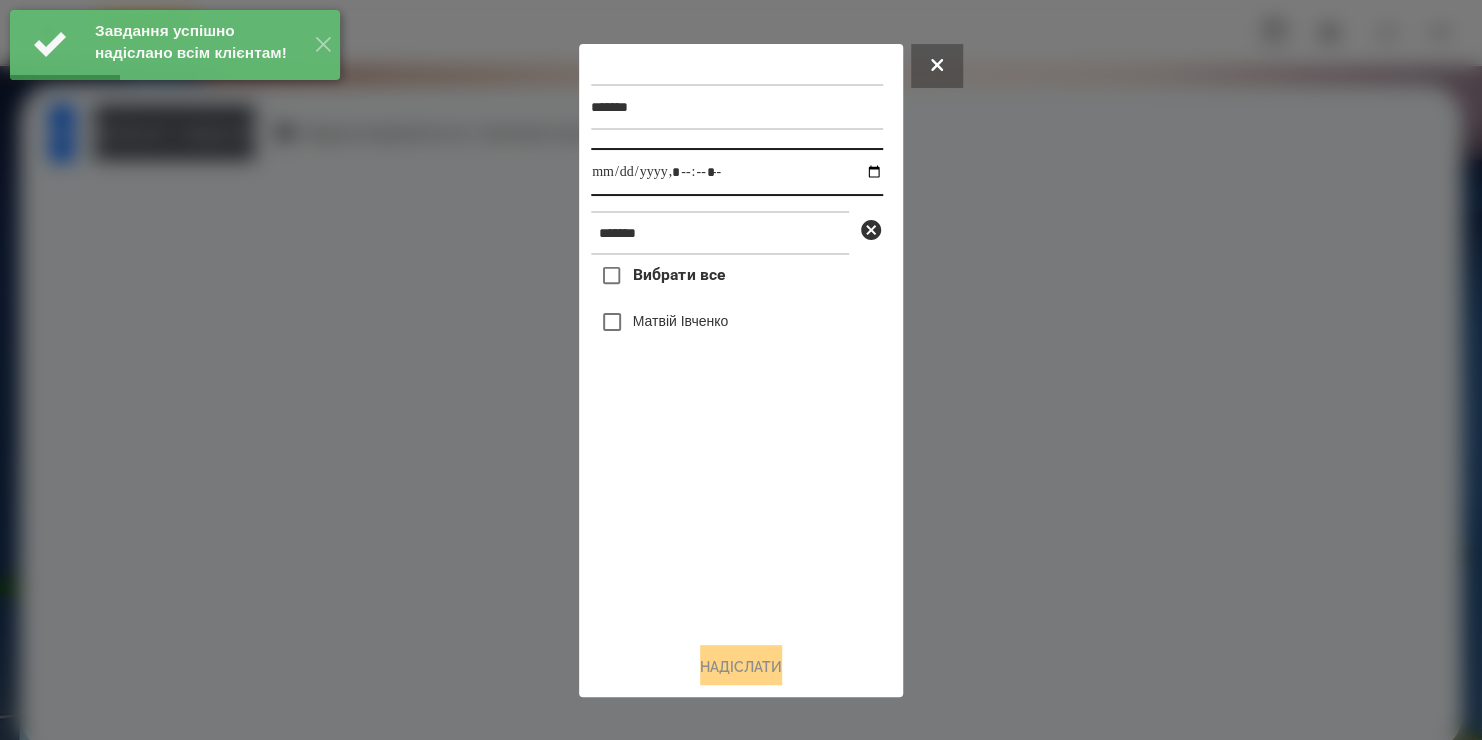 click at bounding box center (737, 172) 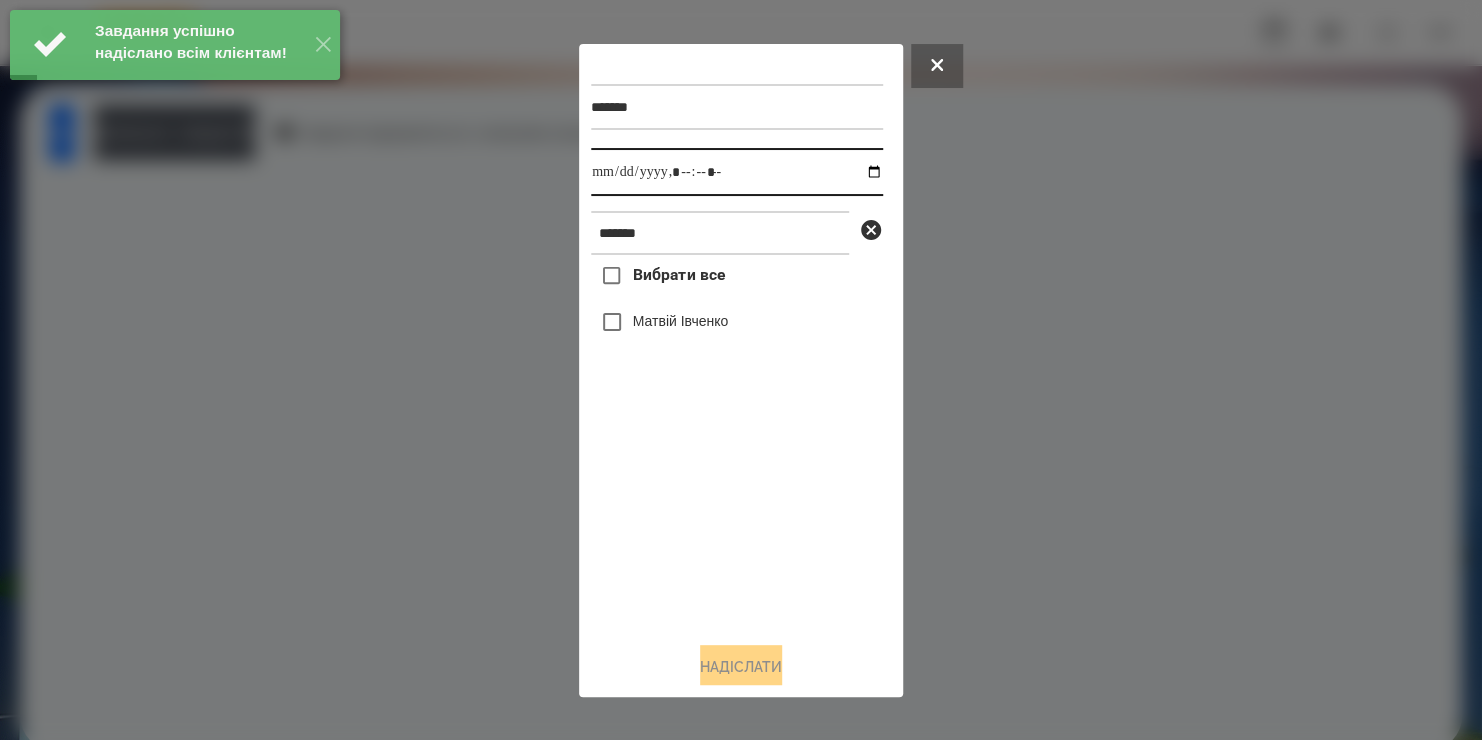 click at bounding box center [737, 172] 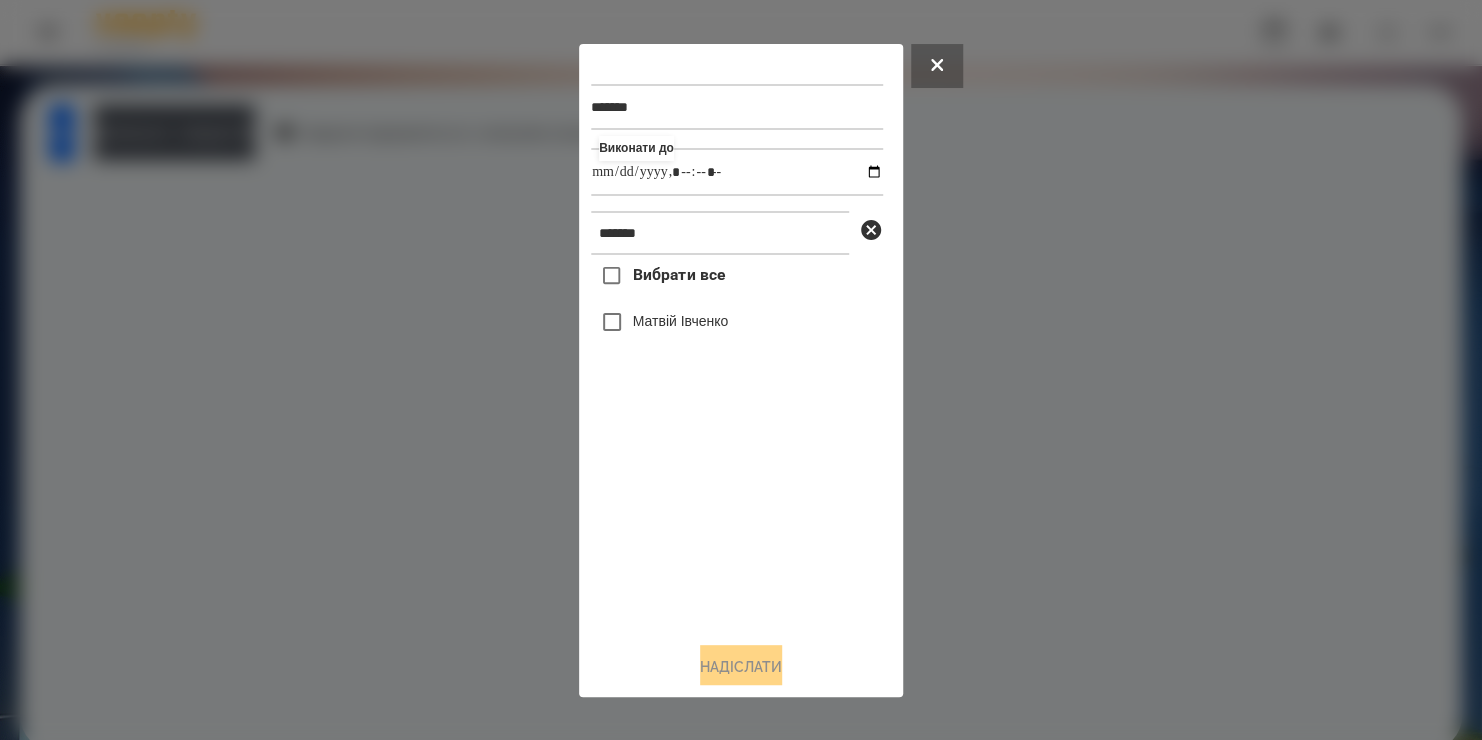 type on "**********" 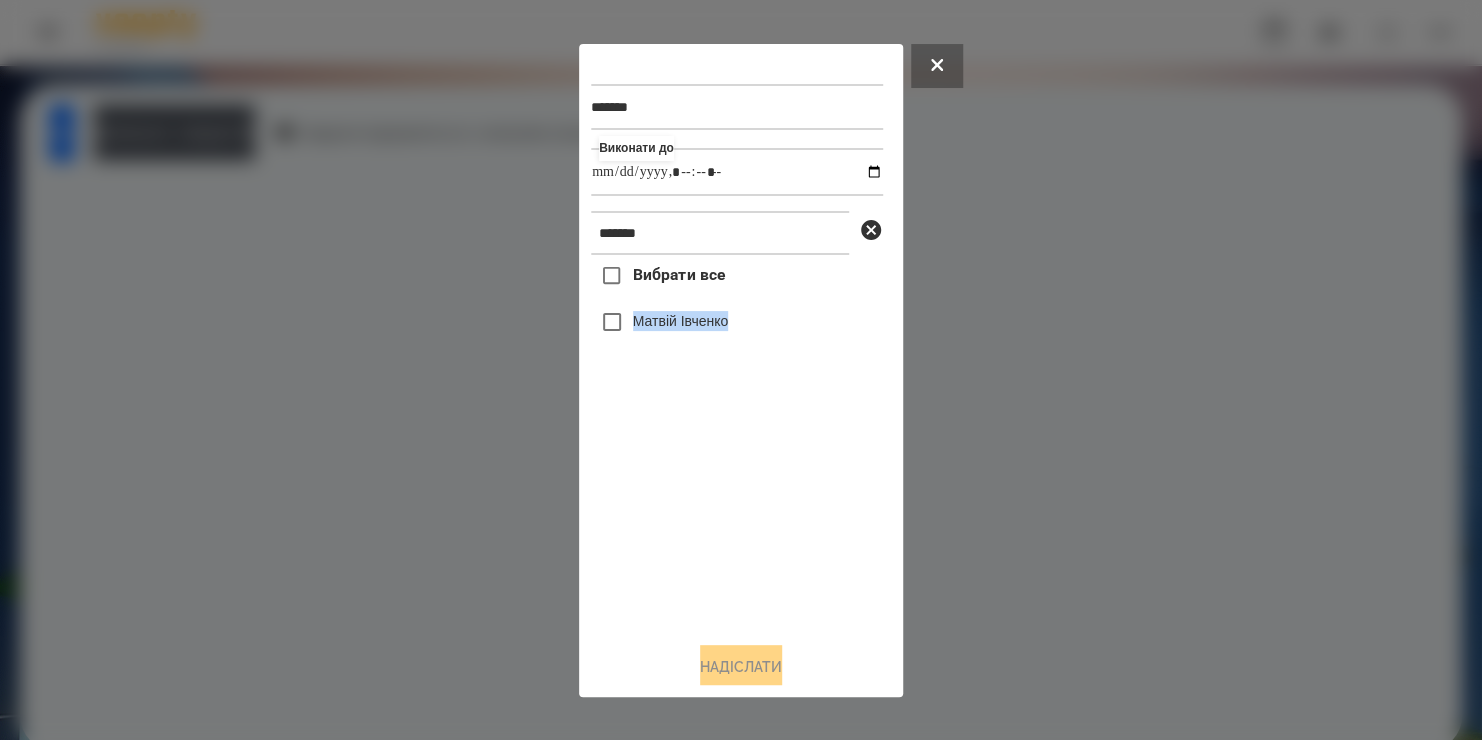 click on "Выбрати все [FIRST] [LAST]" at bounding box center (737, 440) 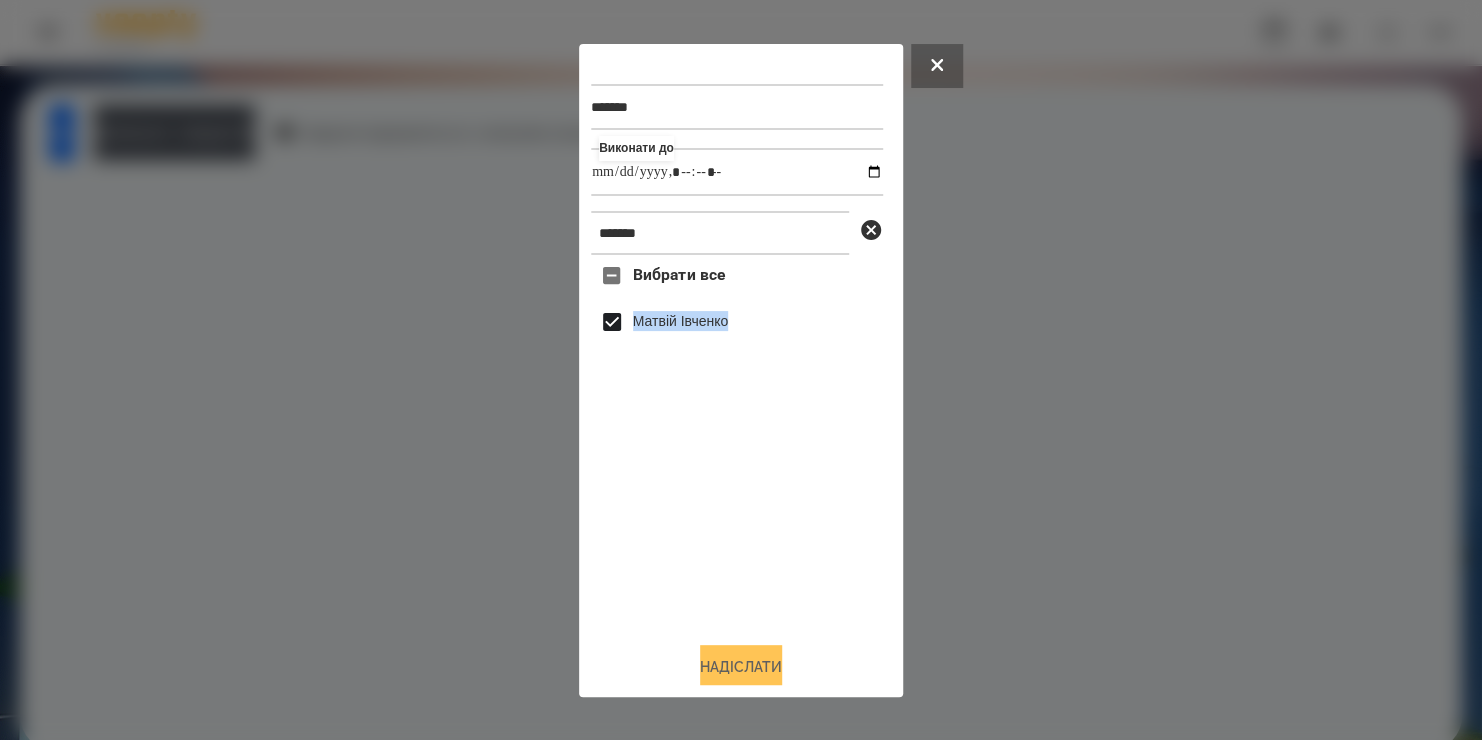 click on "Надіслати" at bounding box center (741, 667) 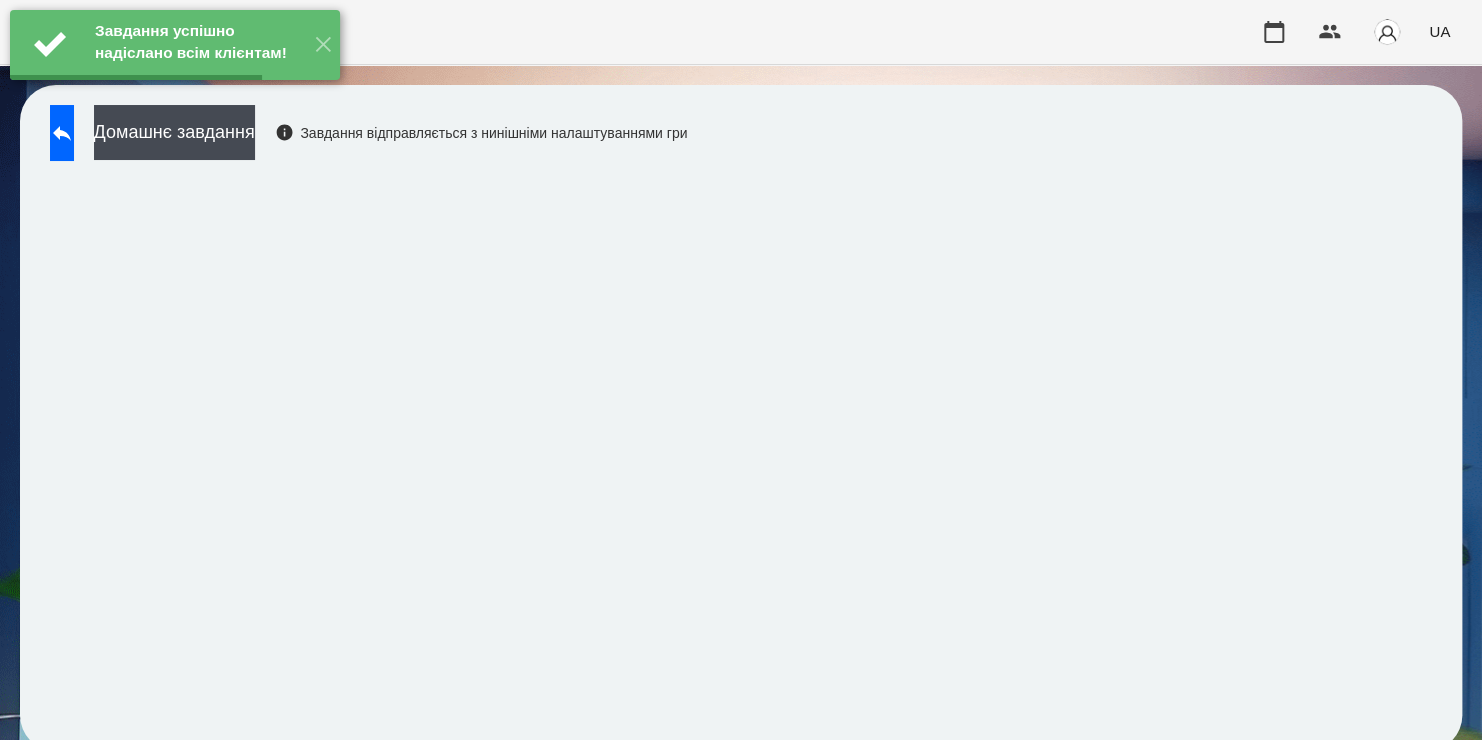 click on "Домашнє завдання" at bounding box center [174, 132] 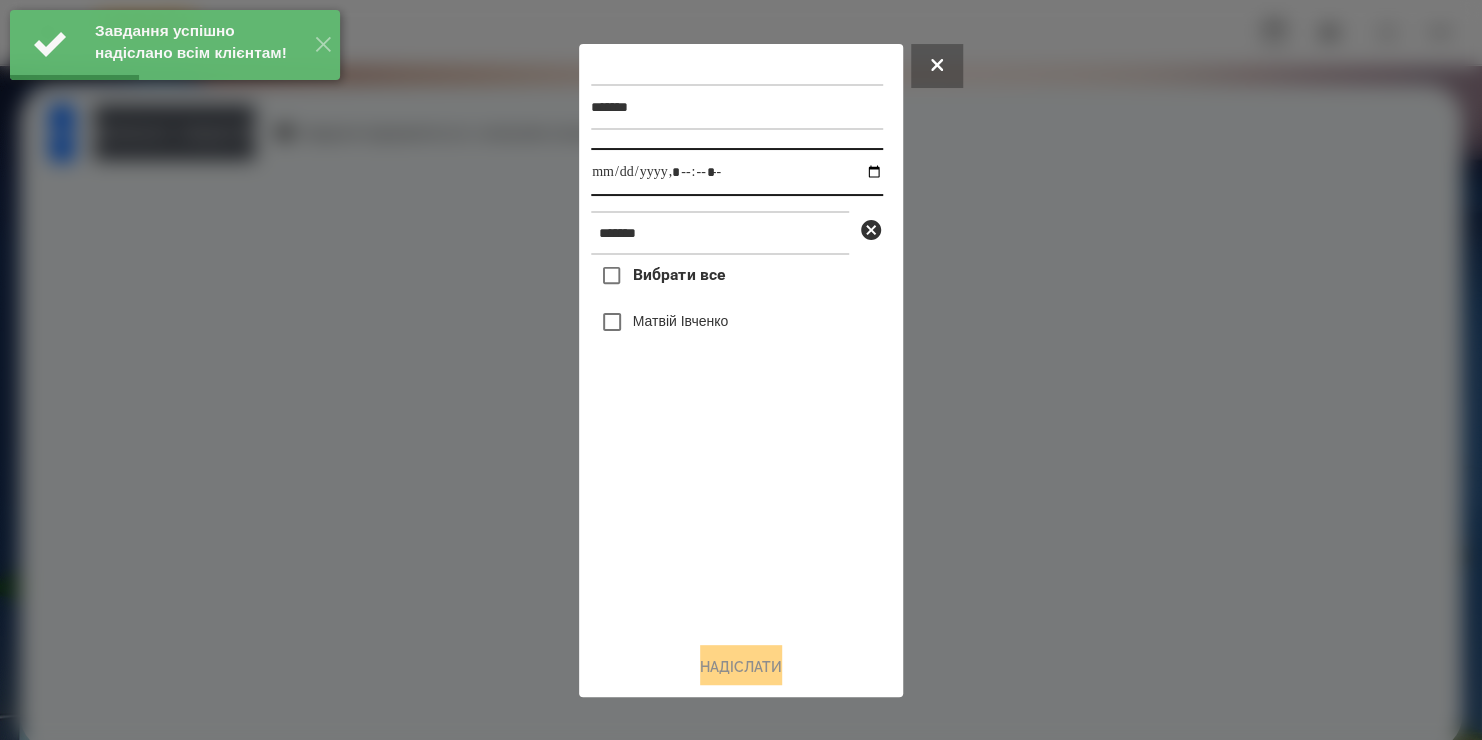 click at bounding box center (737, 172) 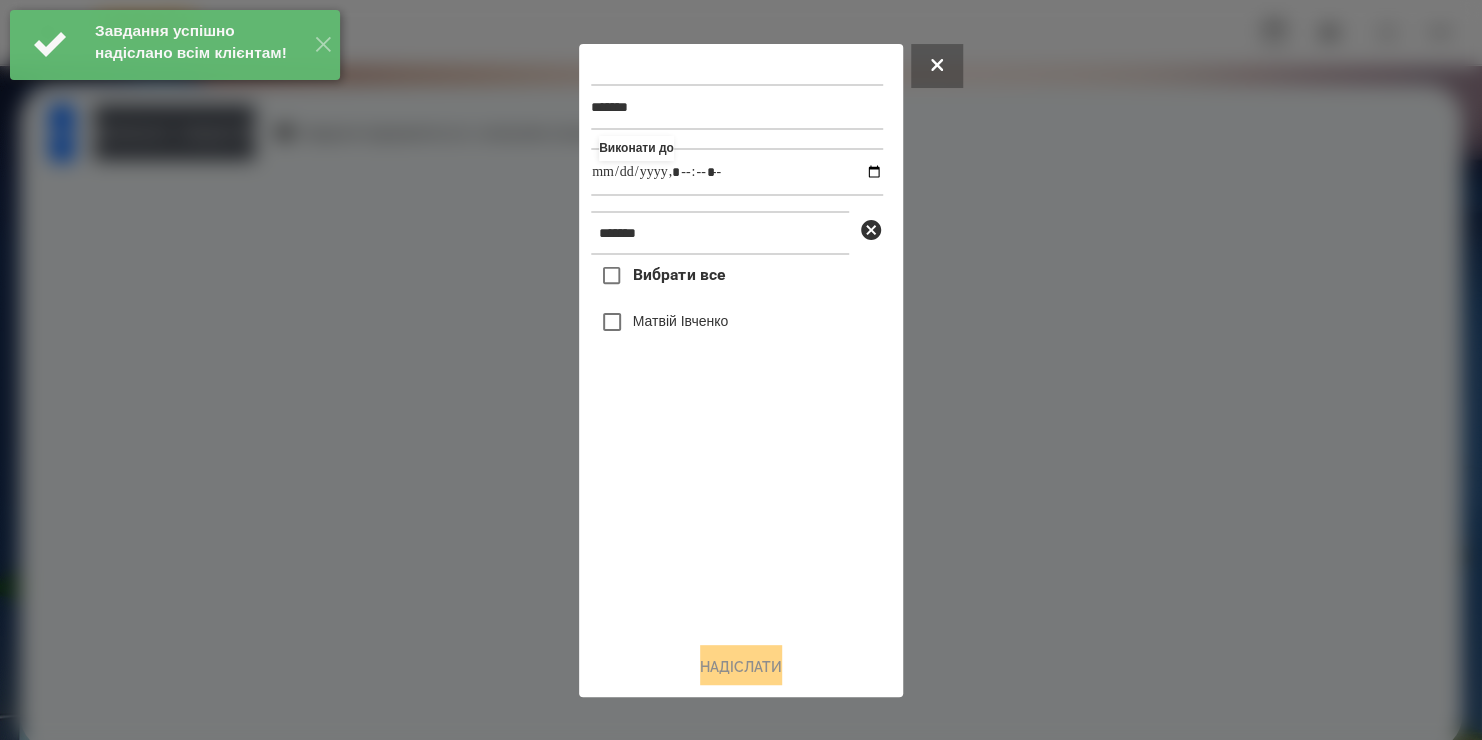 type on "**********" 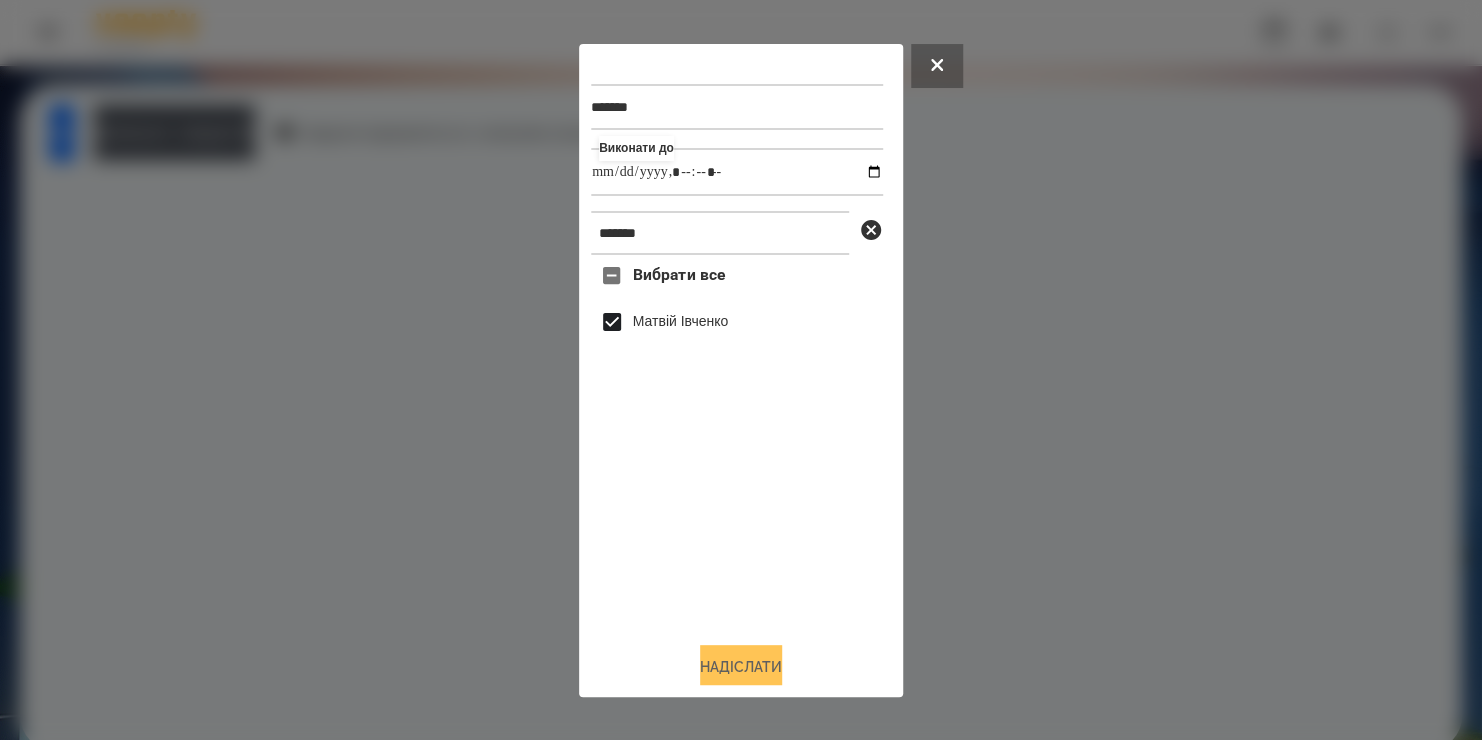 click on "Надіслати" at bounding box center (741, 667) 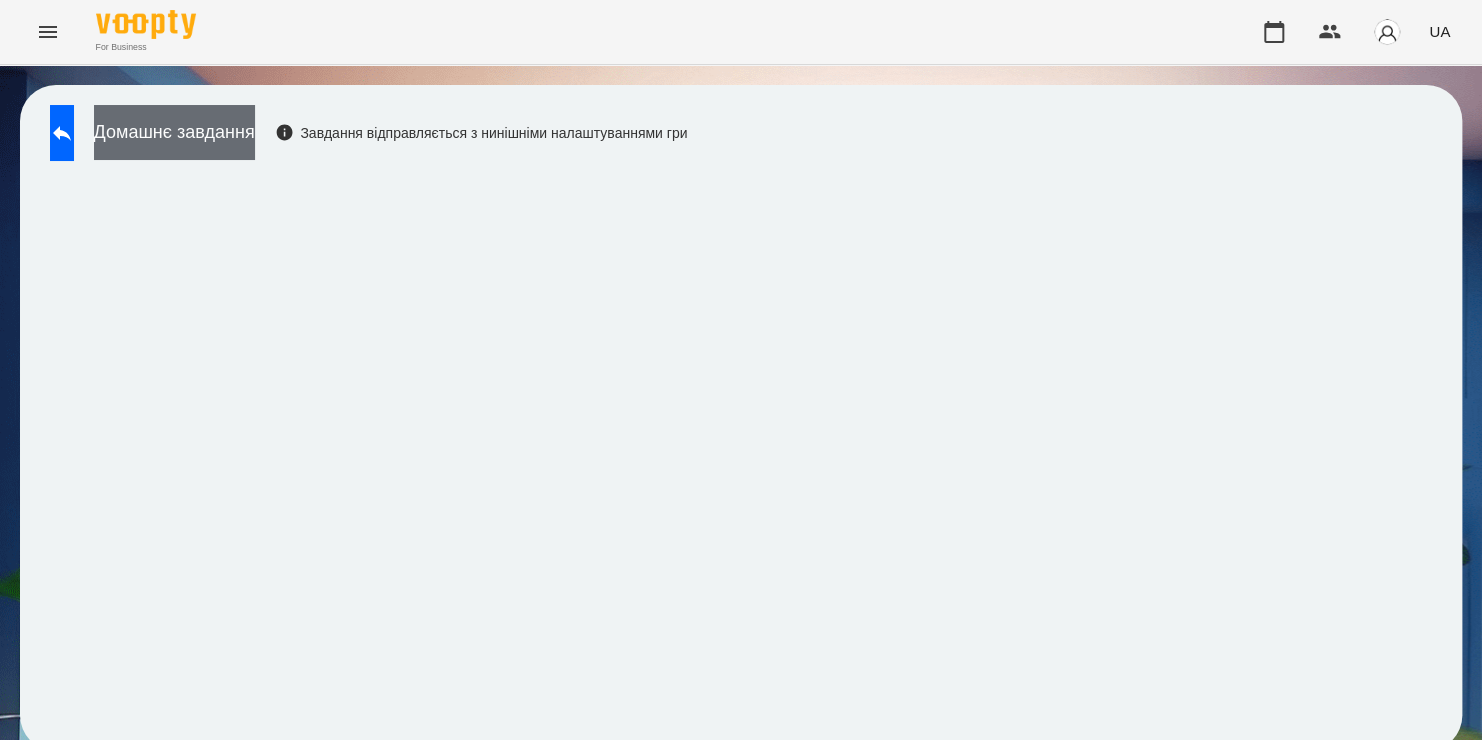 click on "Домашнє завдання" at bounding box center (174, 132) 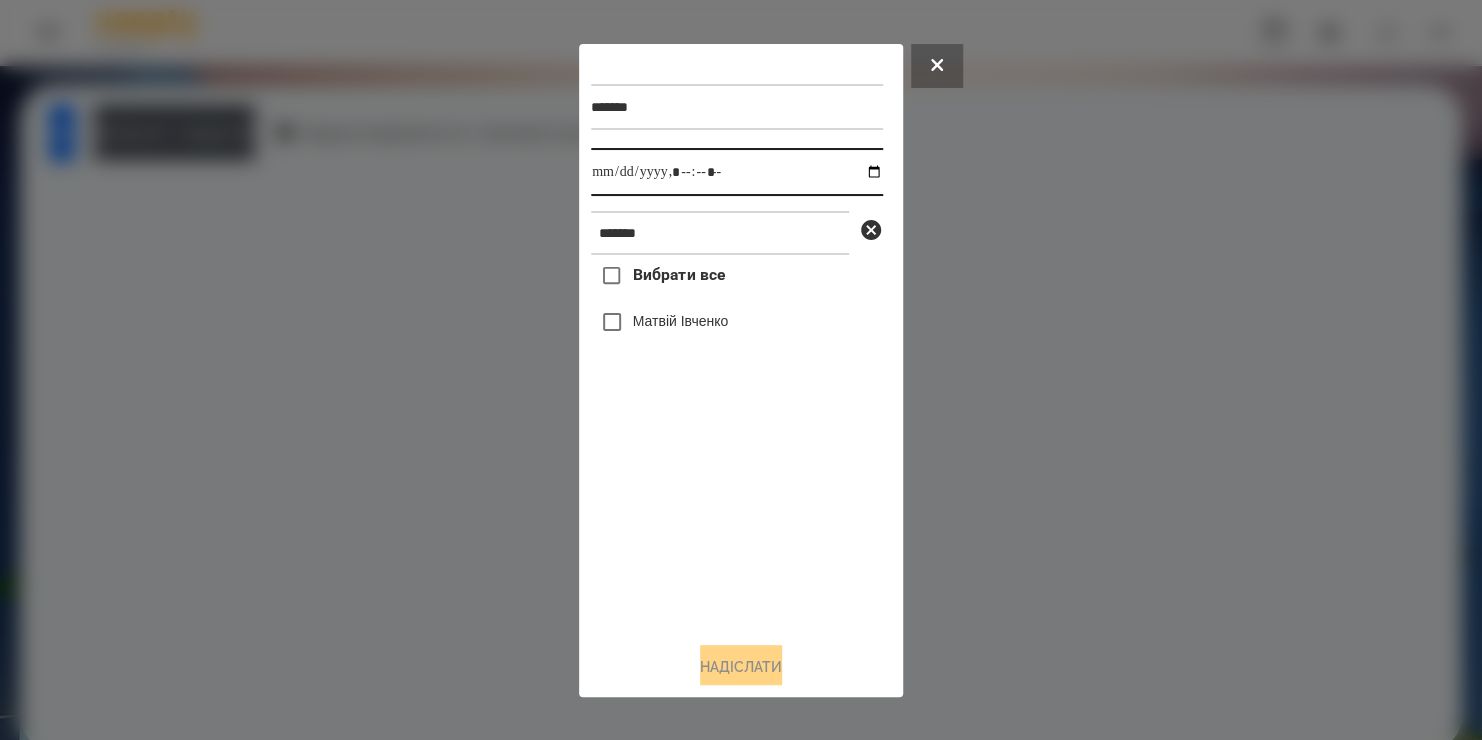 click at bounding box center [737, 172] 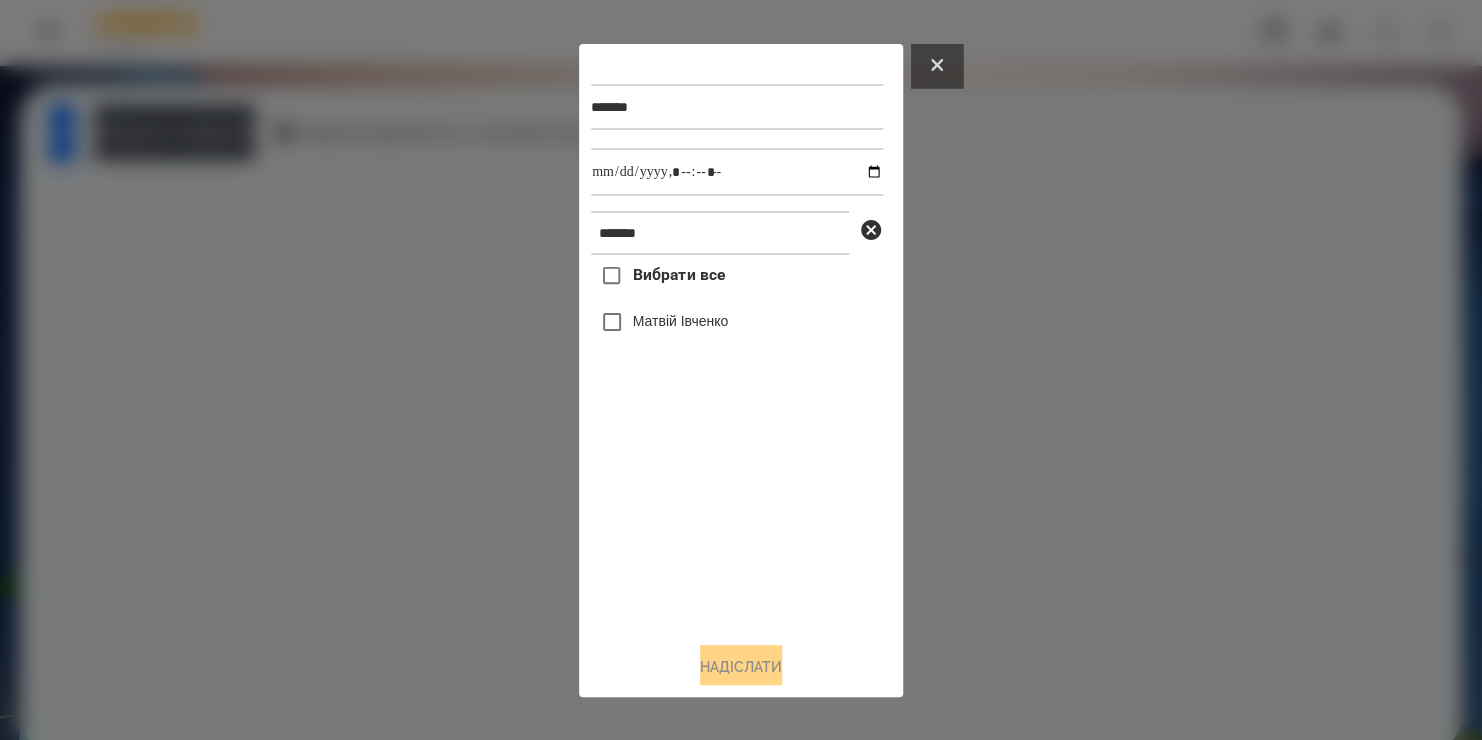 click at bounding box center [937, 66] 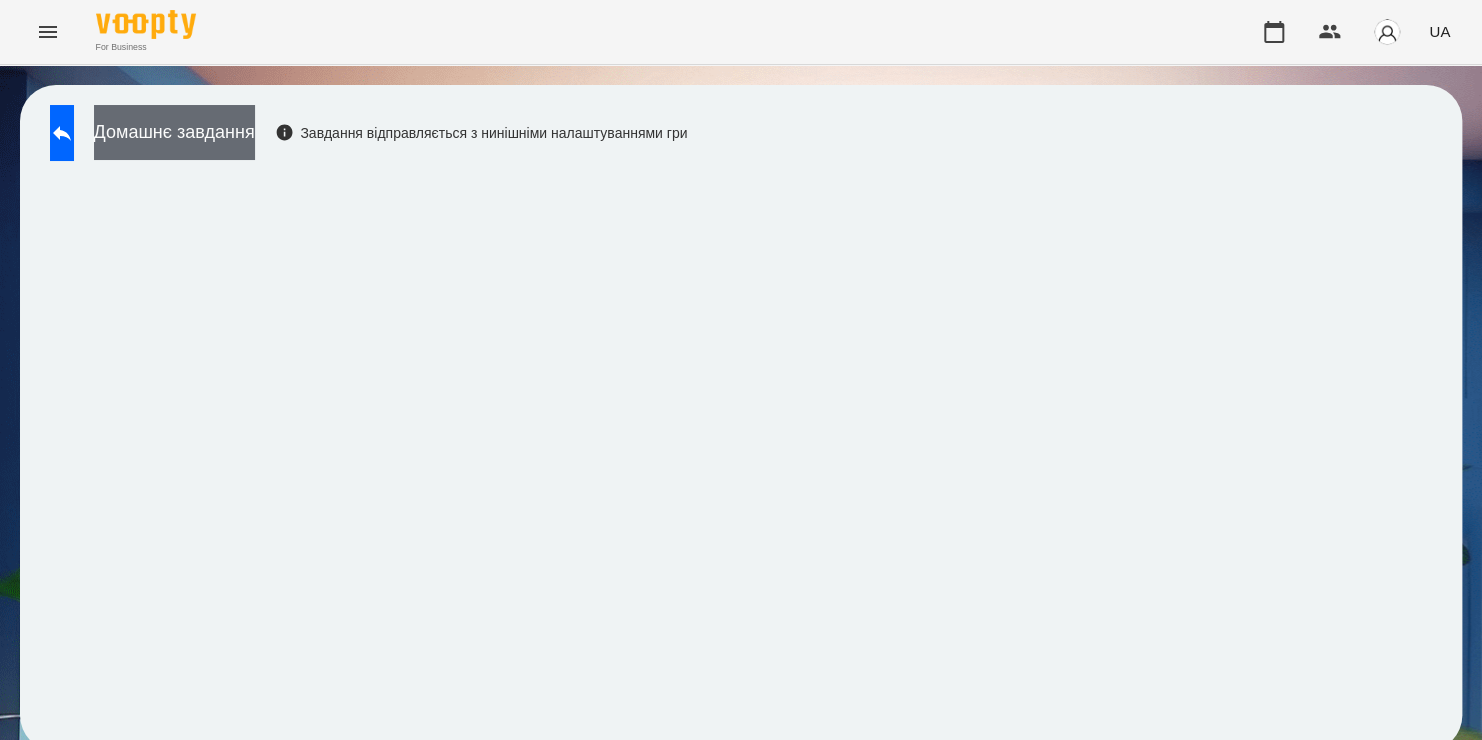 click on "Домашнє завдання" at bounding box center (174, 132) 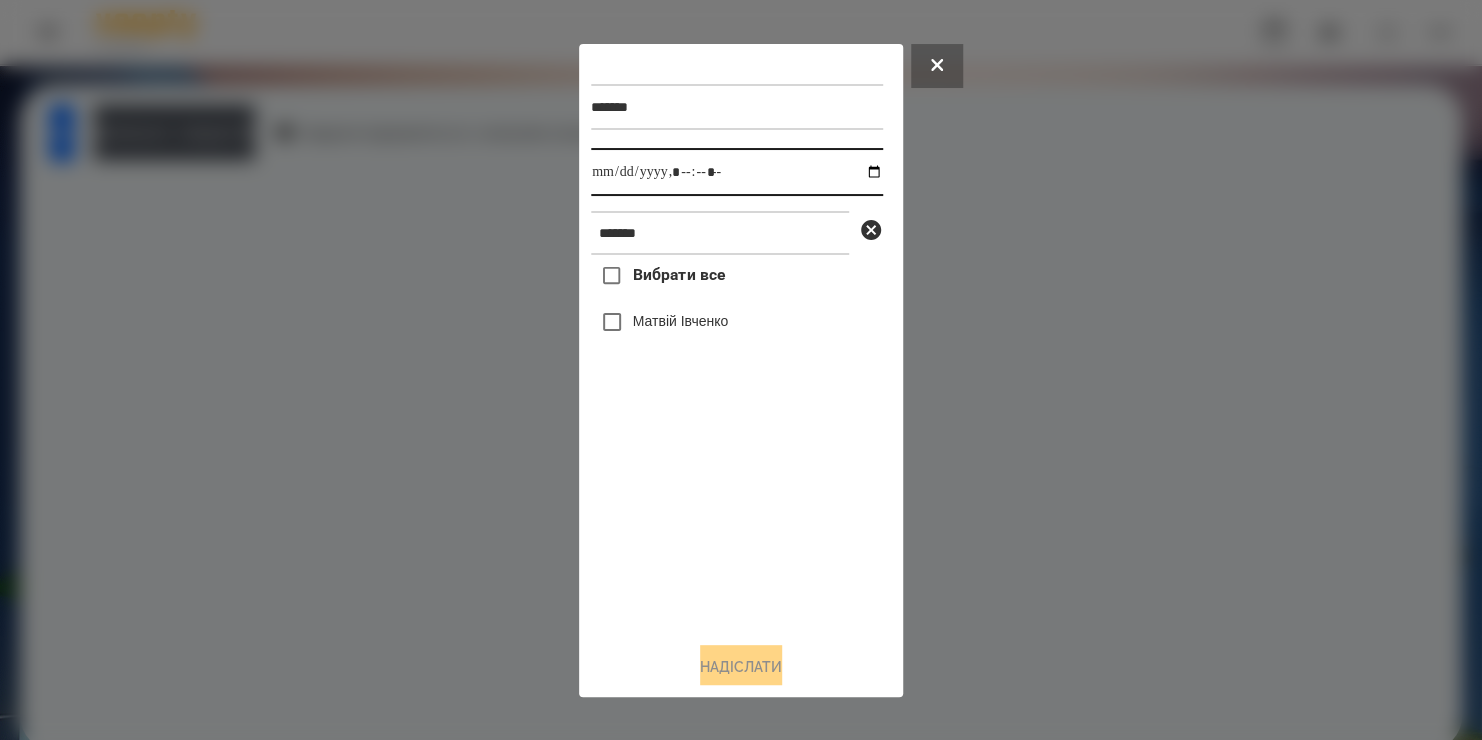 click at bounding box center (737, 172) 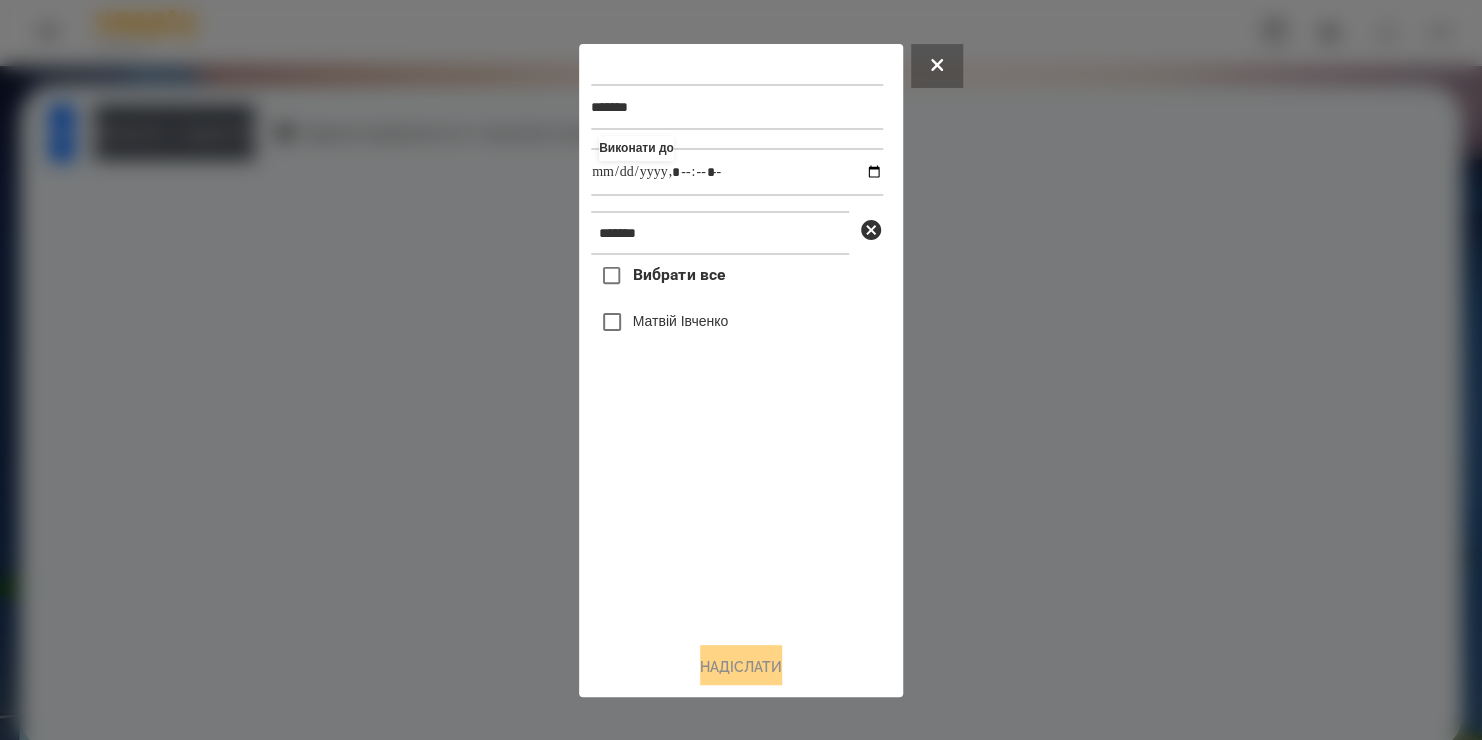 type on "**********" 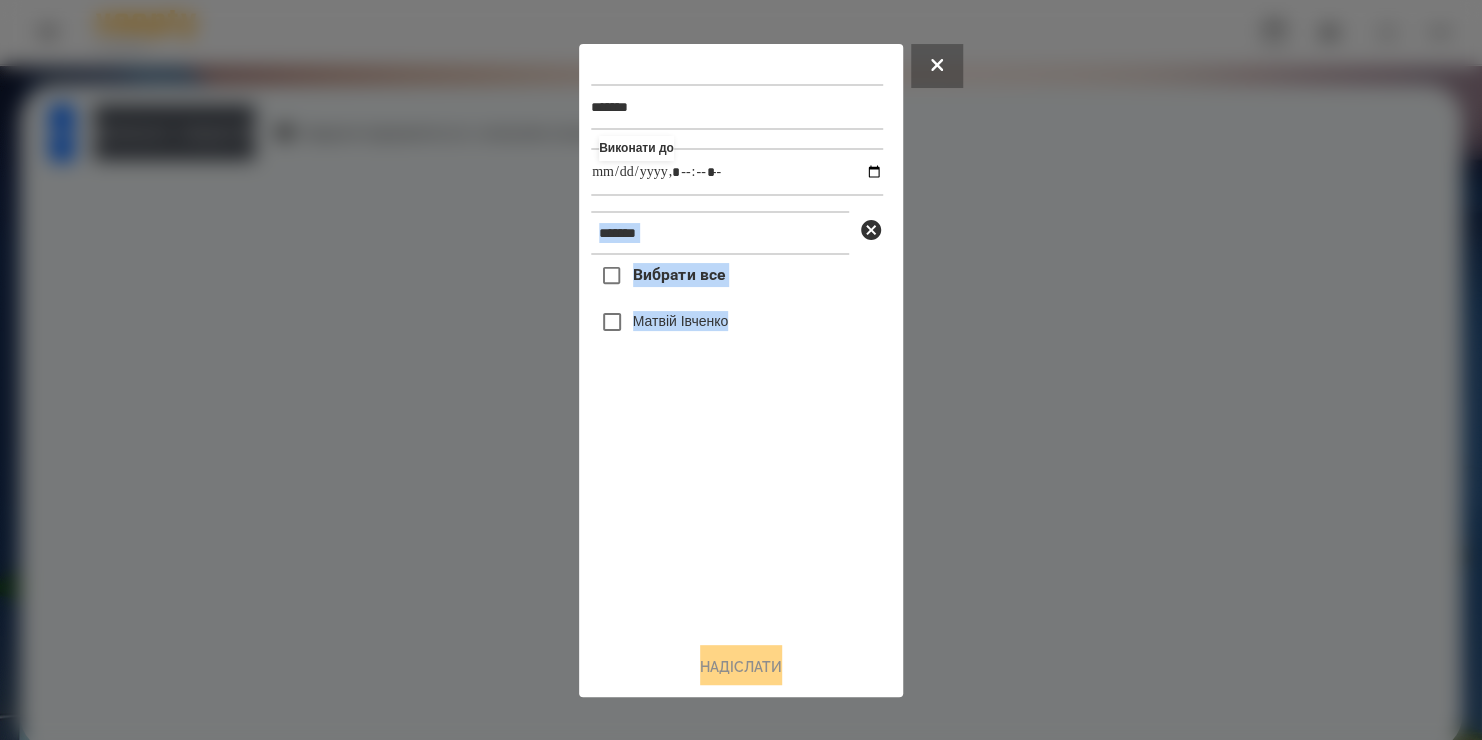 drag, startPoint x: 671, startPoint y: 613, endPoint x: 678, endPoint y: 244, distance: 369.06638 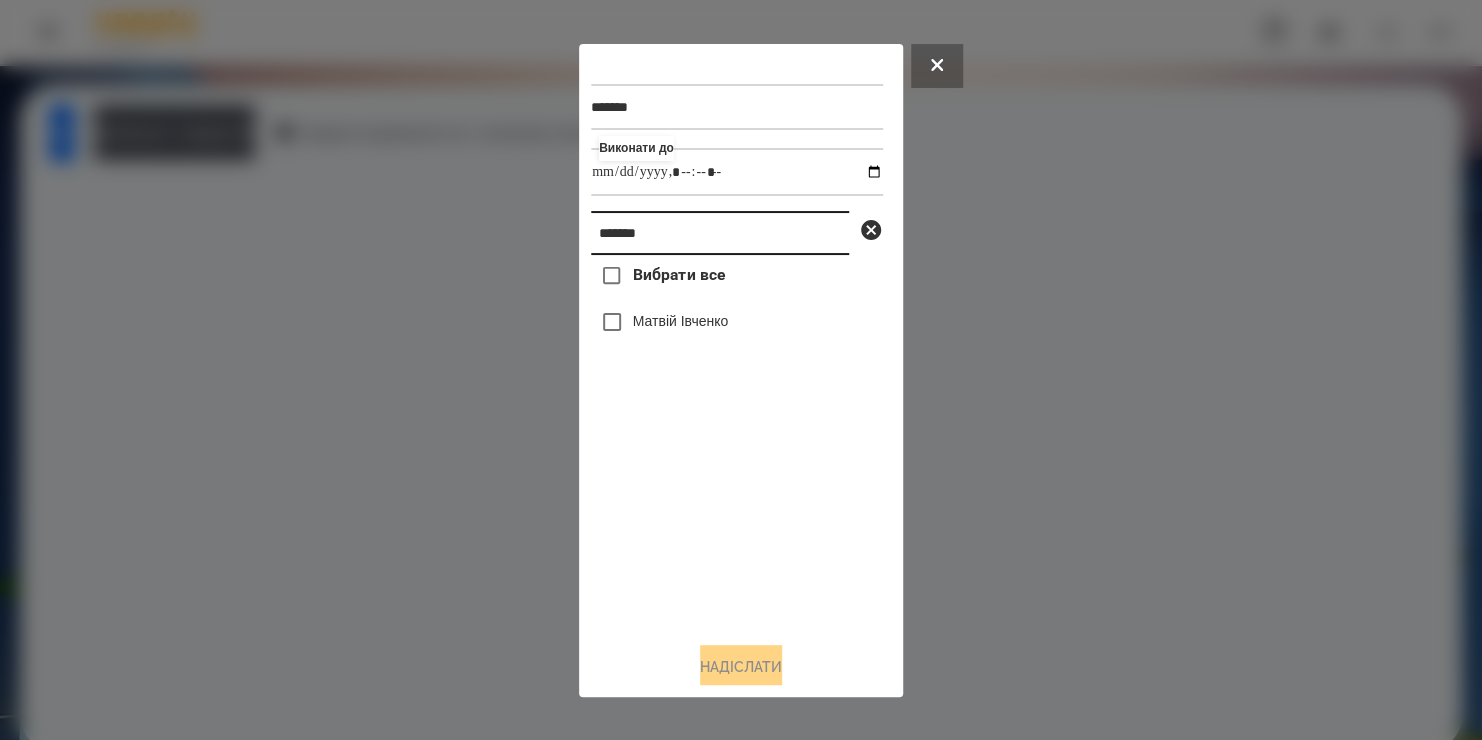 drag, startPoint x: 678, startPoint y: 244, endPoint x: 160, endPoint y: 391, distance: 538.4543 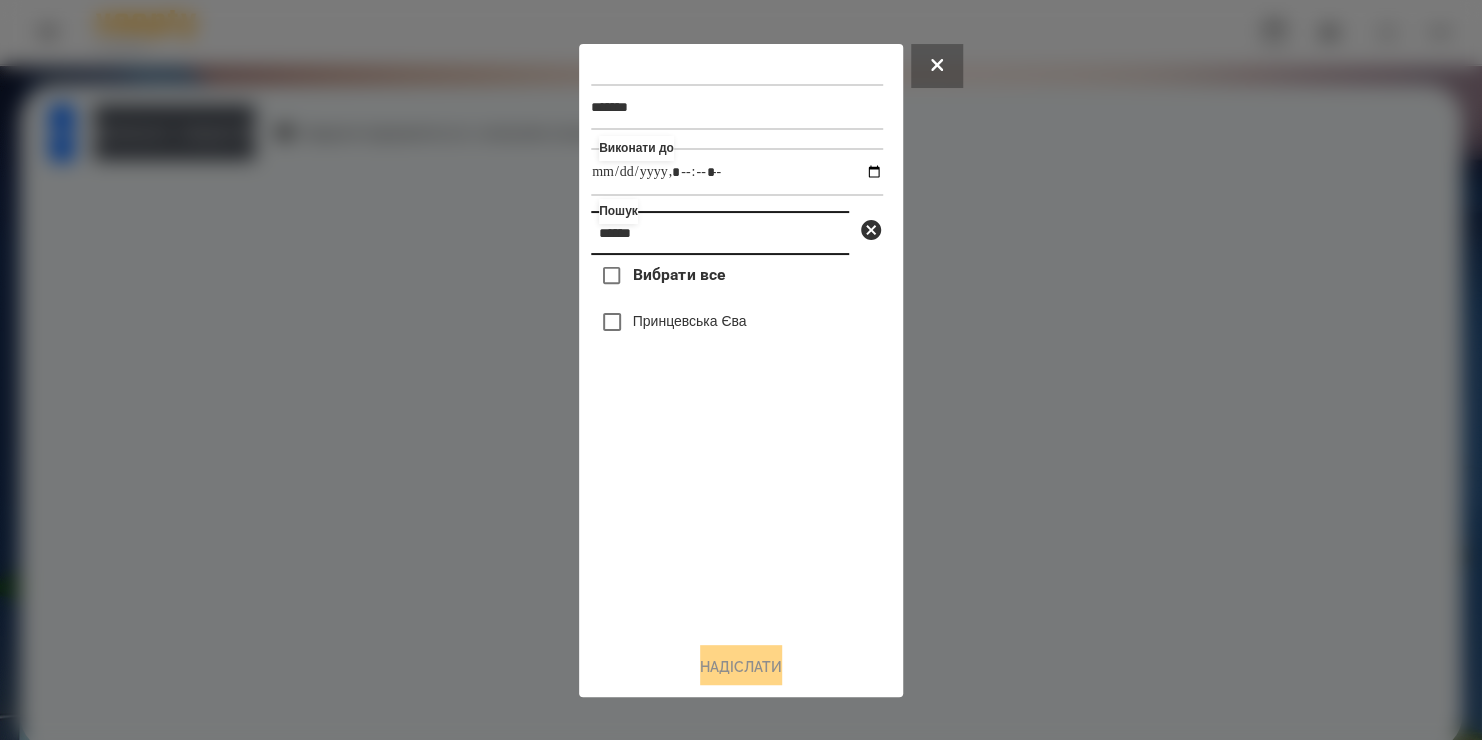 type on "******" 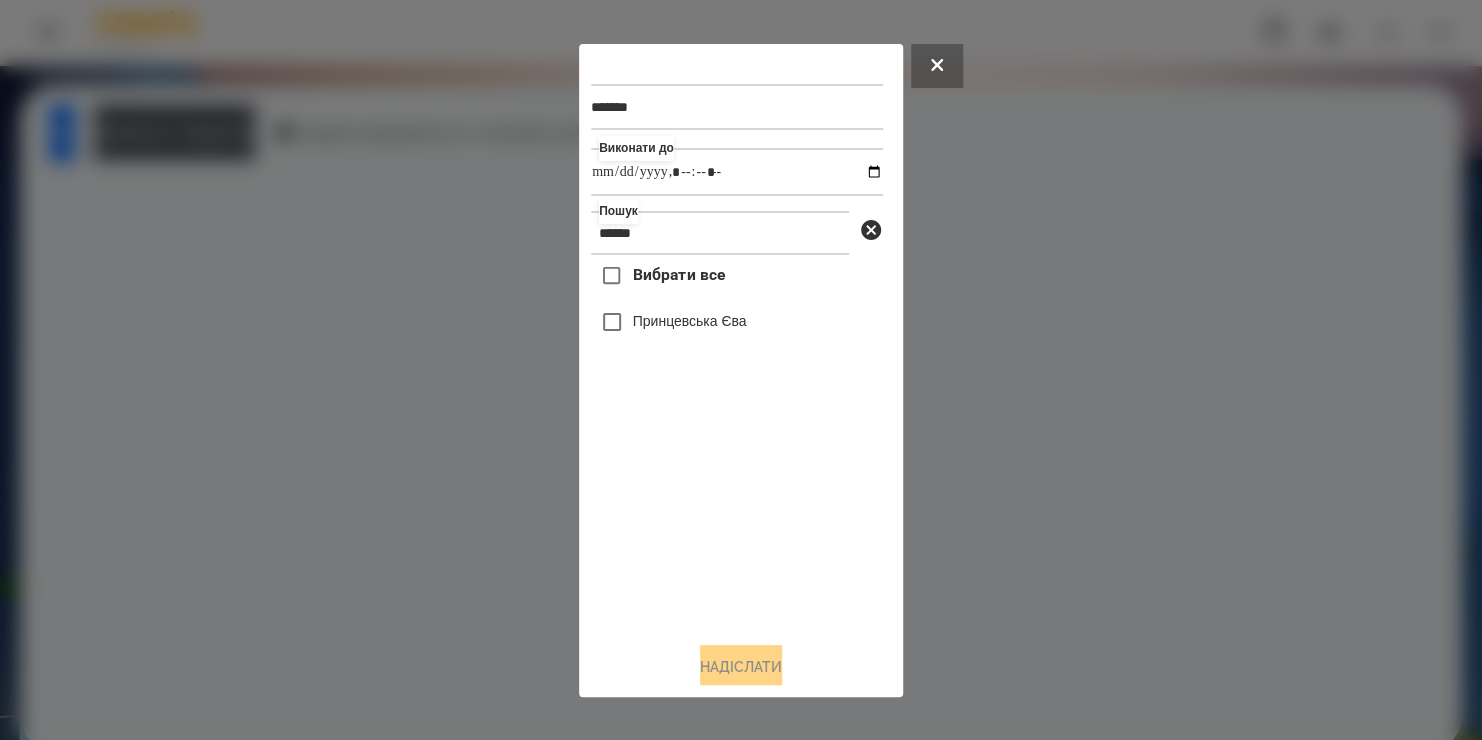 click on "Принцевська Єва" at bounding box center [690, 321] 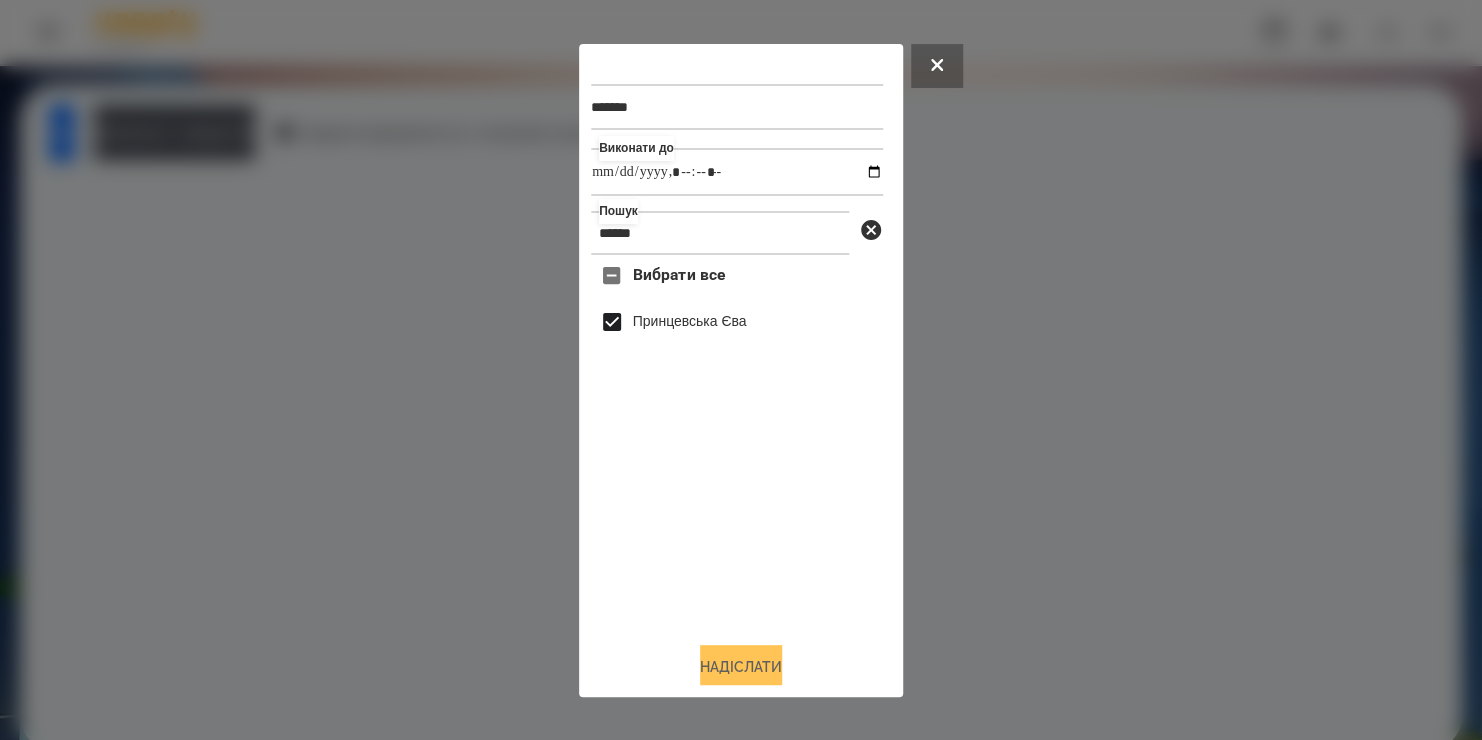 click on "Надіслати" at bounding box center (741, 667) 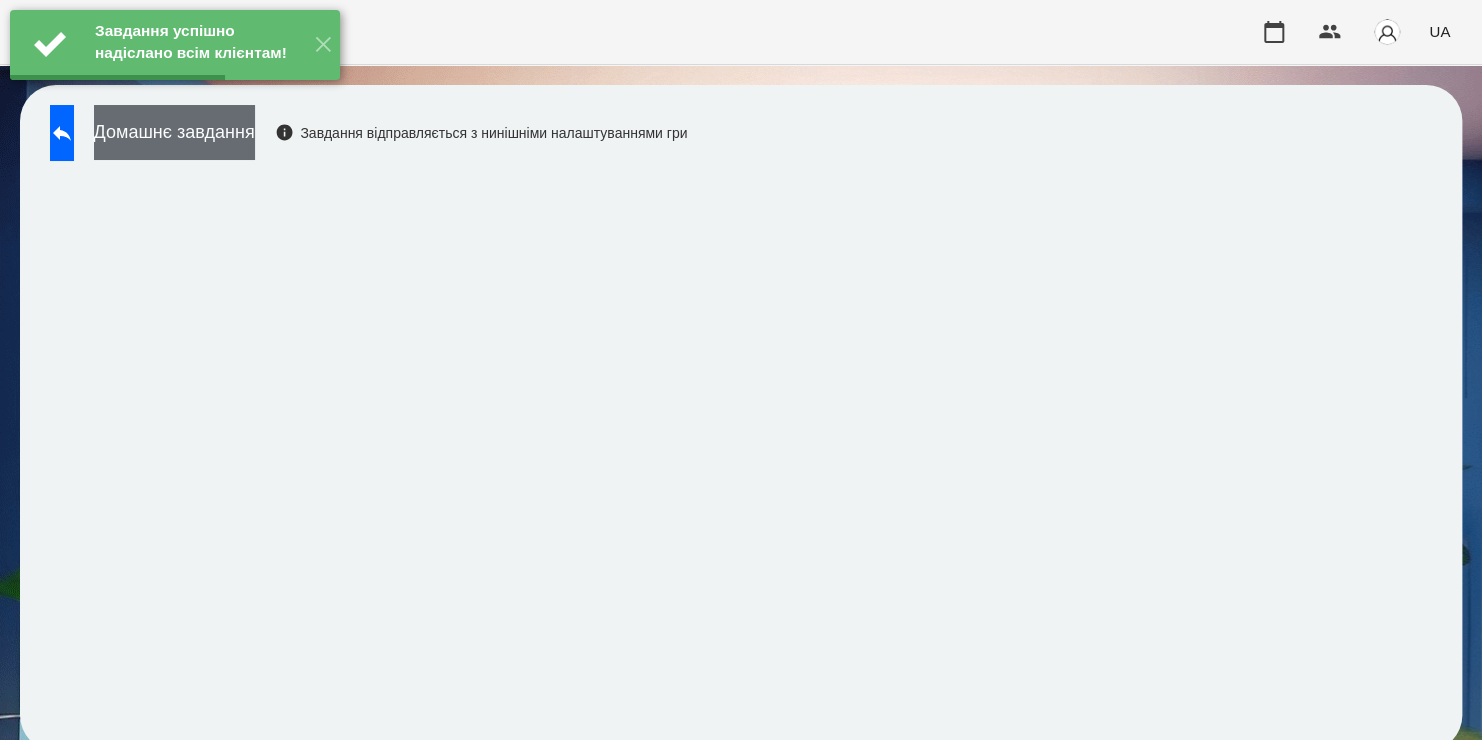 click on "Домашнє завдання" at bounding box center (174, 132) 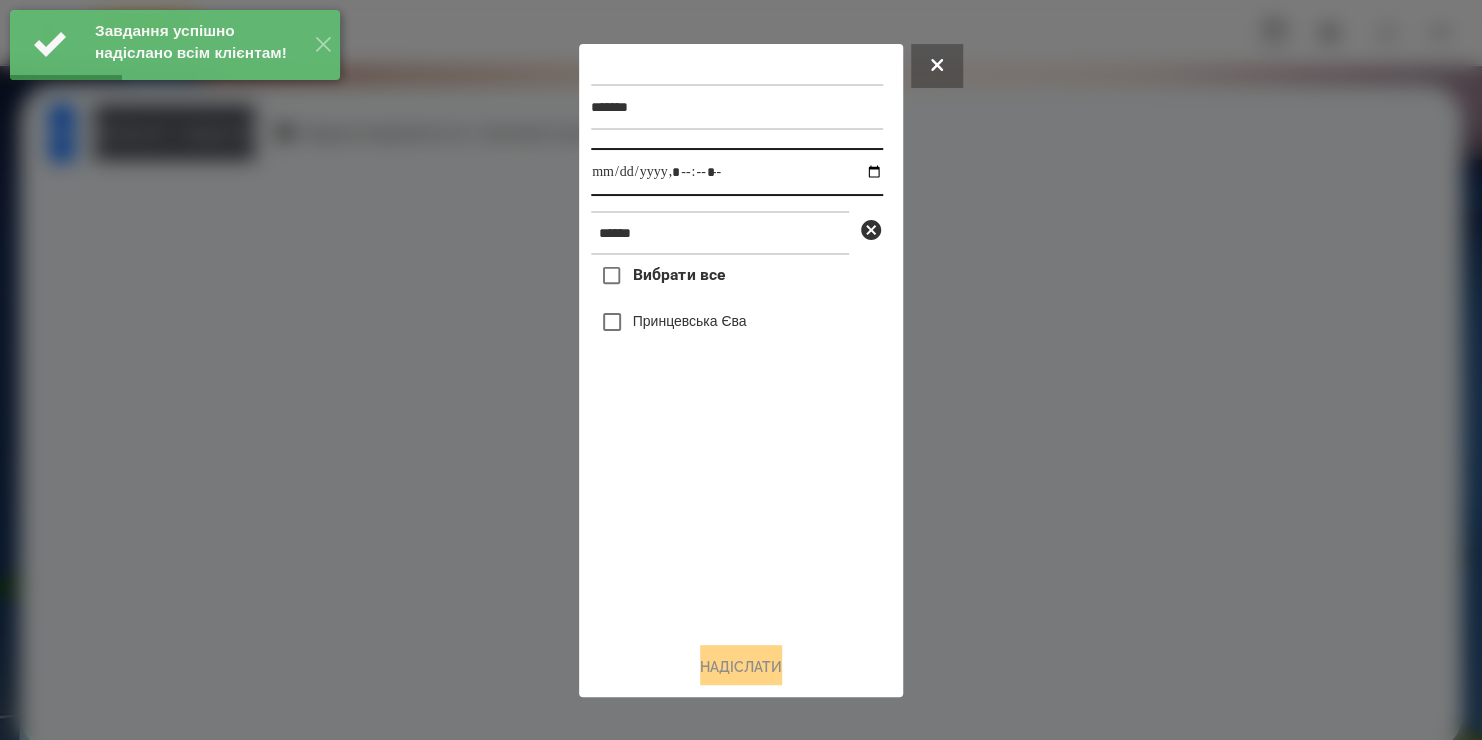 click at bounding box center (737, 172) 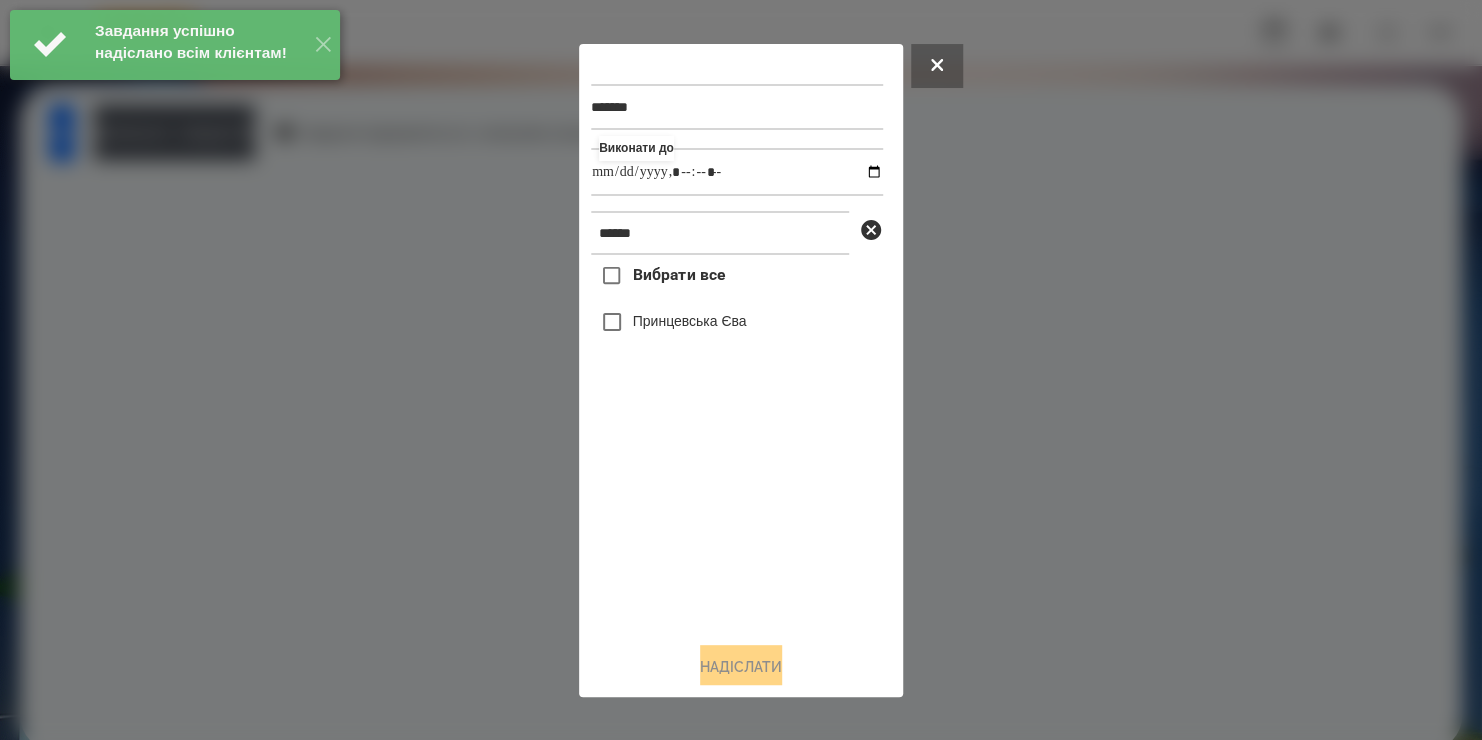 type on "**********" 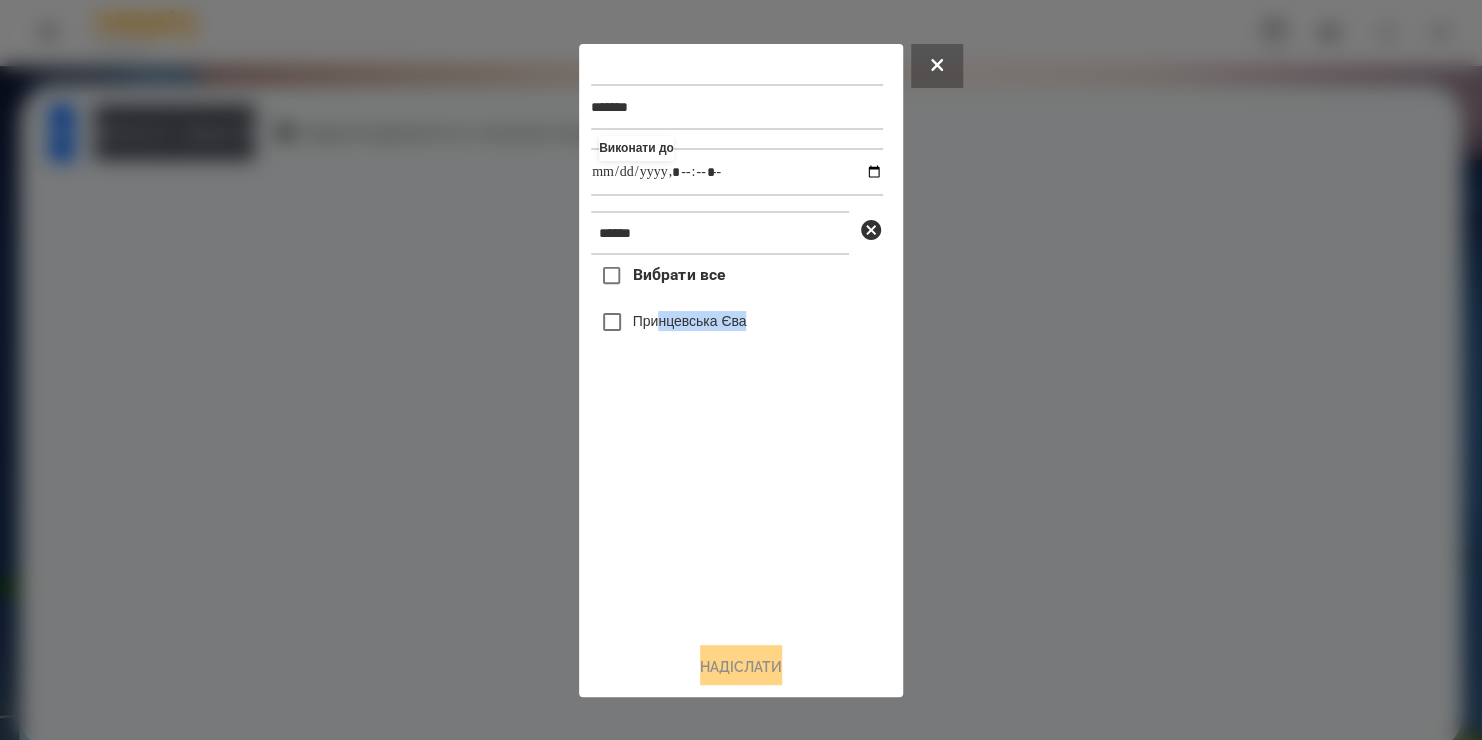 drag, startPoint x: 662, startPoint y: 601, endPoint x: 660, endPoint y: 335, distance: 266.0075 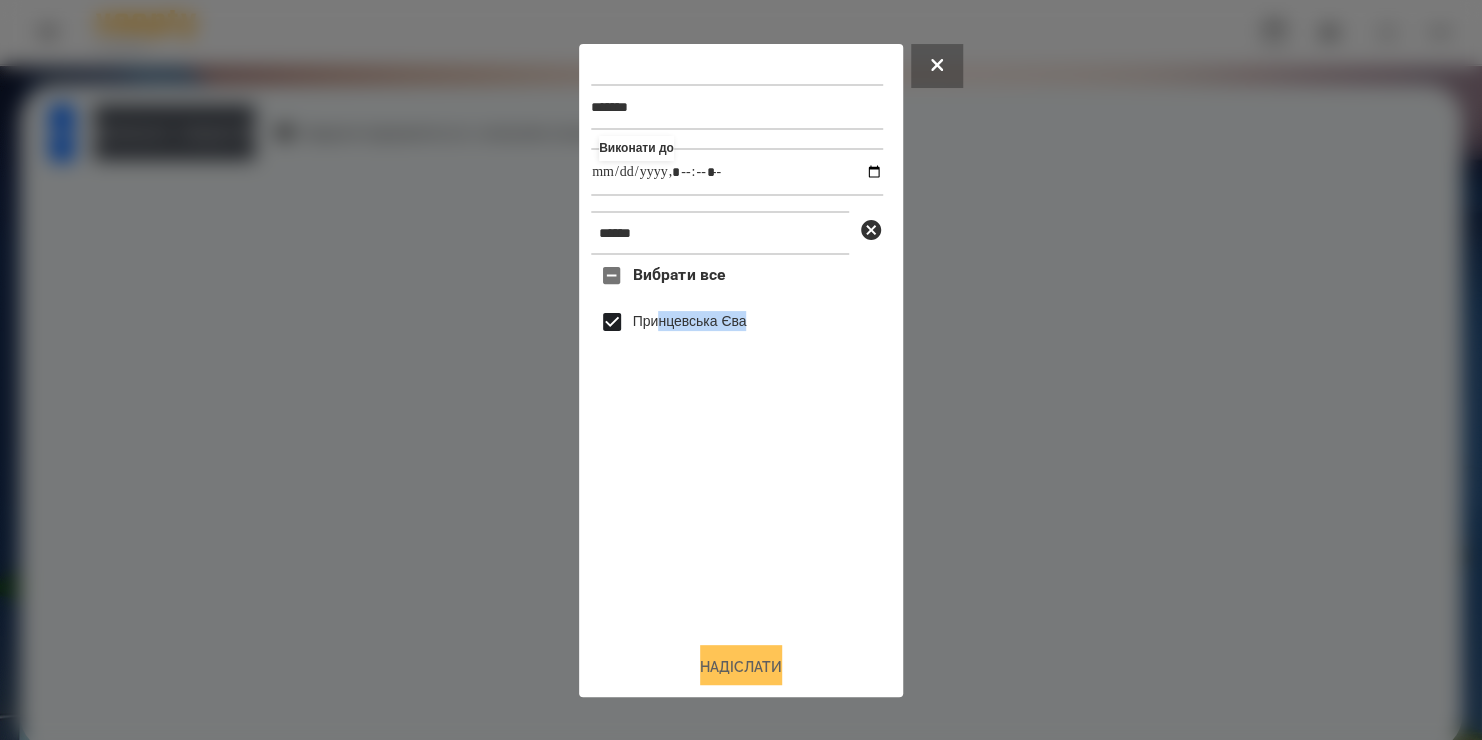click on "Надіслати" at bounding box center [741, 667] 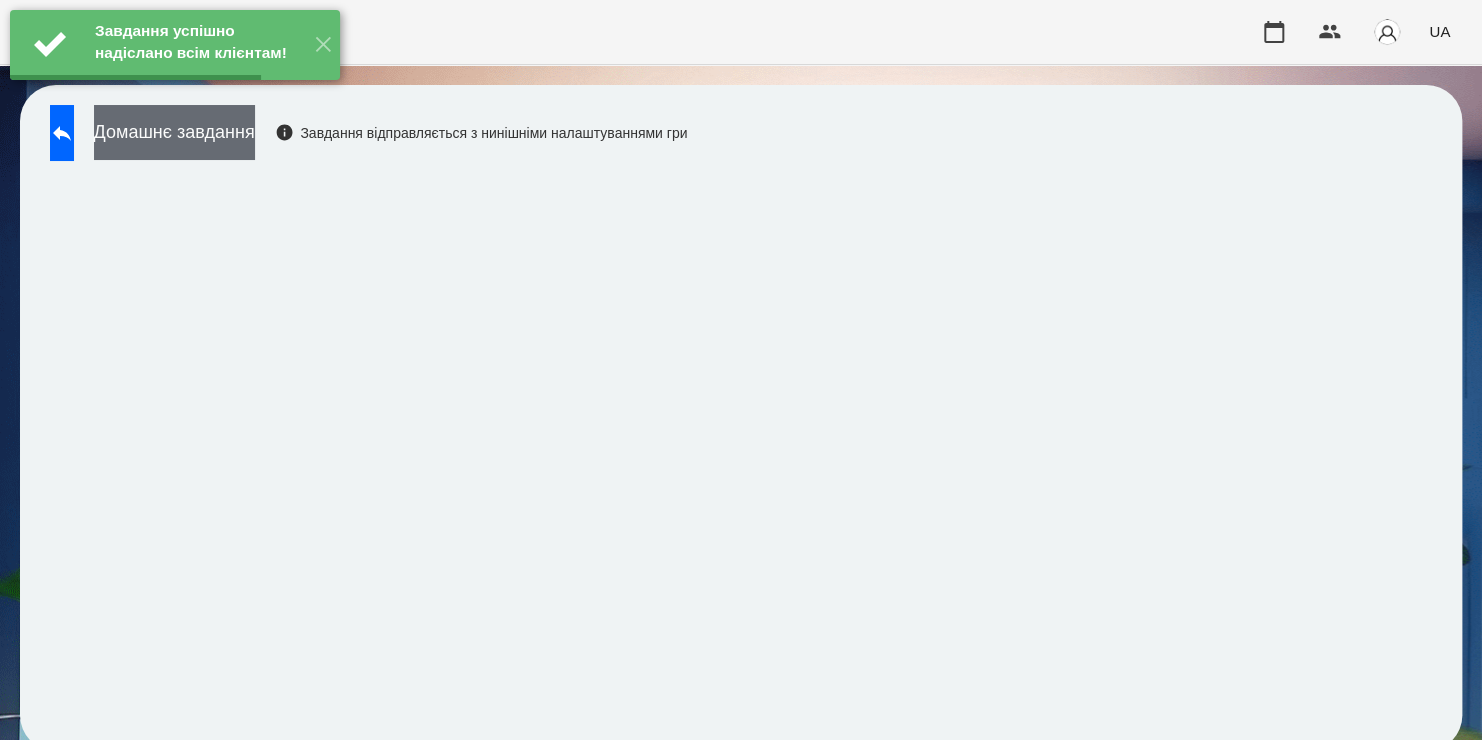 click on "Домашнє завдання" at bounding box center (174, 132) 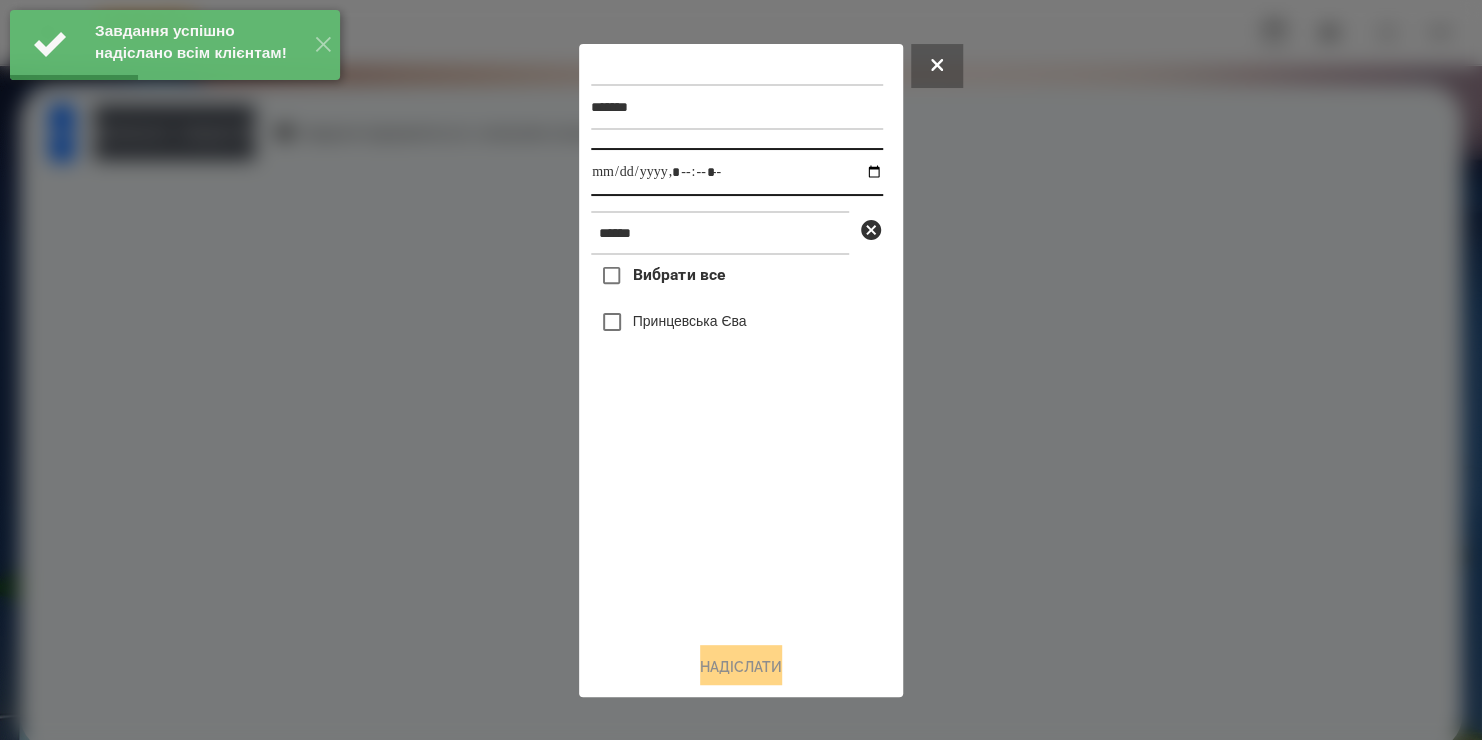 click at bounding box center [737, 172] 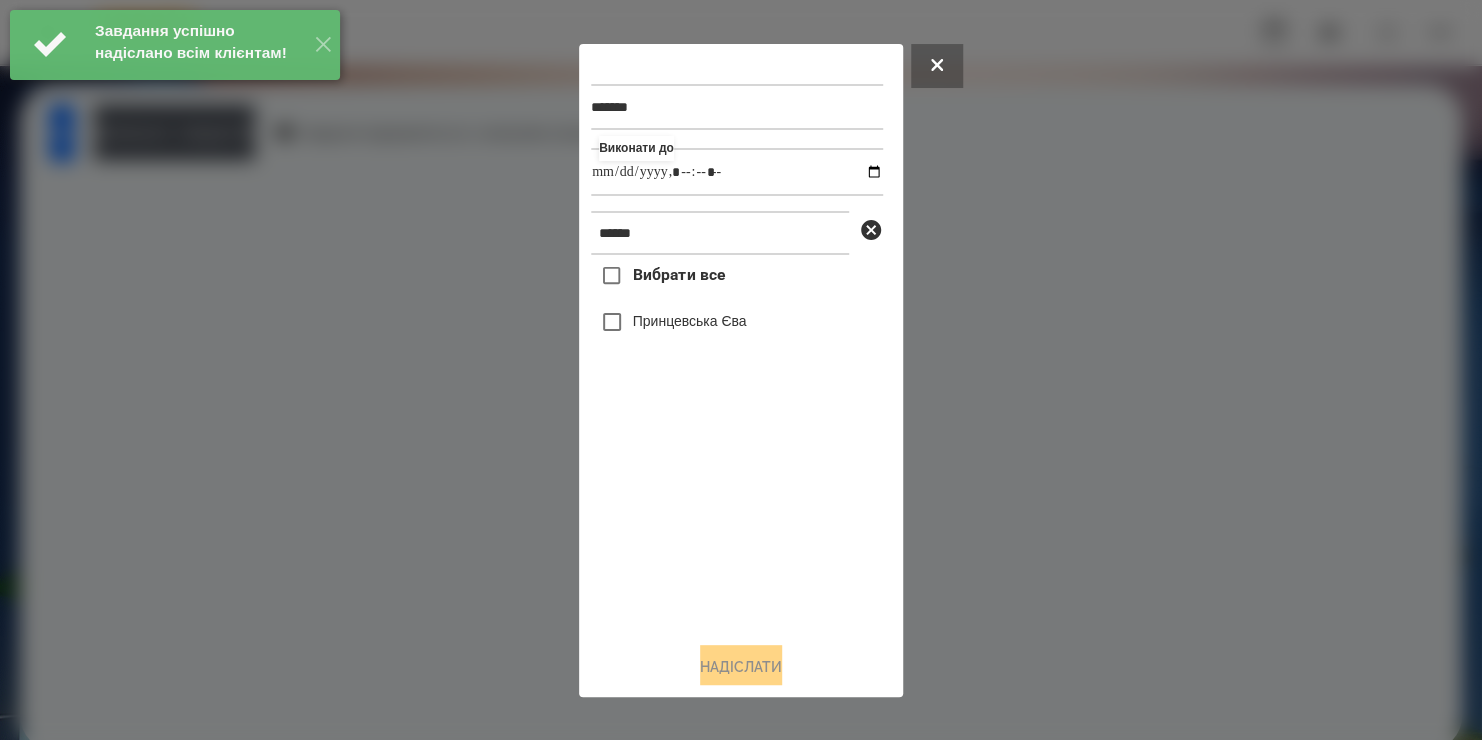 type on "**********" 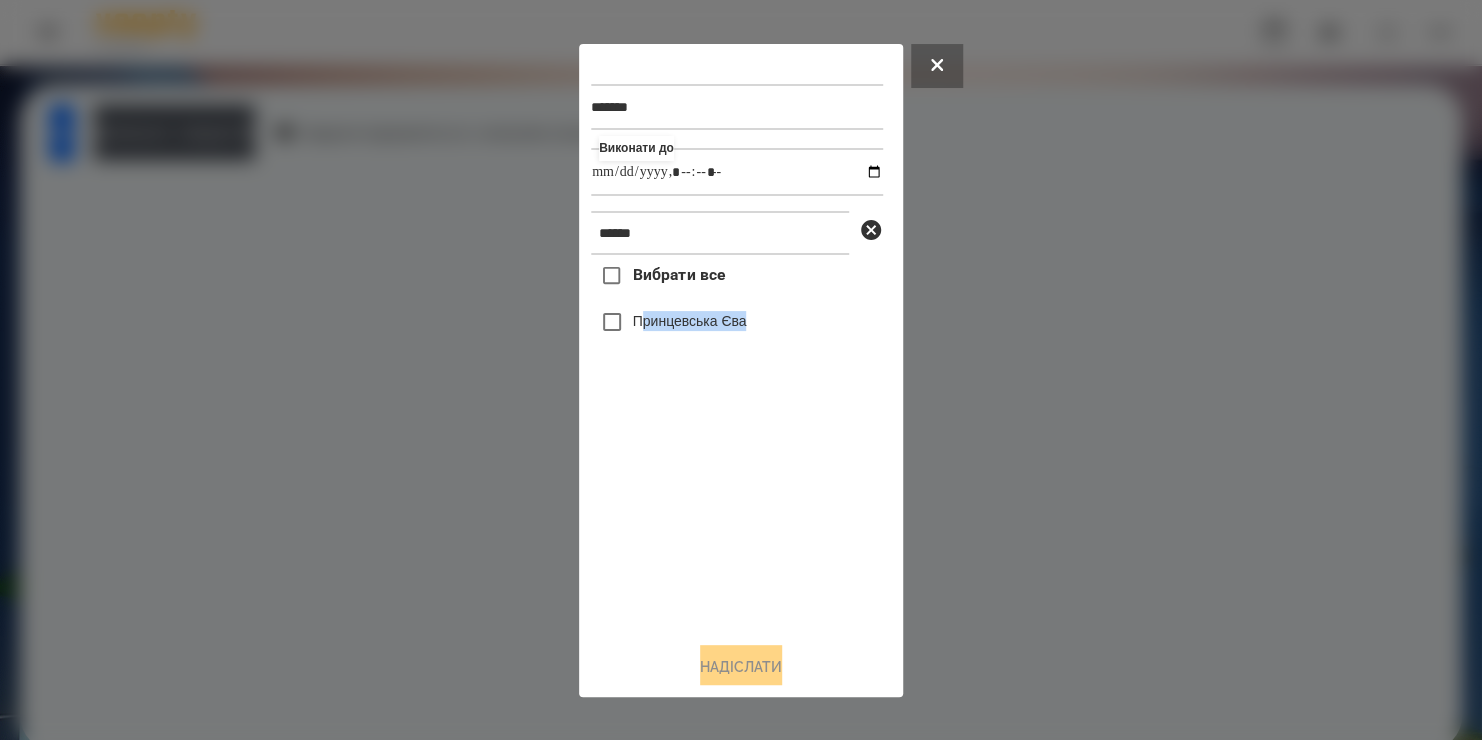 drag, startPoint x: 682, startPoint y: 522, endPoint x: 637, endPoint y: 328, distance: 199.1507 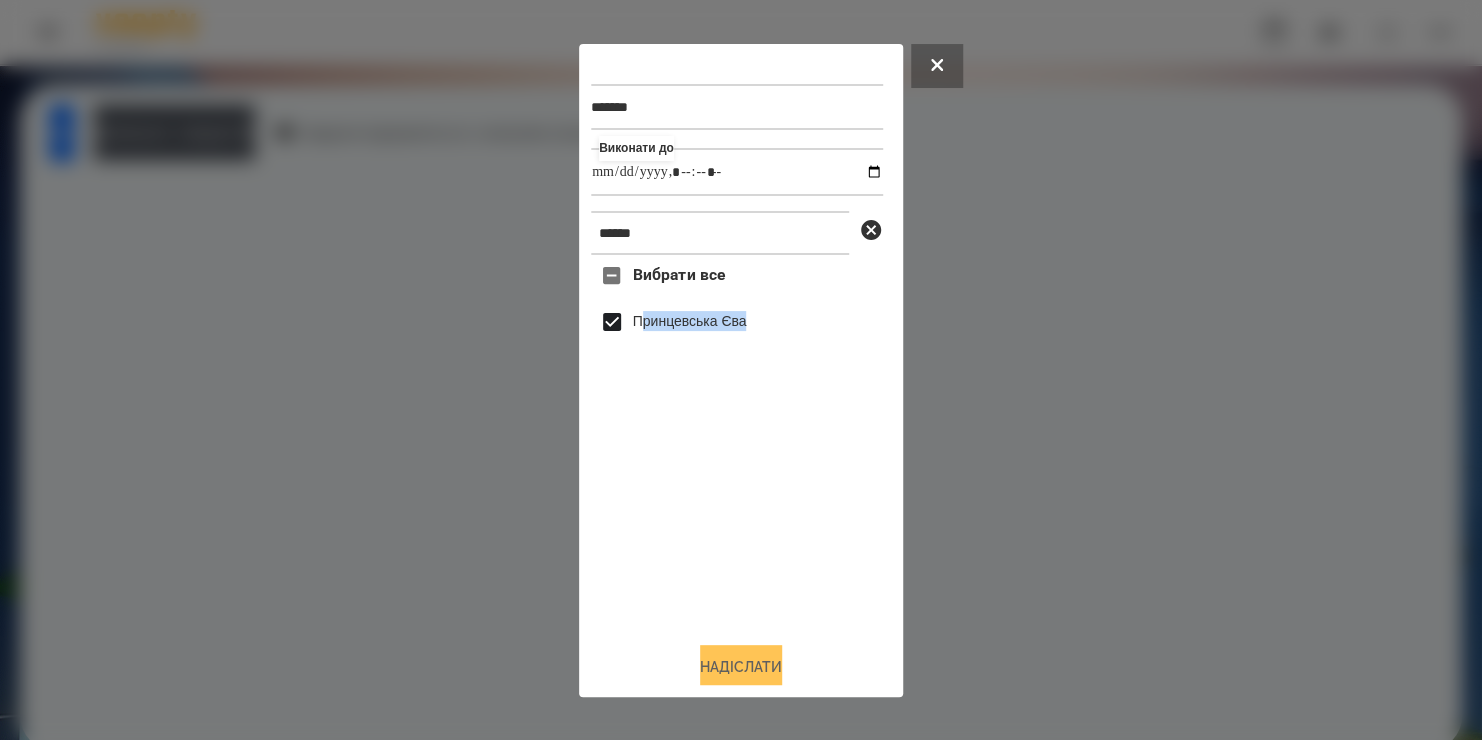 click on "Надіслати" at bounding box center (741, 667) 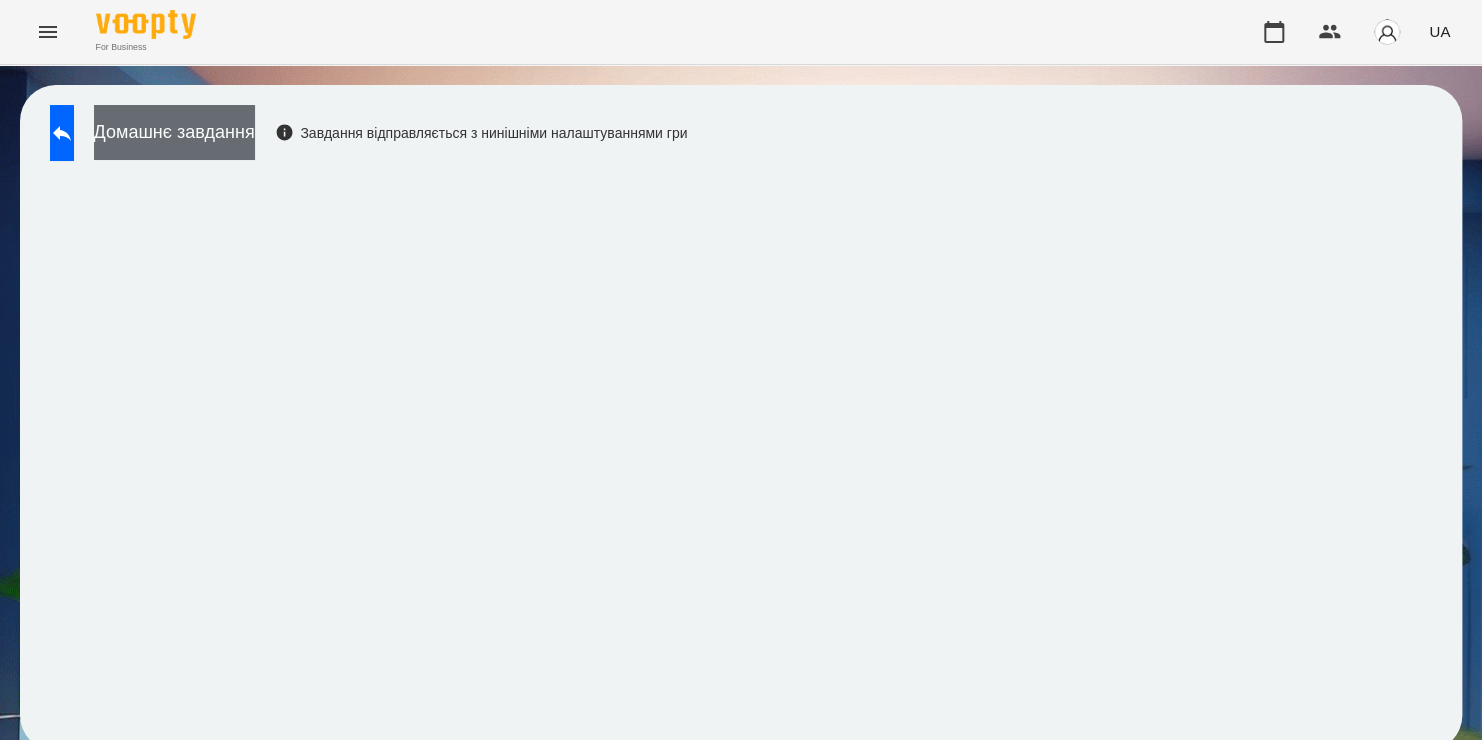 click on "Домашнє завдання" at bounding box center (174, 132) 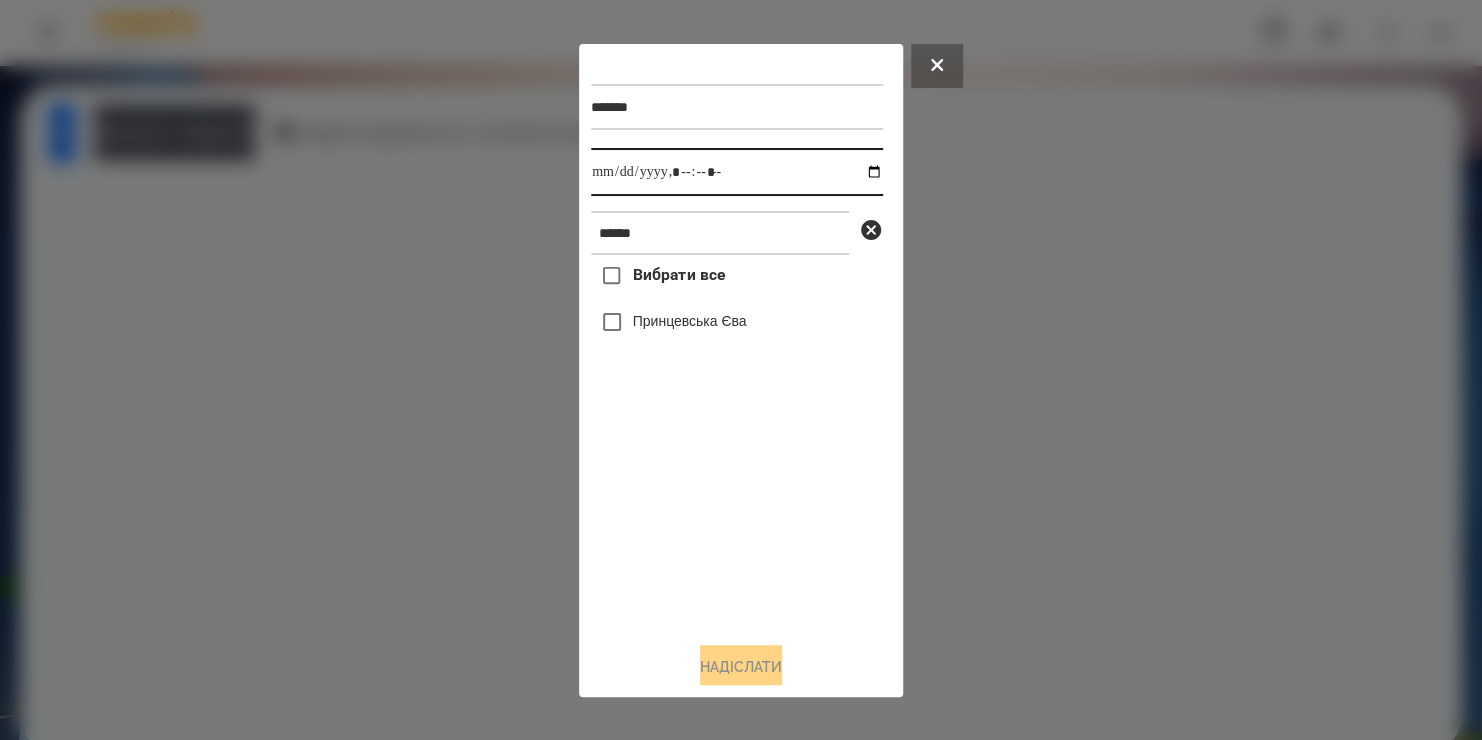 click at bounding box center [737, 172] 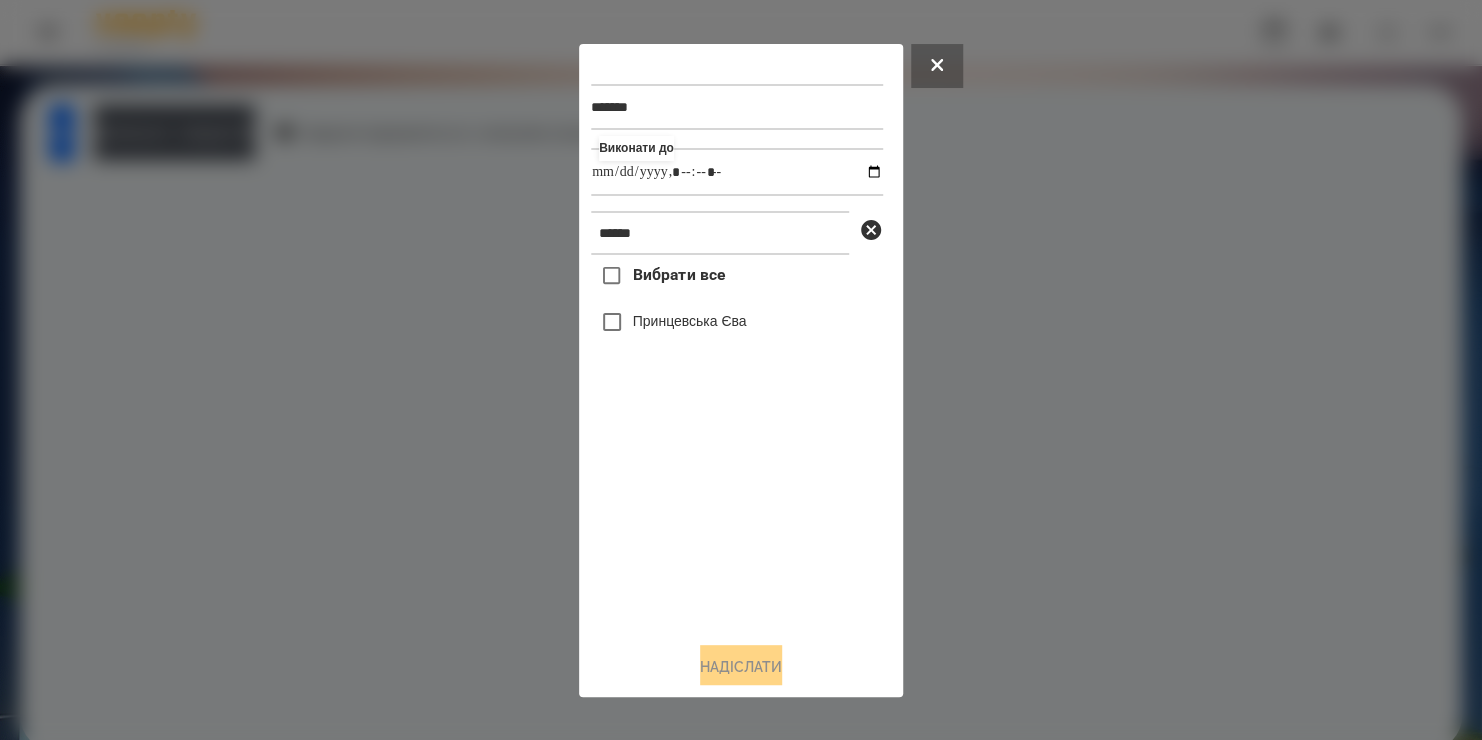 type on "**********" 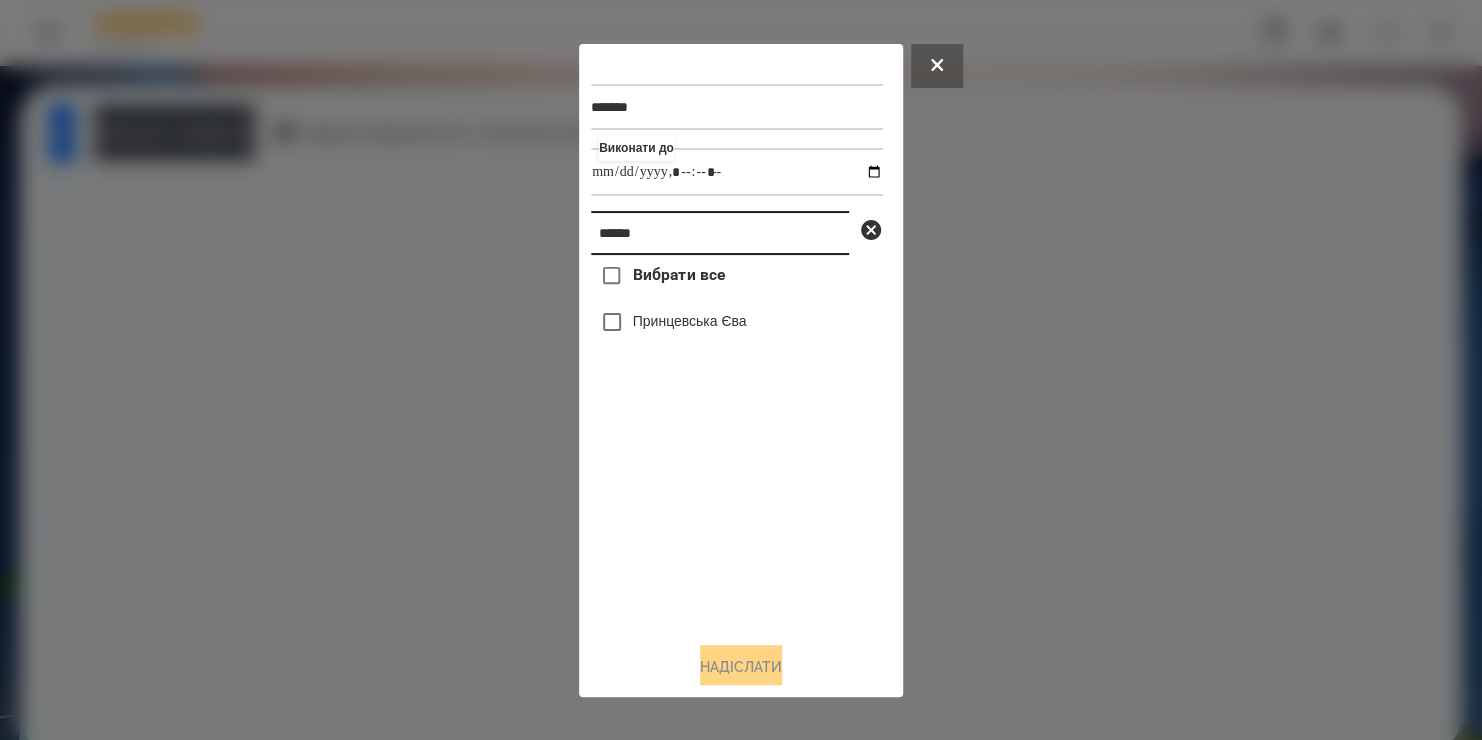 drag, startPoint x: 671, startPoint y: 224, endPoint x: 348, endPoint y: 317, distance: 336.122 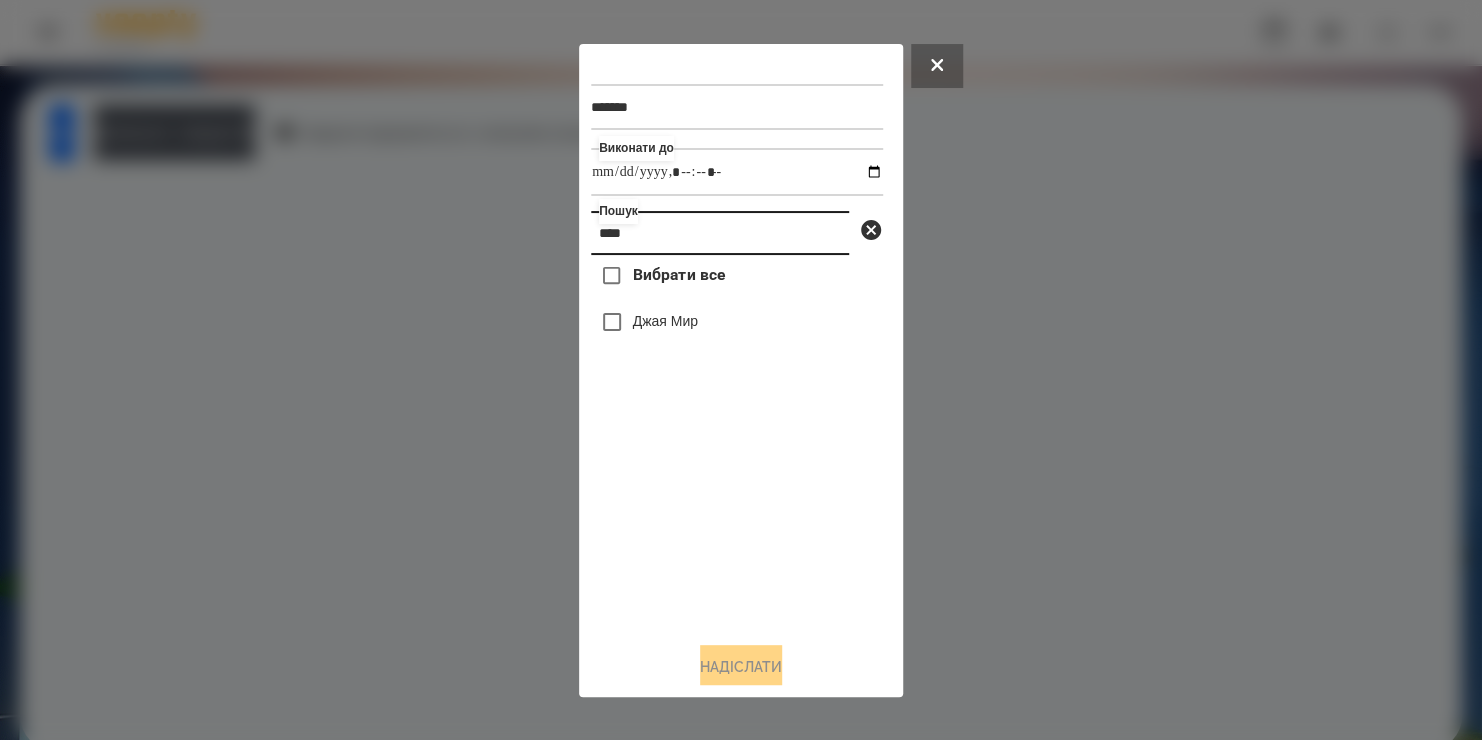 type on "****" 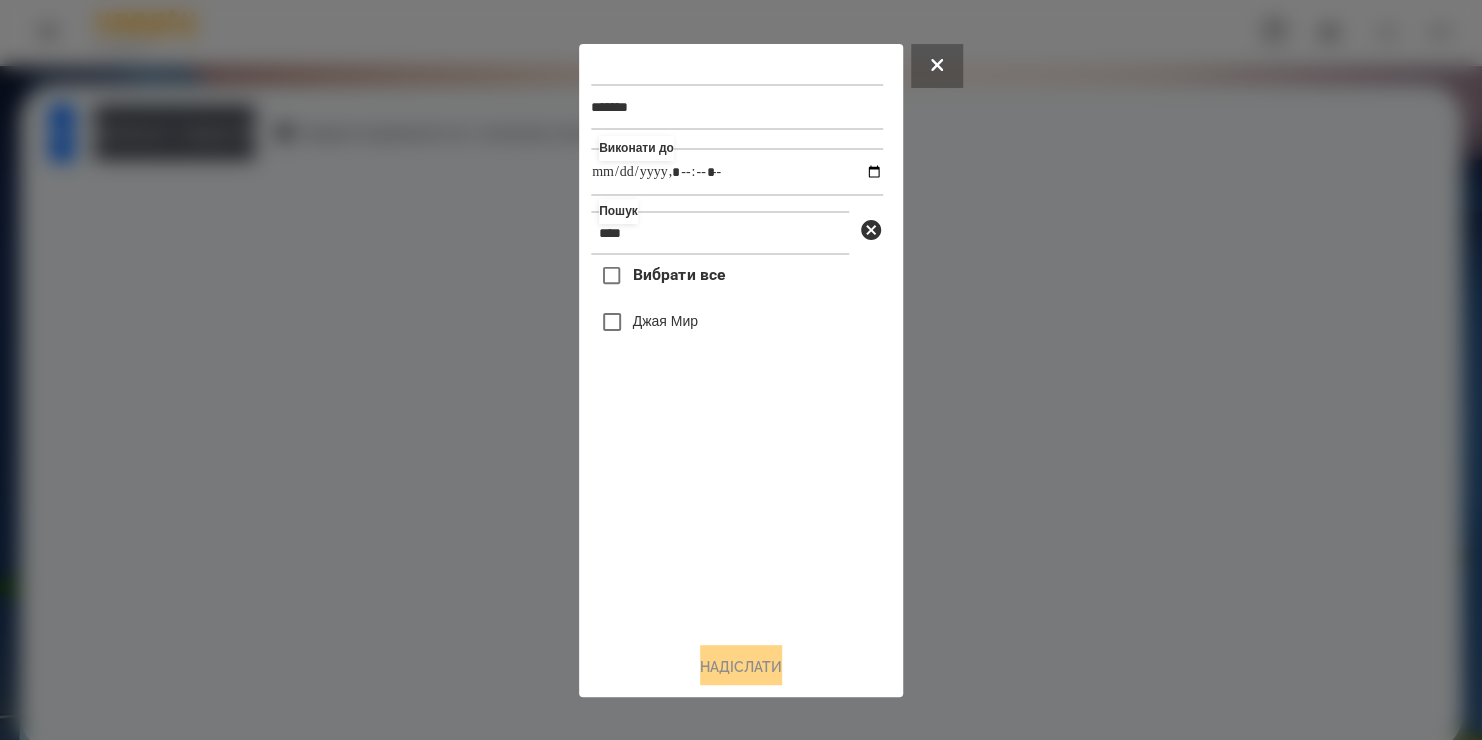 click on "Джая Мир" at bounding box center [737, 322] 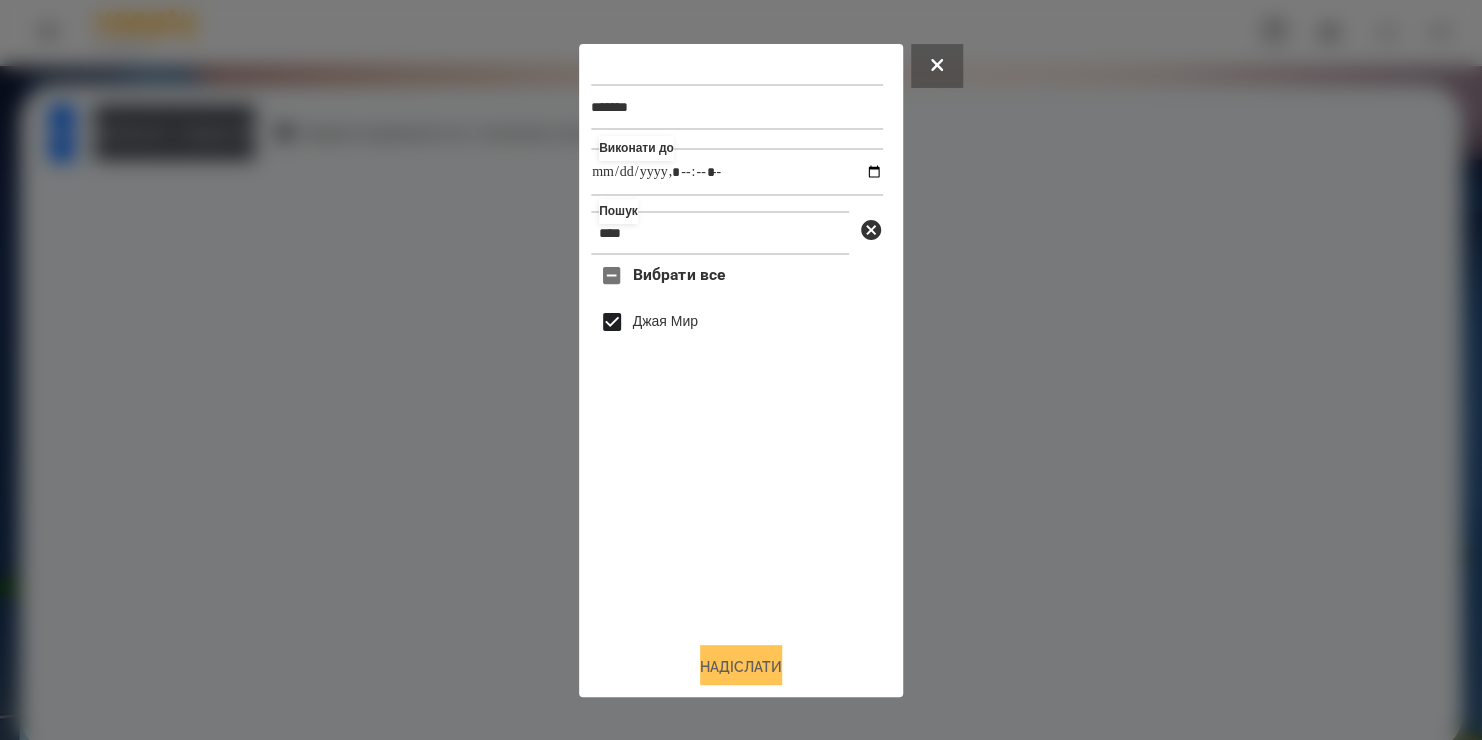 click on "Надіслати" at bounding box center [741, 667] 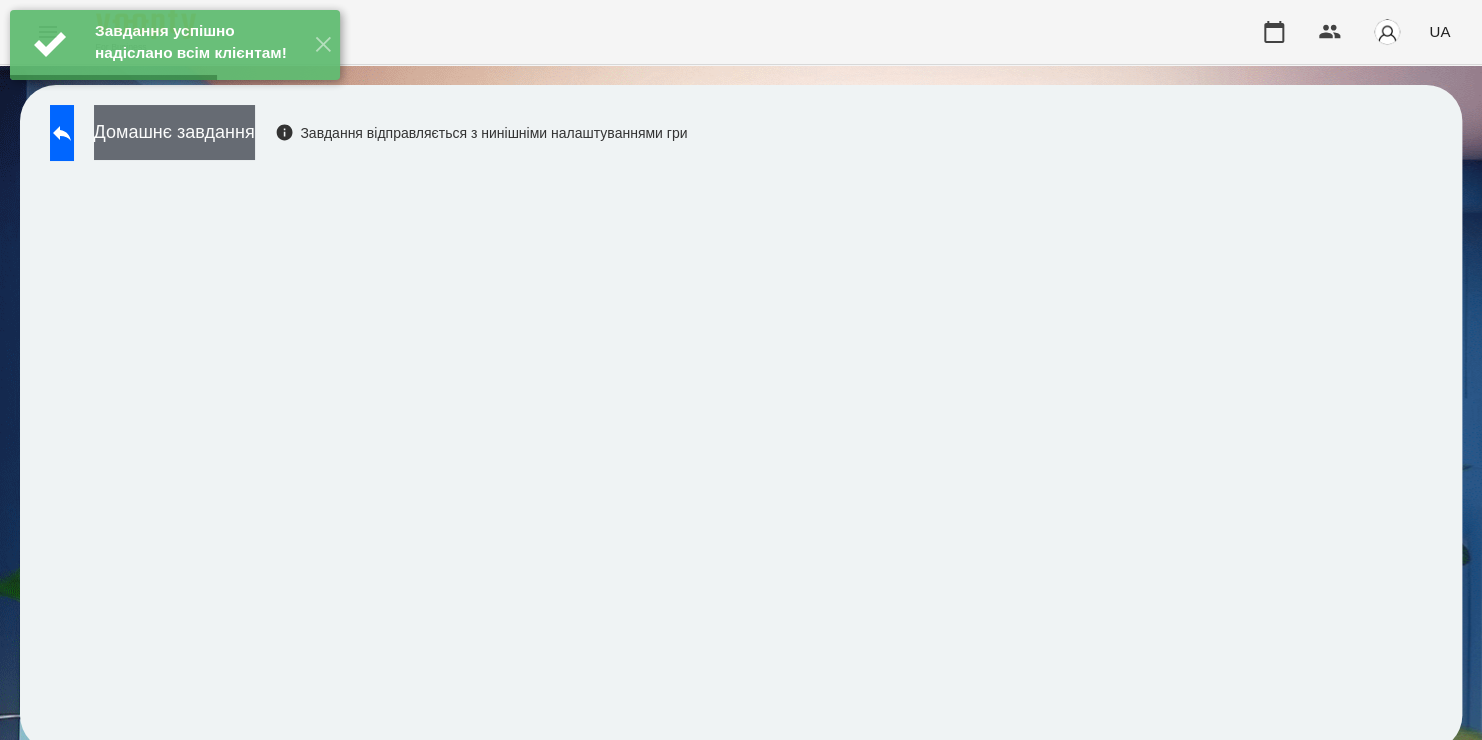 click on "Домашнє завдання" at bounding box center (174, 132) 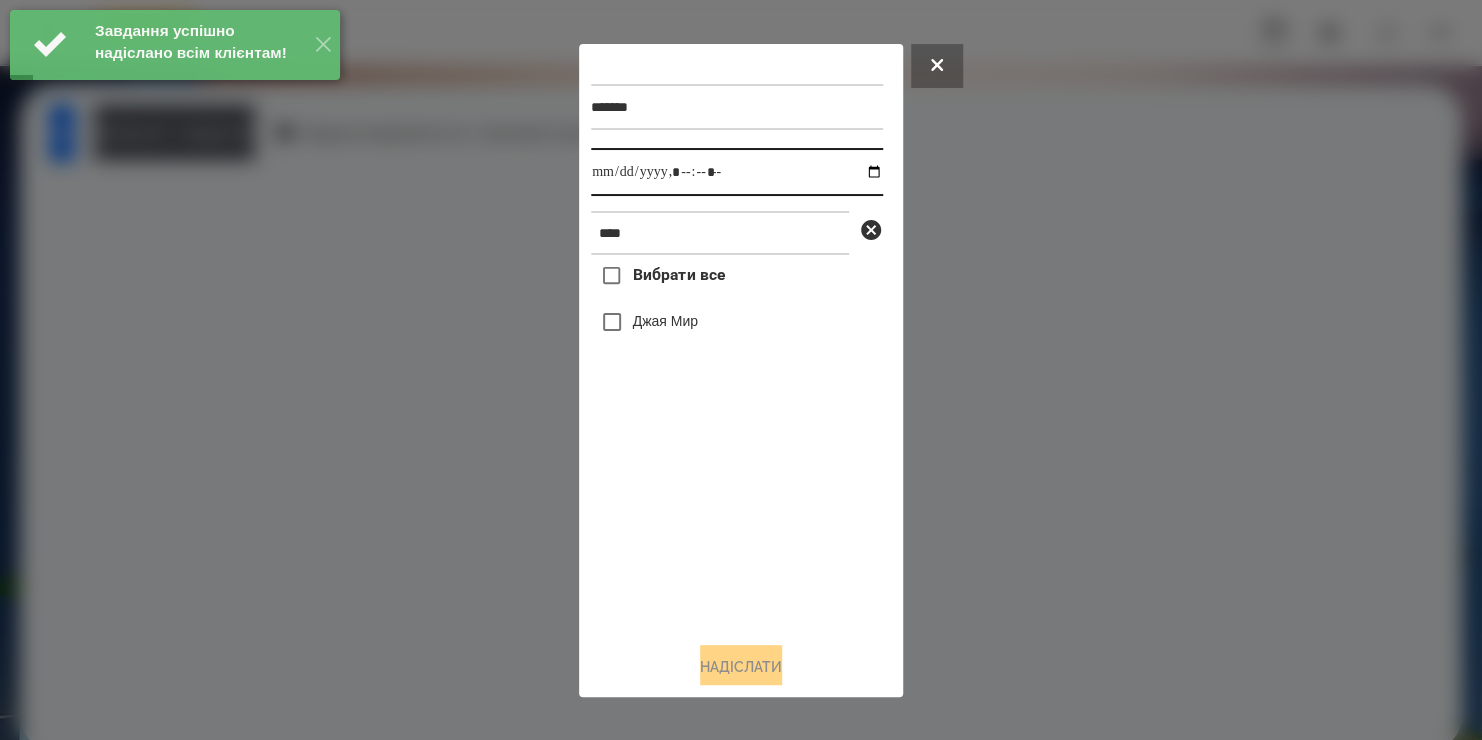 click at bounding box center (737, 172) 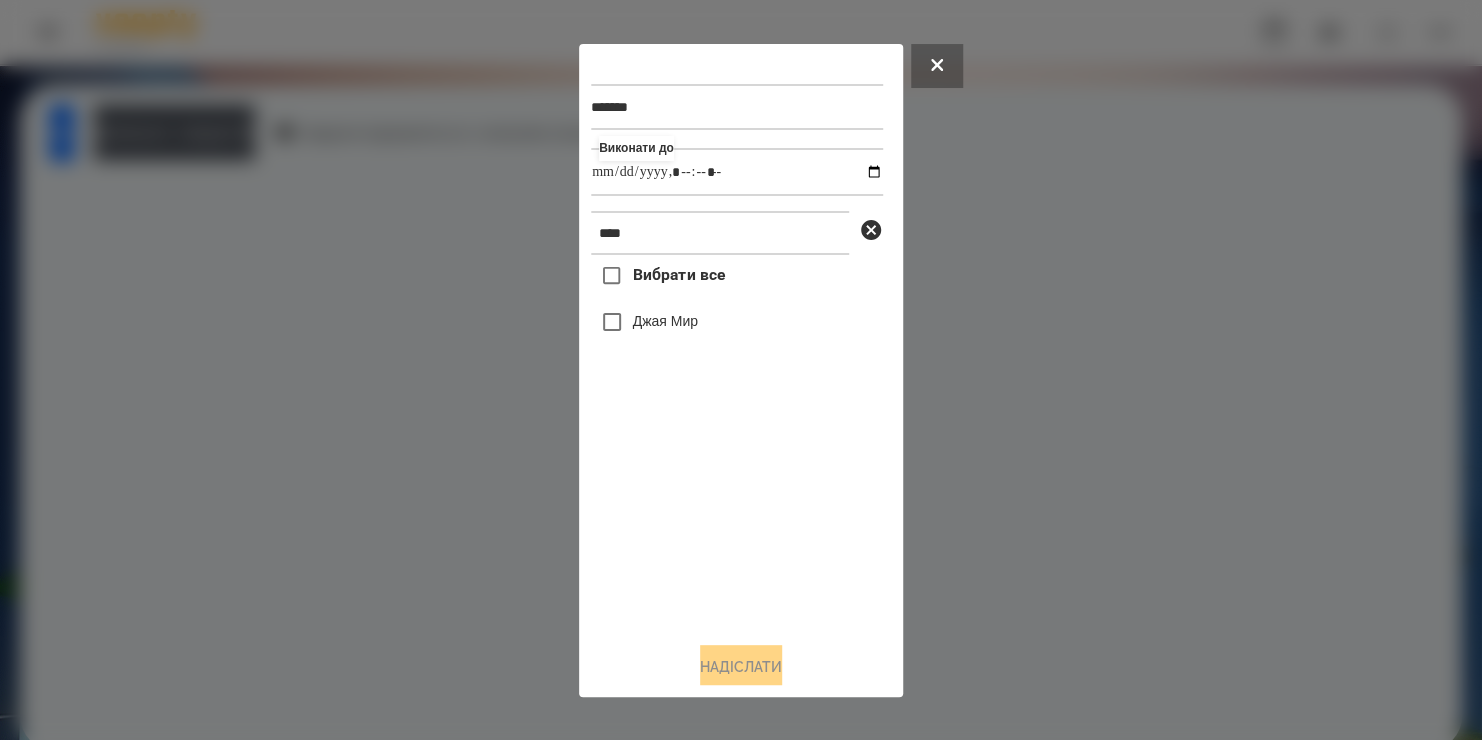 type on "**********" 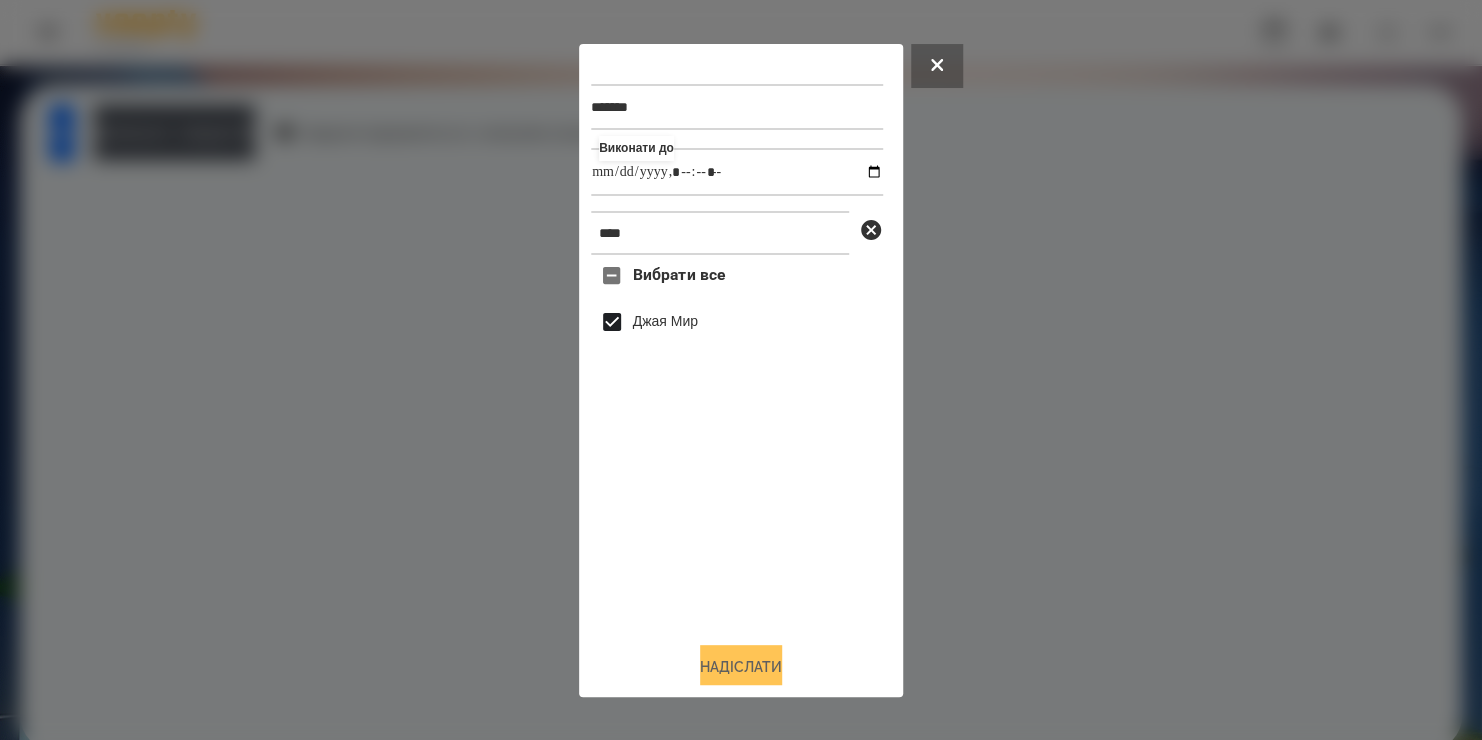click on "Надіслати" at bounding box center [741, 667] 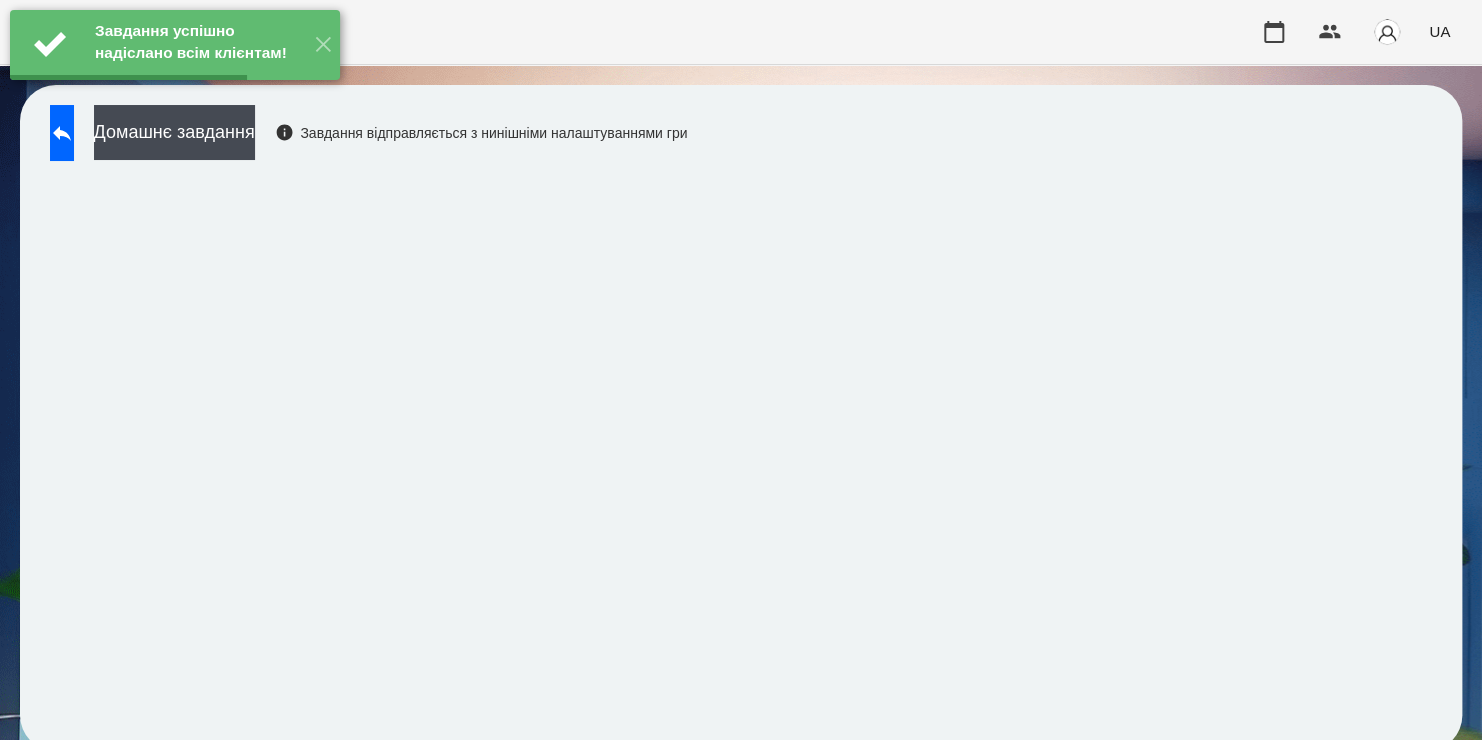 click on "Завдання успішно надіслано всім клієнтам! ✕" at bounding box center (175, 45) 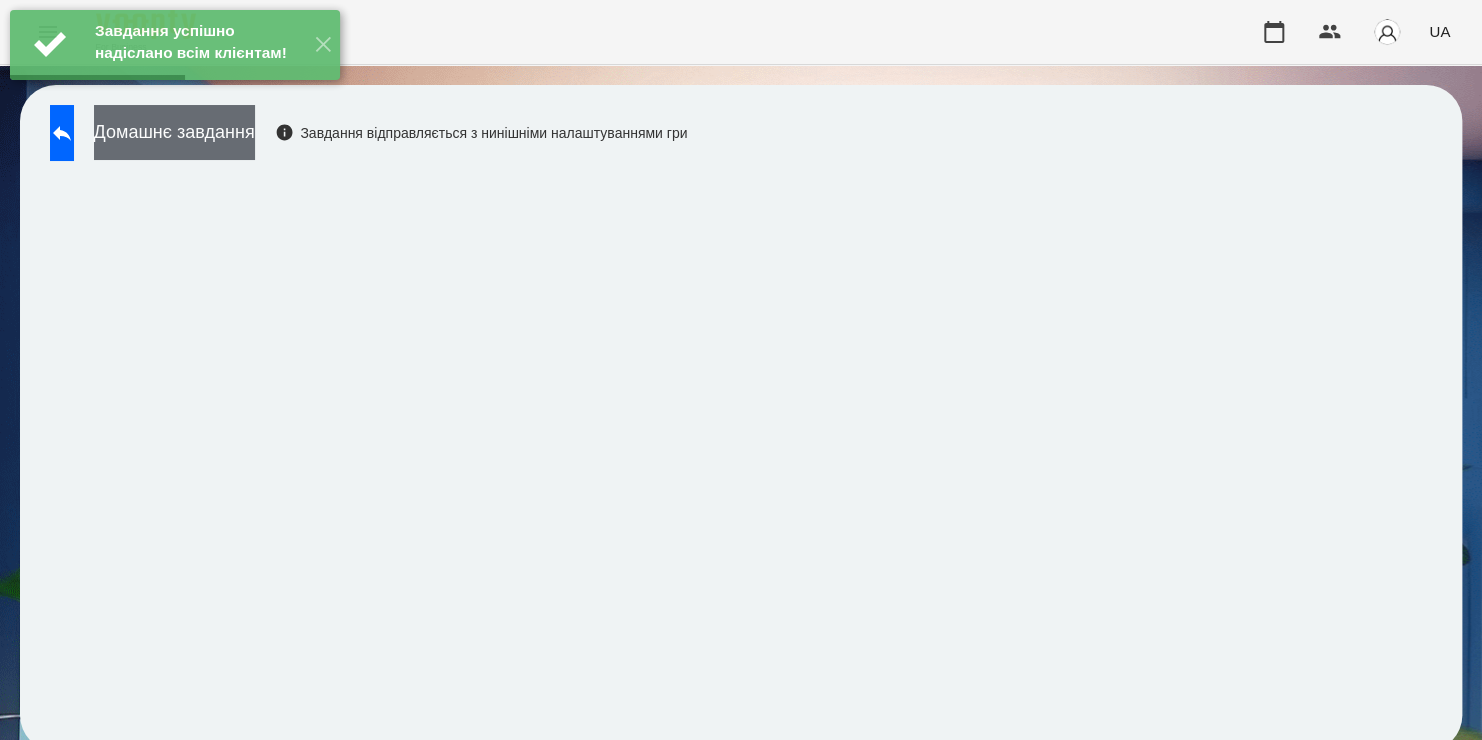 click on "Домашнє завдання" at bounding box center (174, 132) 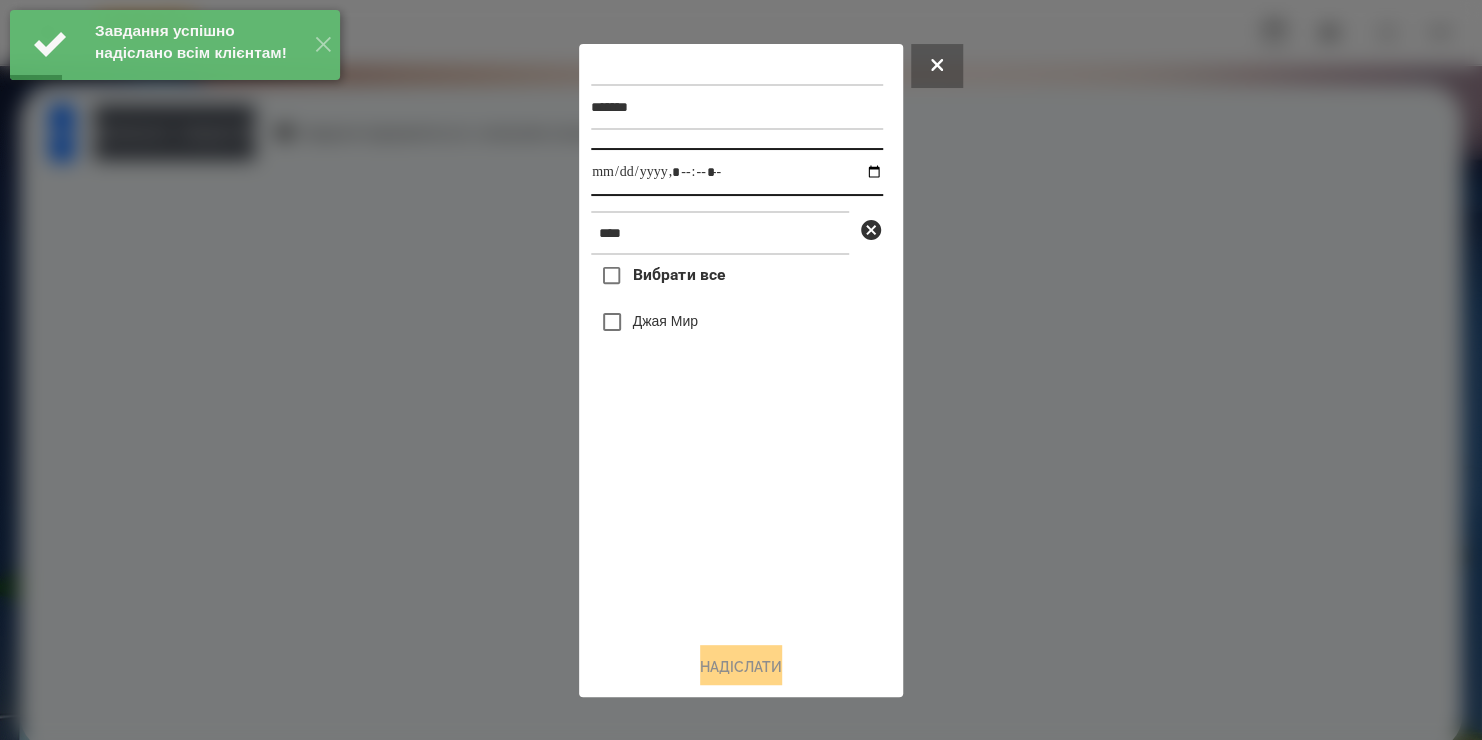 click at bounding box center (737, 172) 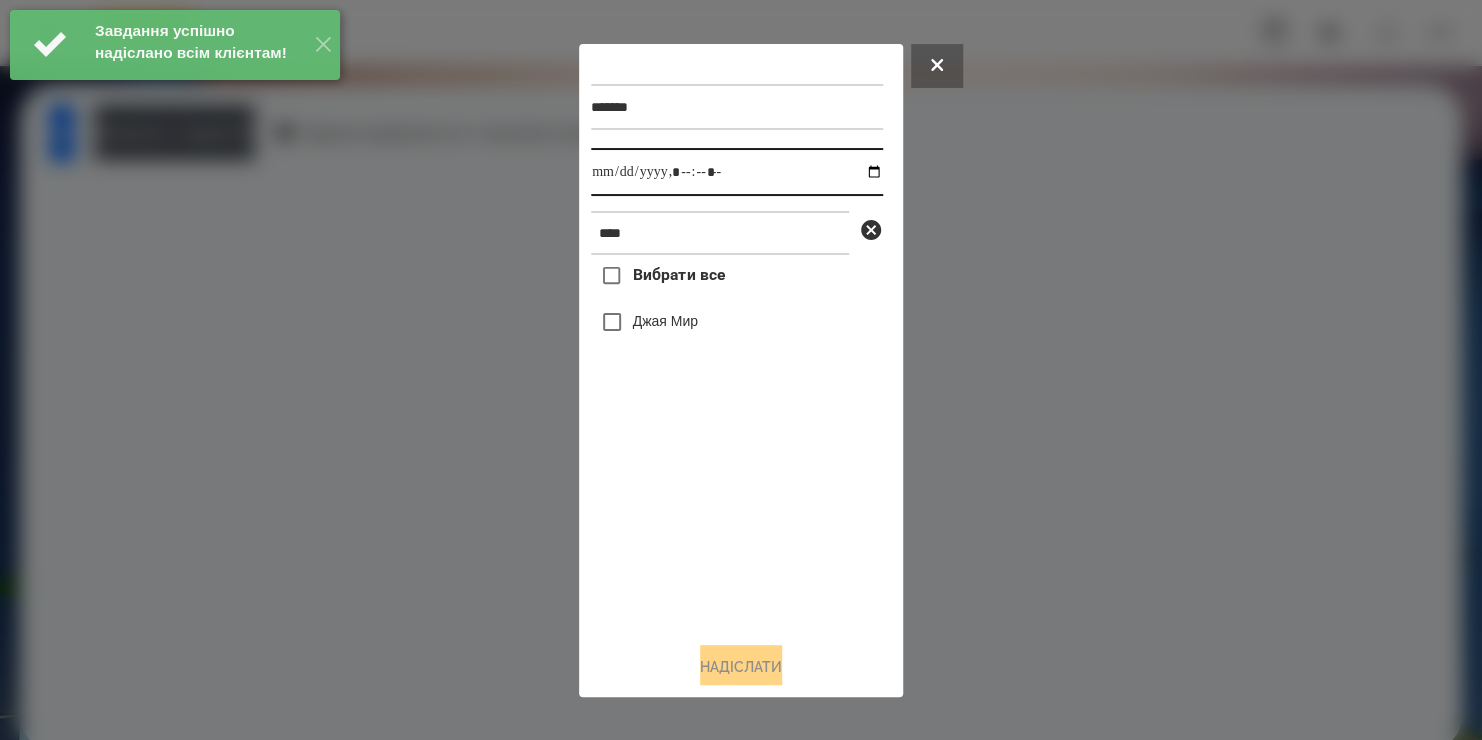 click at bounding box center [737, 172] 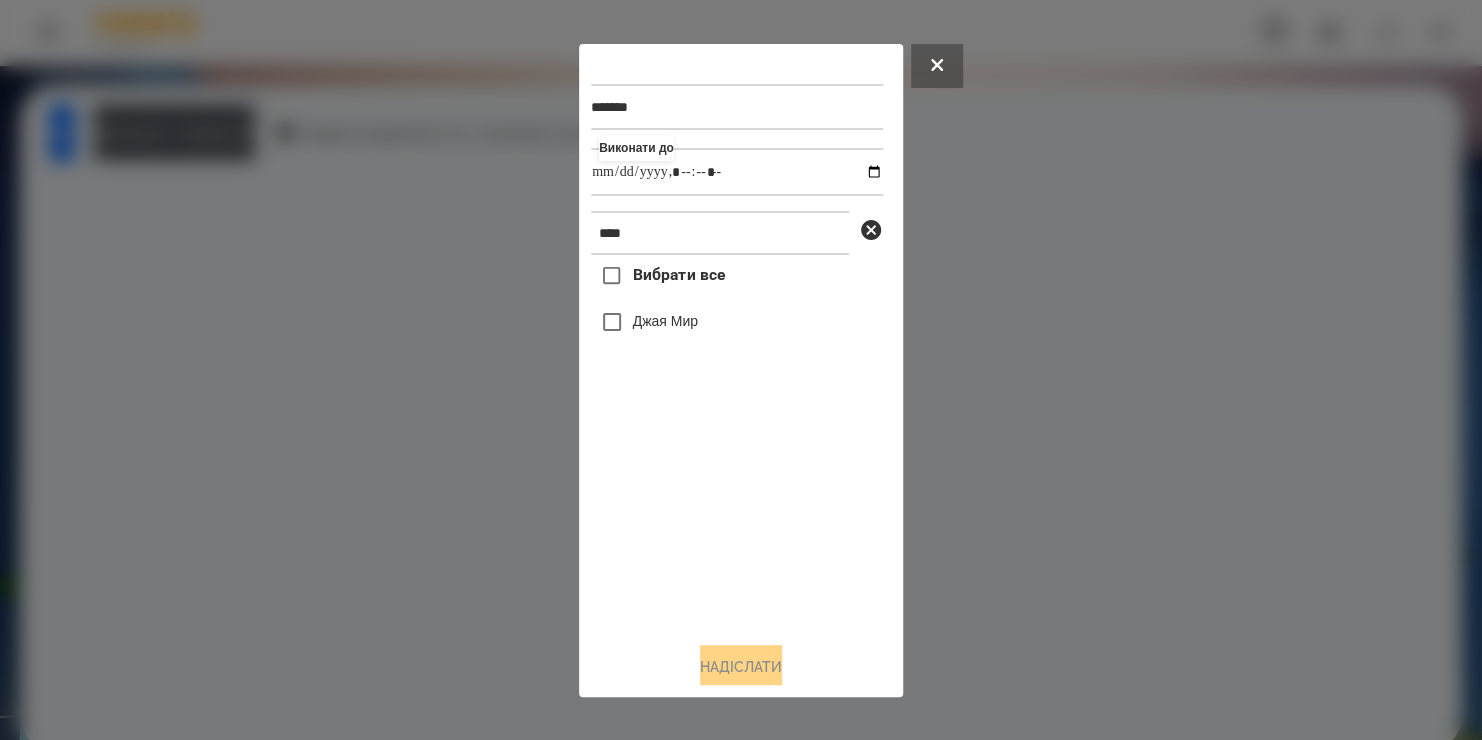 type on "**********" 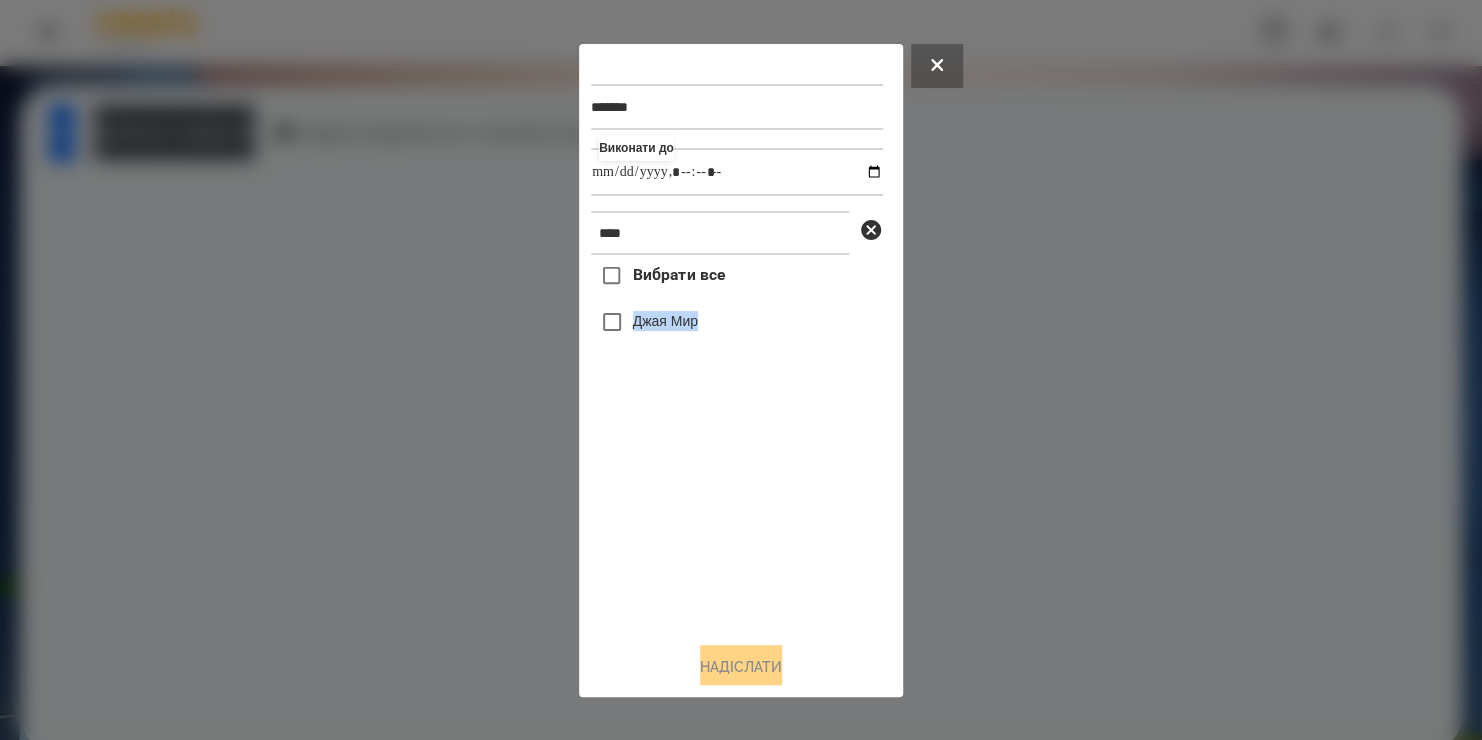 drag, startPoint x: 651, startPoint y: 575, endPoint x: 603, endPoint y: 306, distance: 273.24896 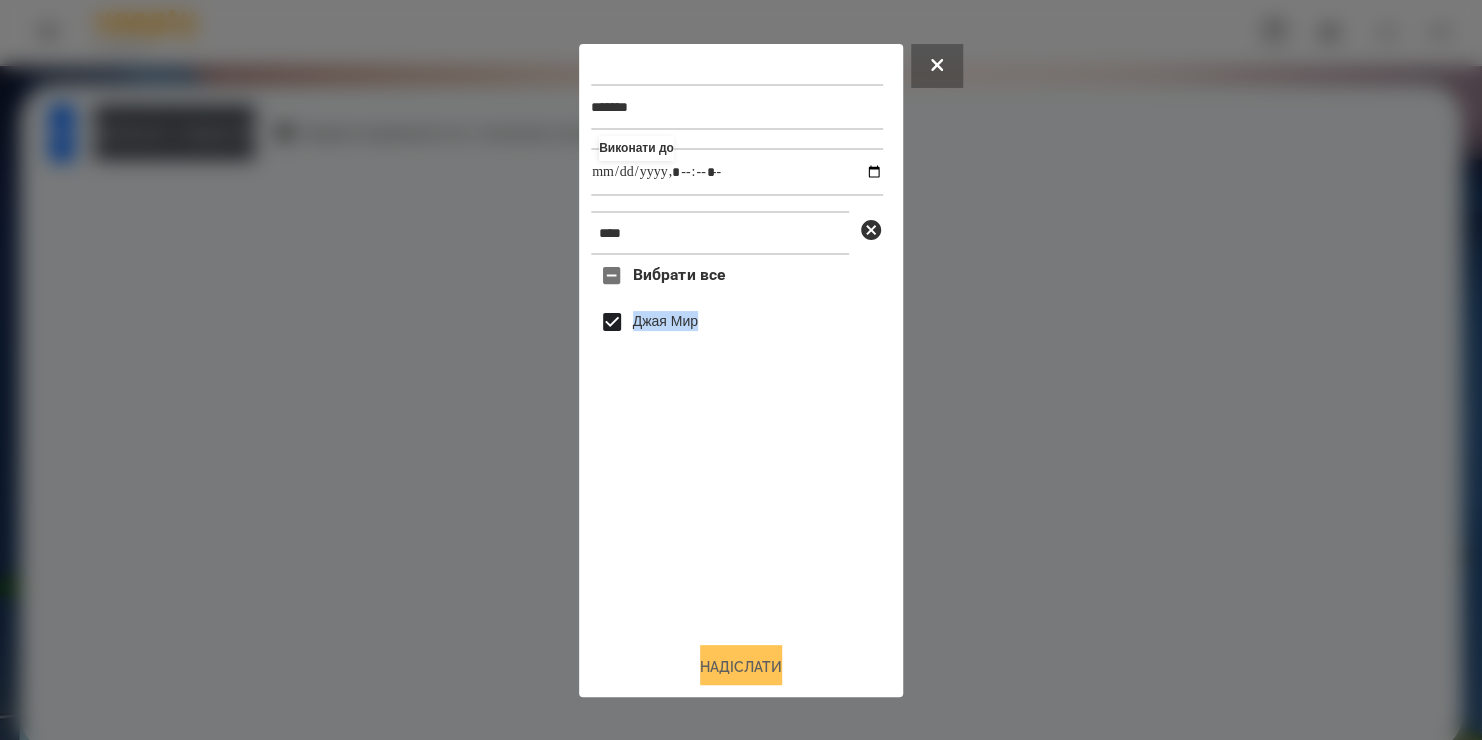 click on "Надіслати" at bounding box center [741, 667] 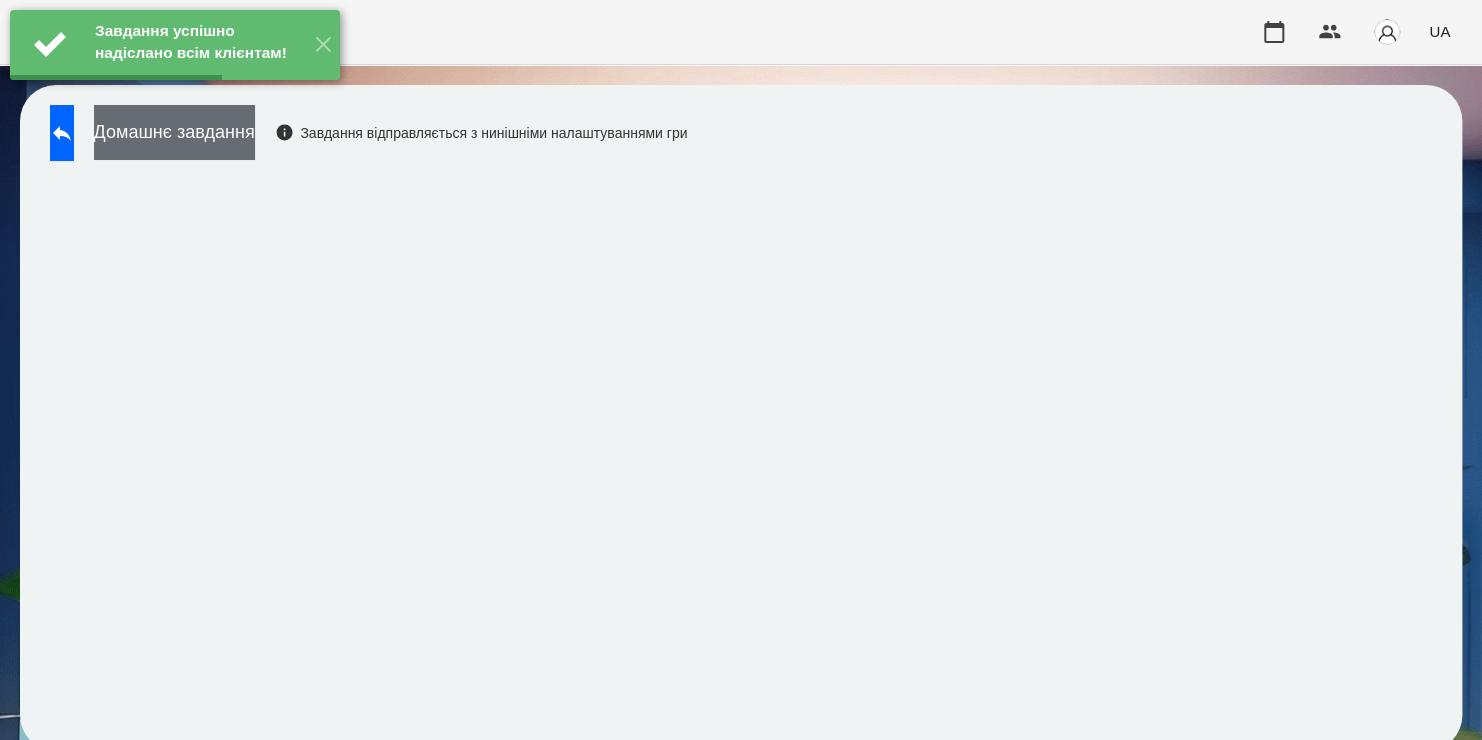 click on "Домашнє завдання" at bounding box center [174, 132] 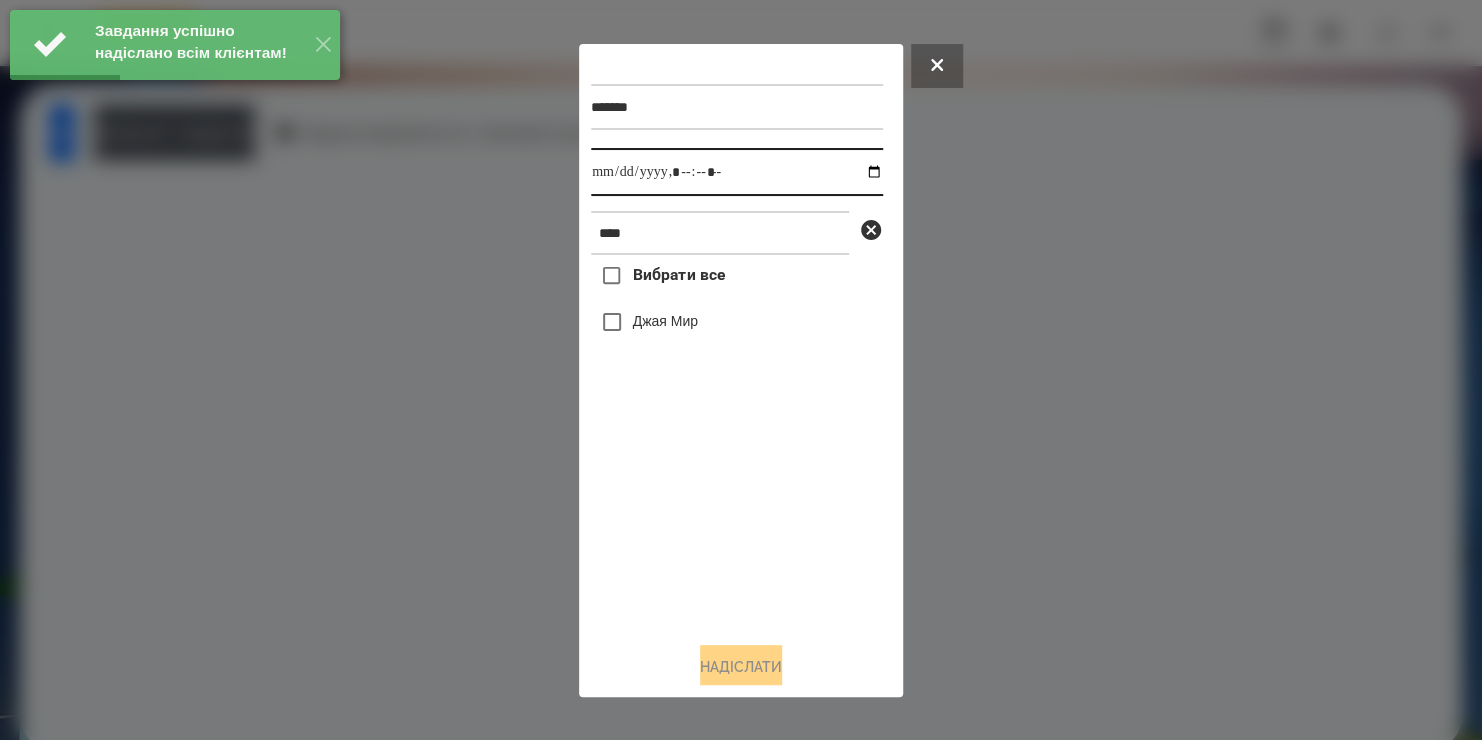 click at bounding box center [737, 172] 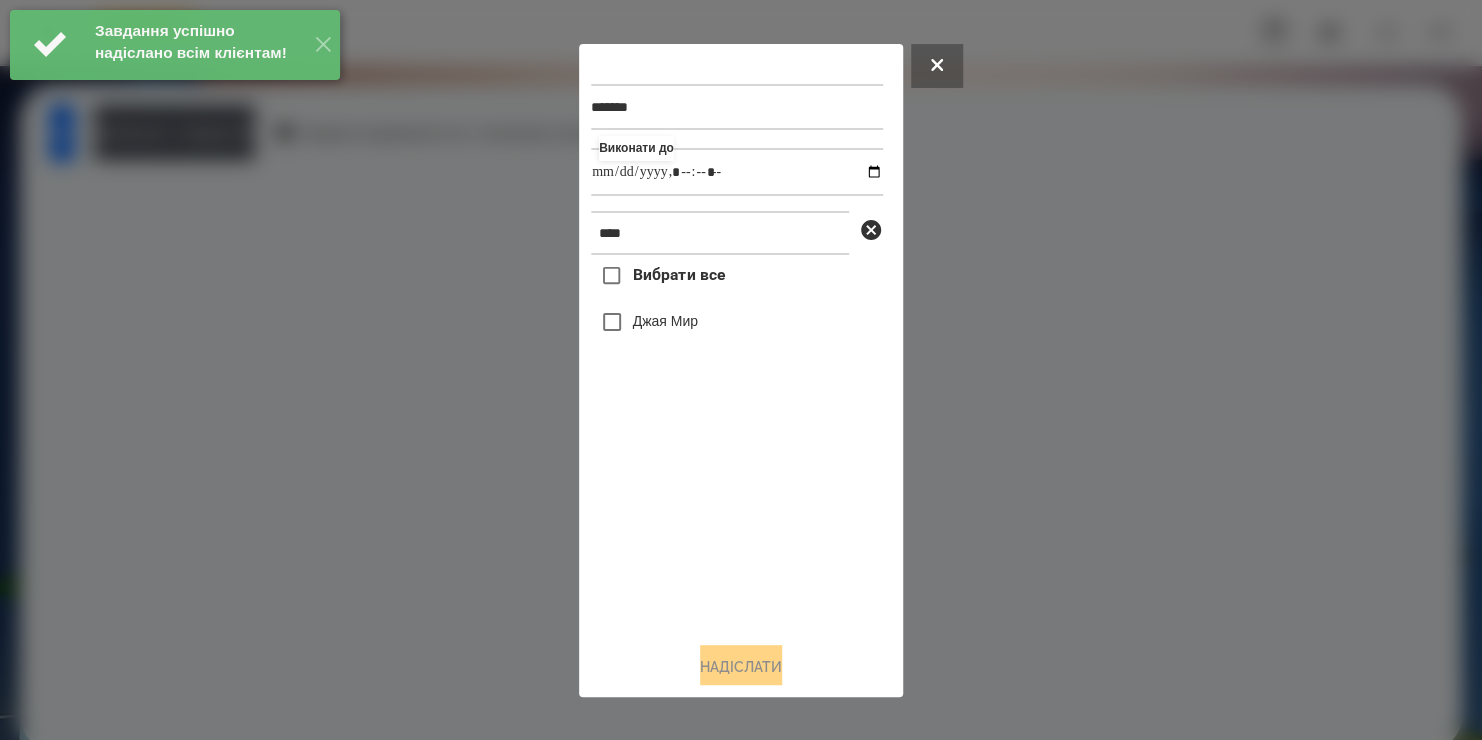 type on "**********" 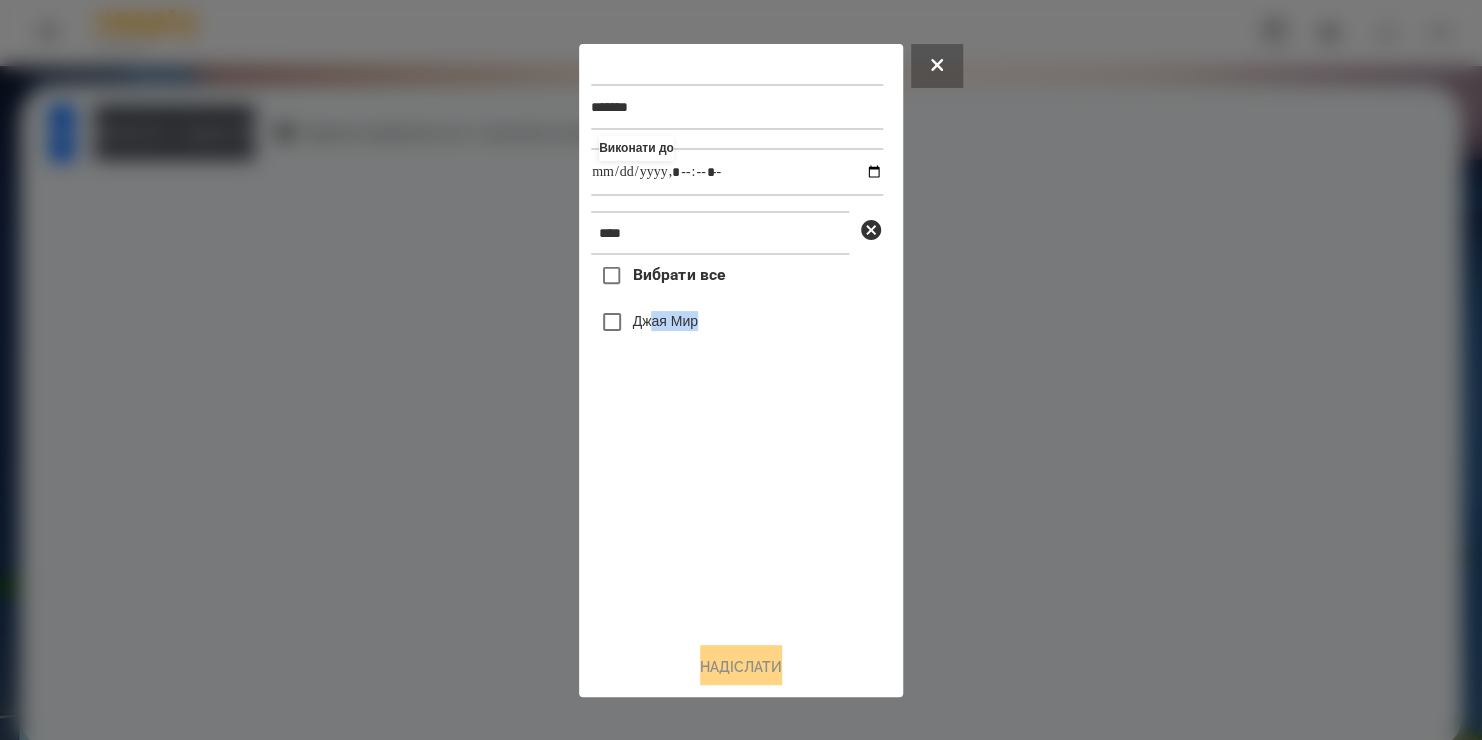 drag, startPoint x: 688, startPoint y: 520, endPoint x: 653, endPoint y: 330, distance: 193.1968 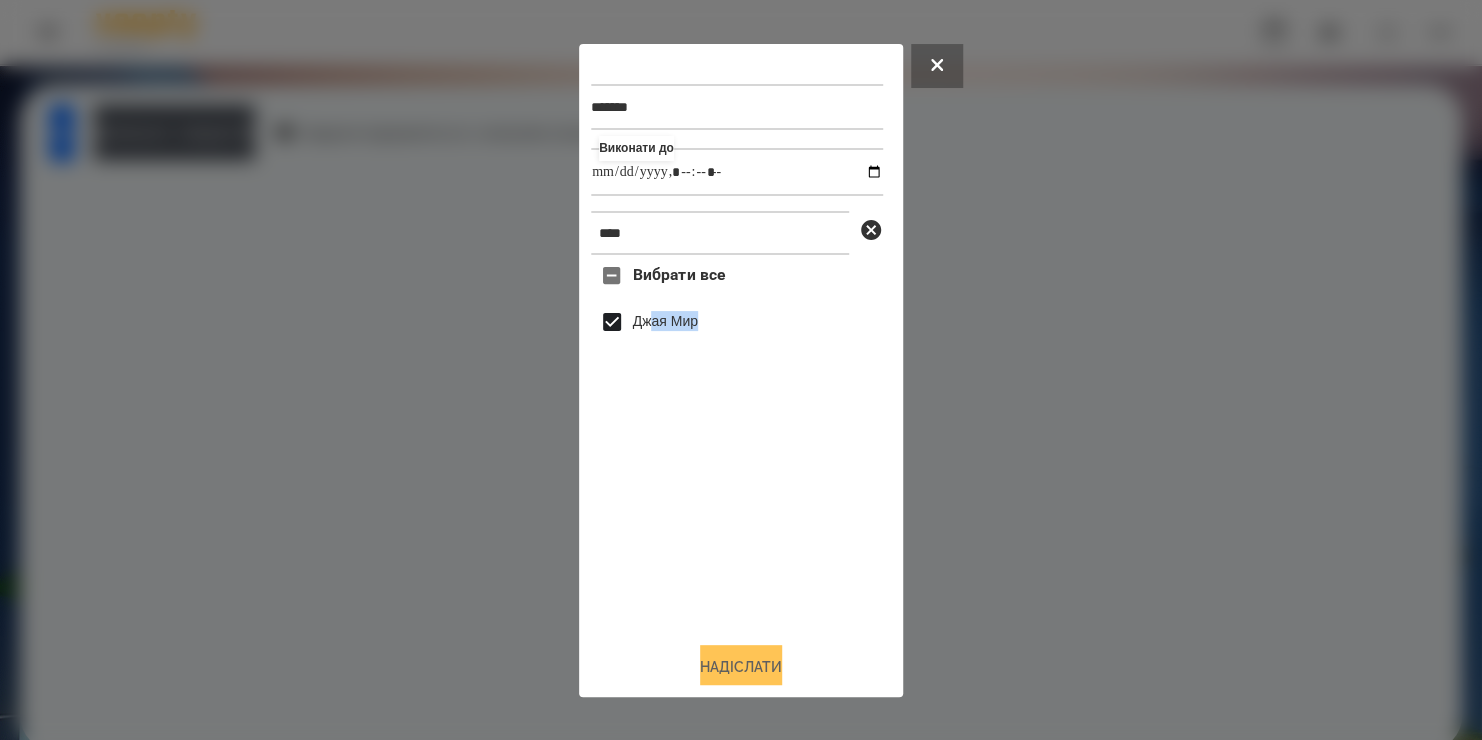 click on "Надіслати" at bounding box center (741, 667) 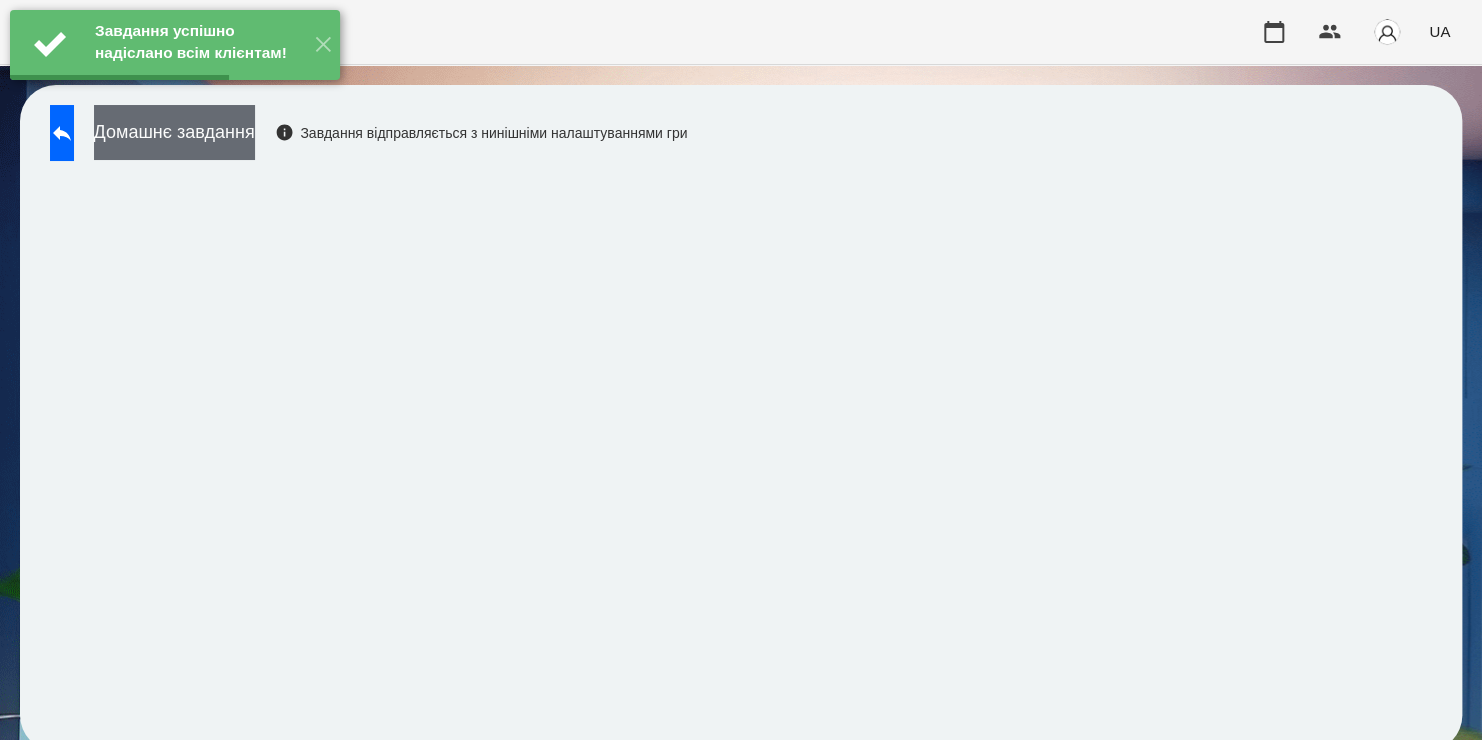 click on "Домашнє завдання" at bounding box center (174, 132) 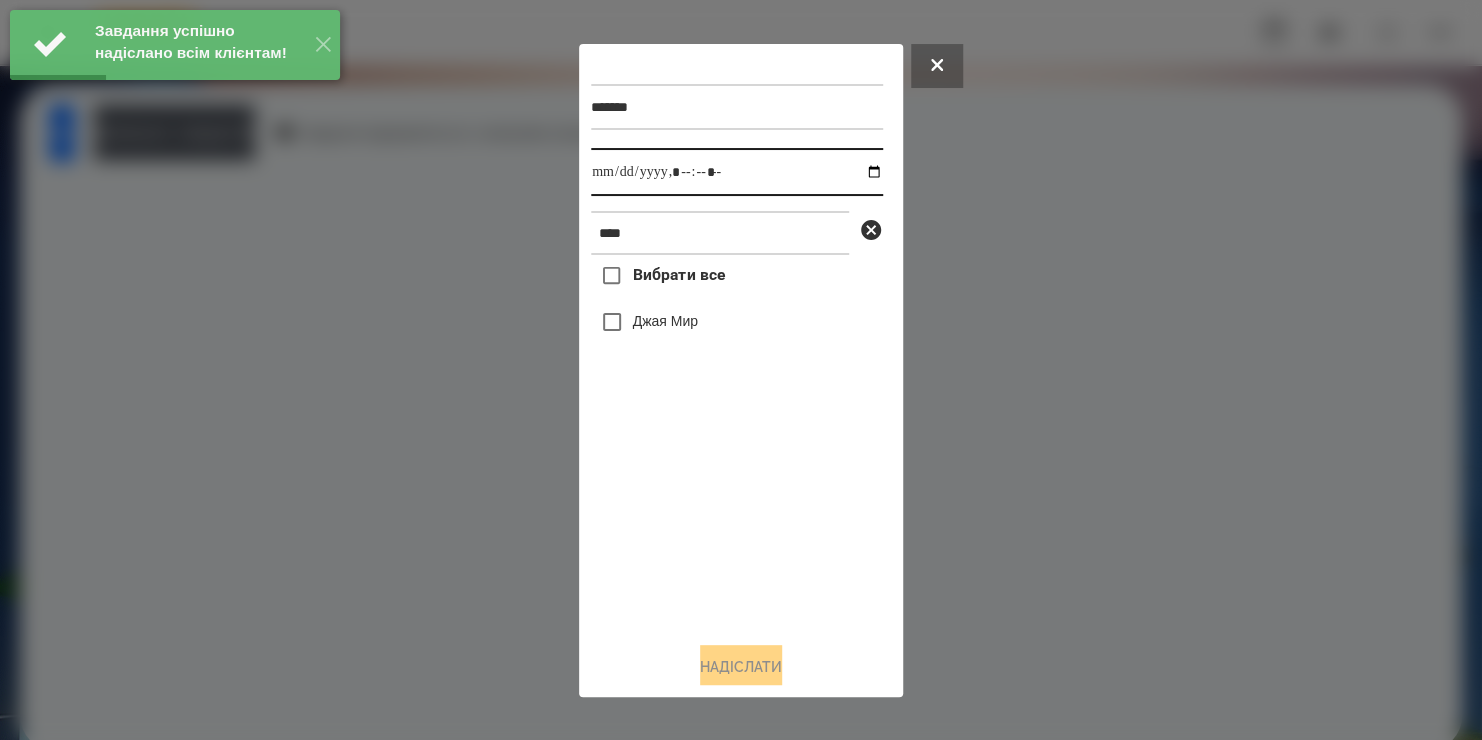 click at bounding box center (737, 172) 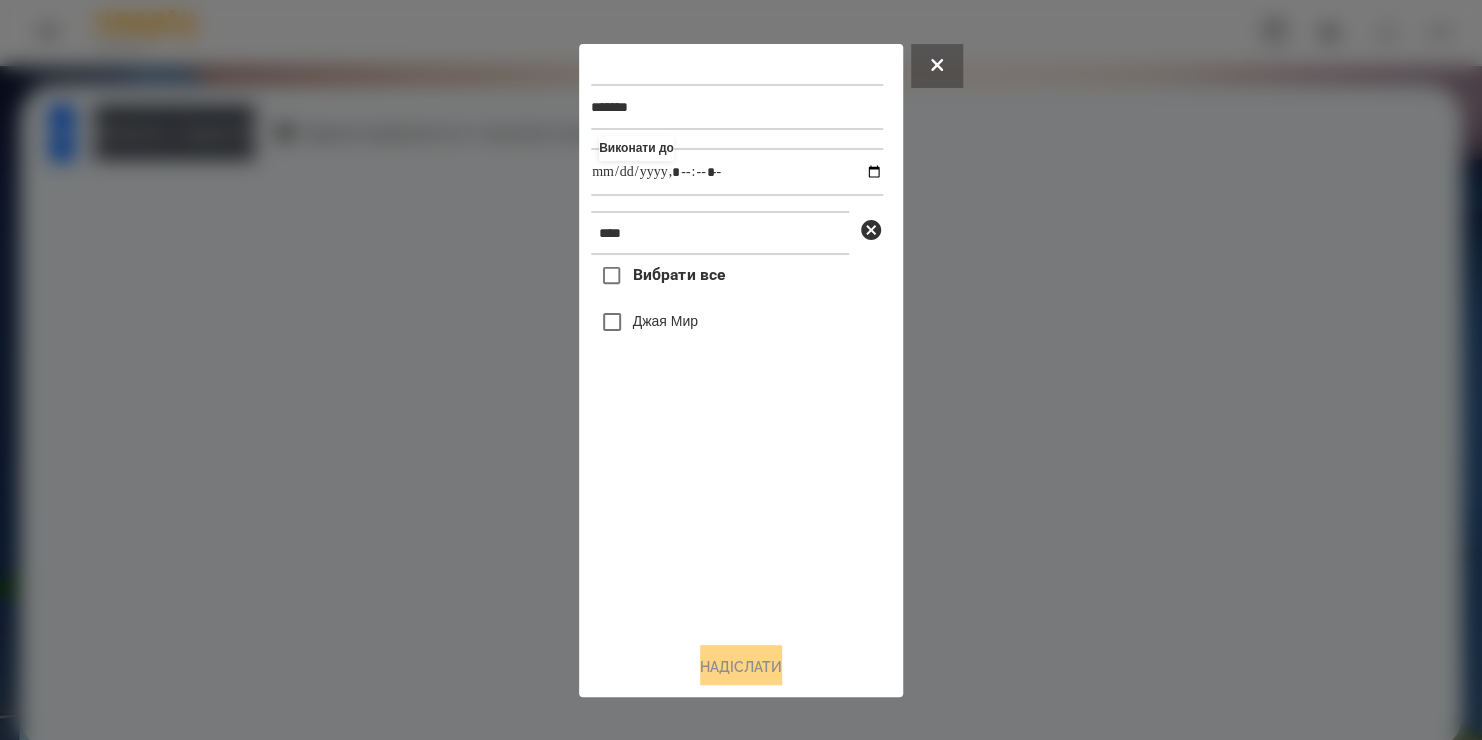 type on "**********" 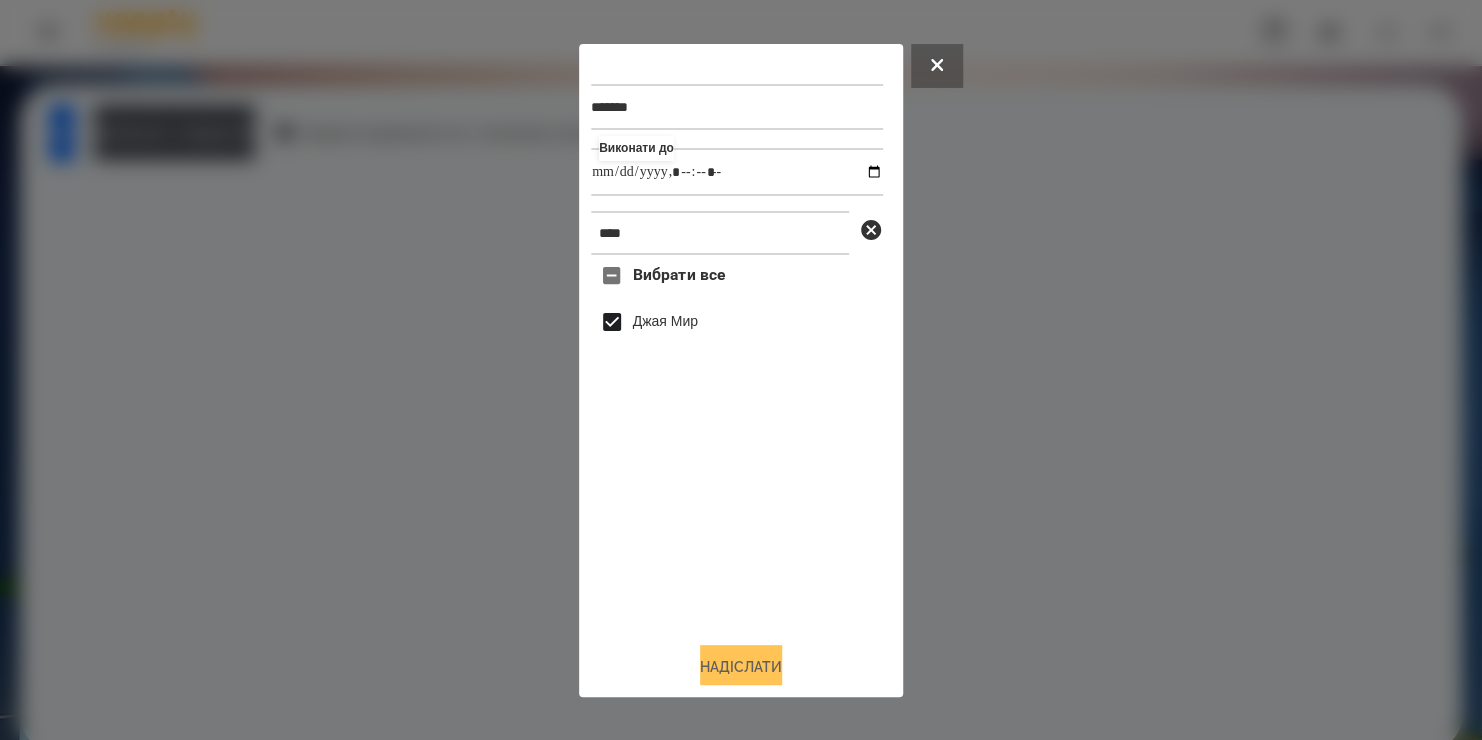 click on "Надіслати" at bounding box center (741, 667) 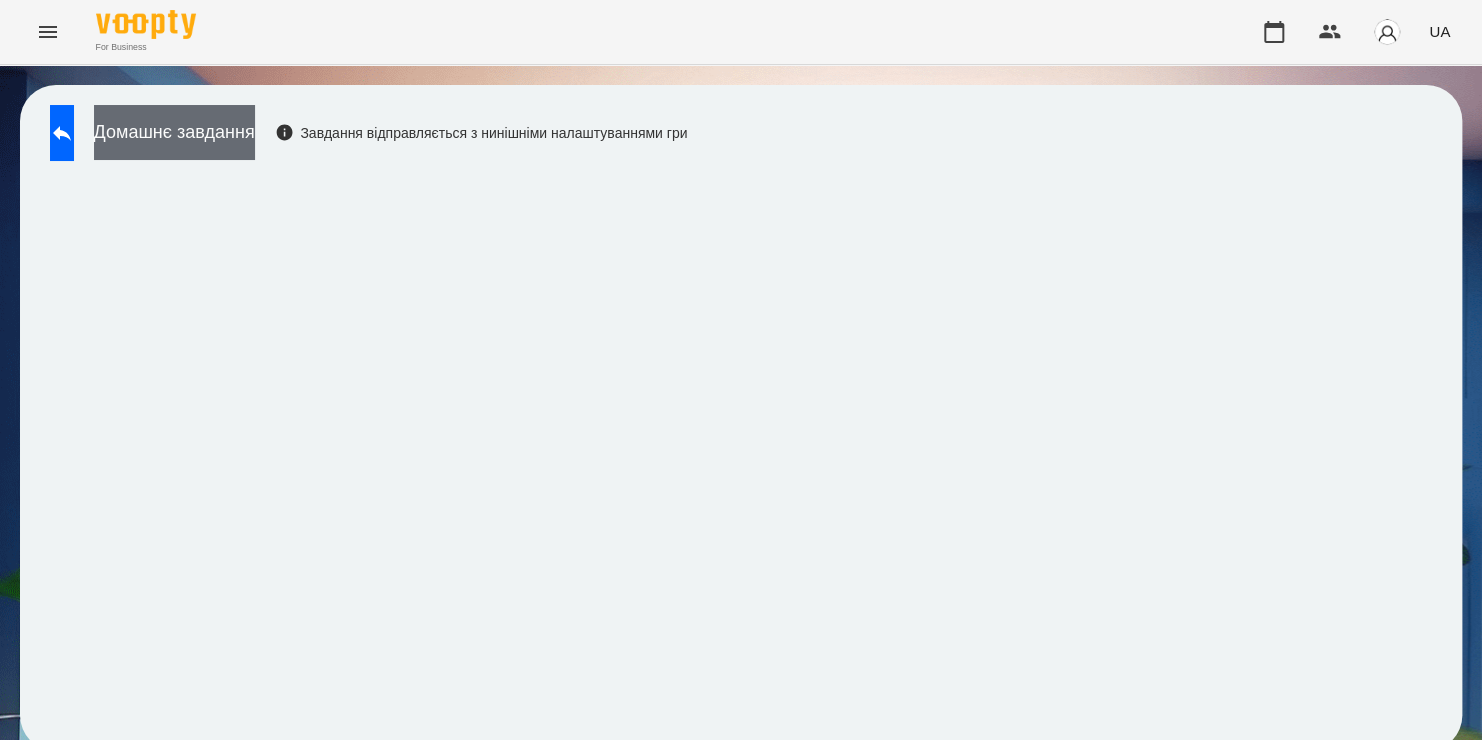 click on "Домашнє завдання" at bounding box center [174, 132] 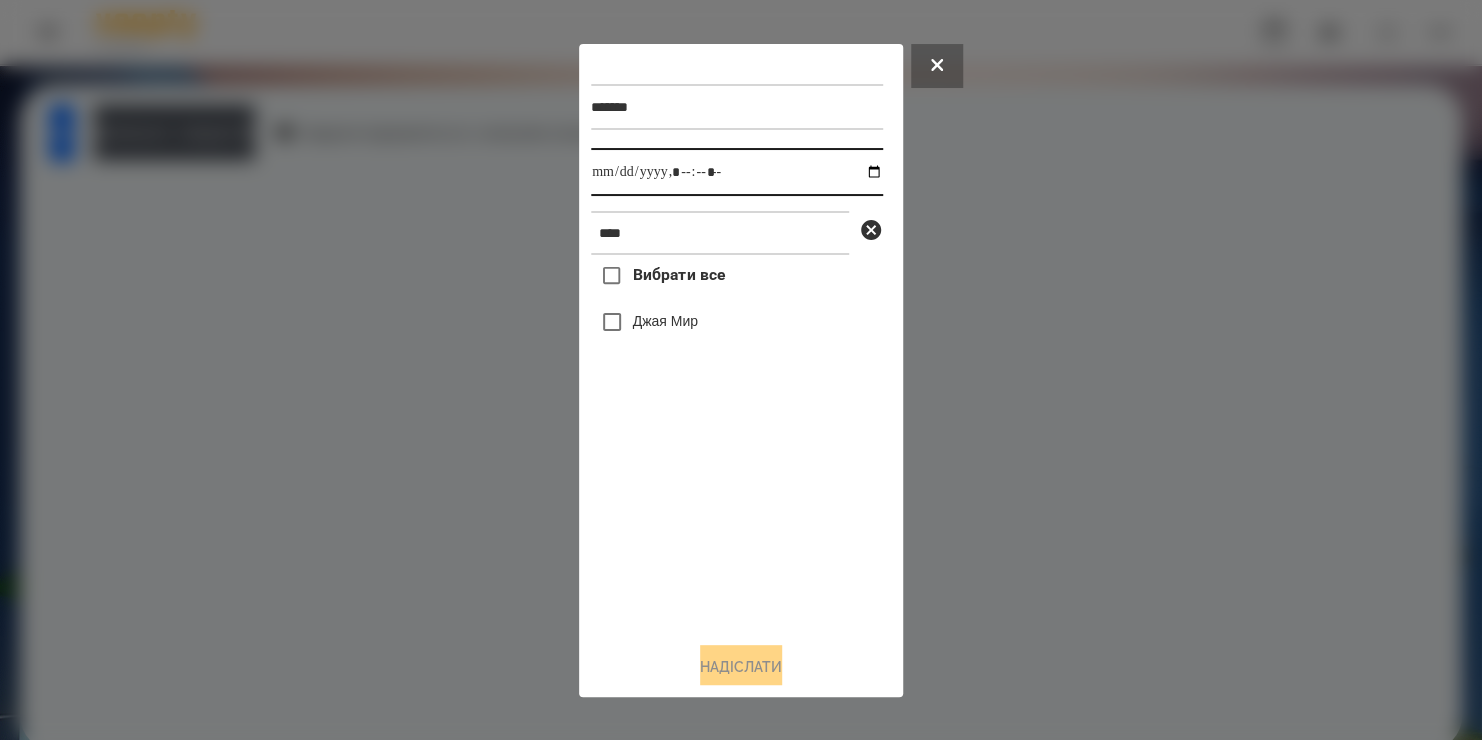 click at bounding box center (737, 172) 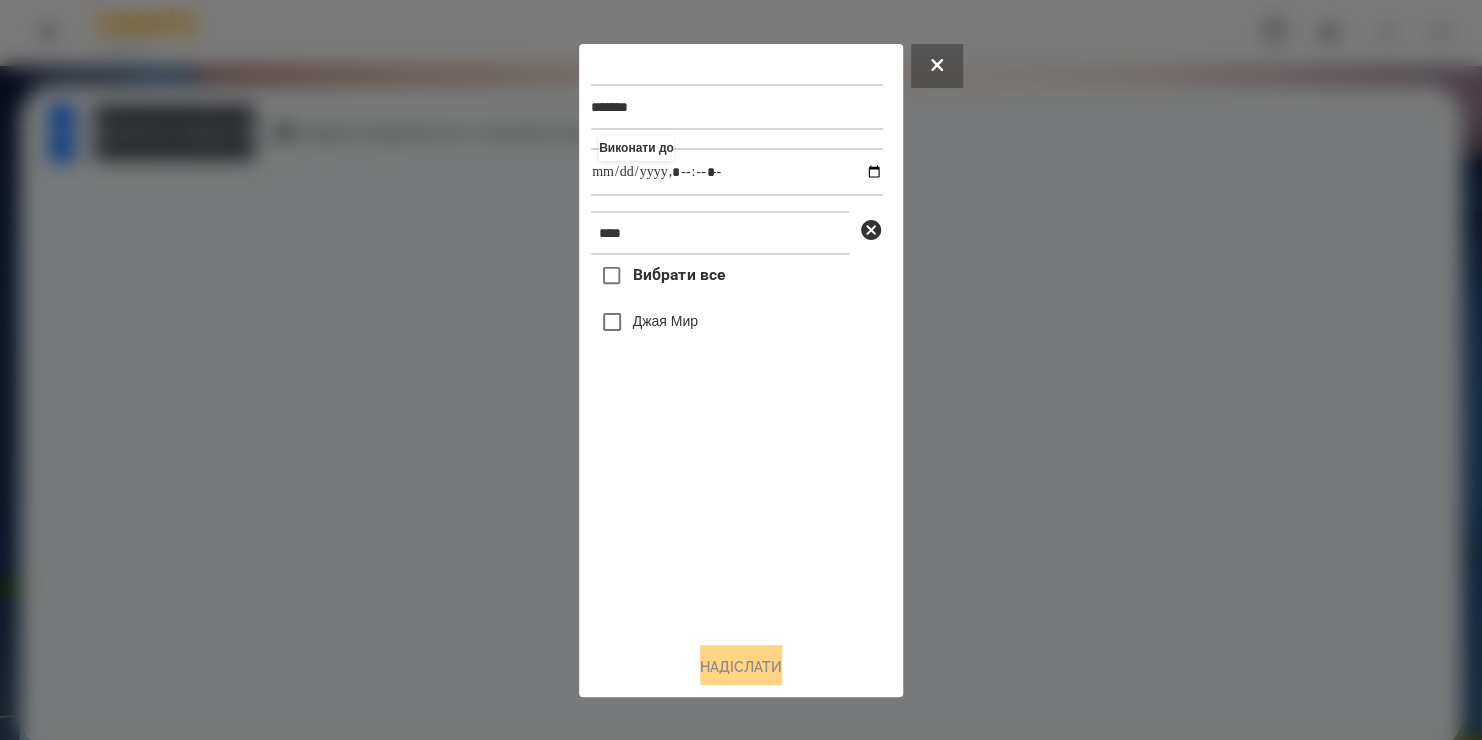 type on "**********" 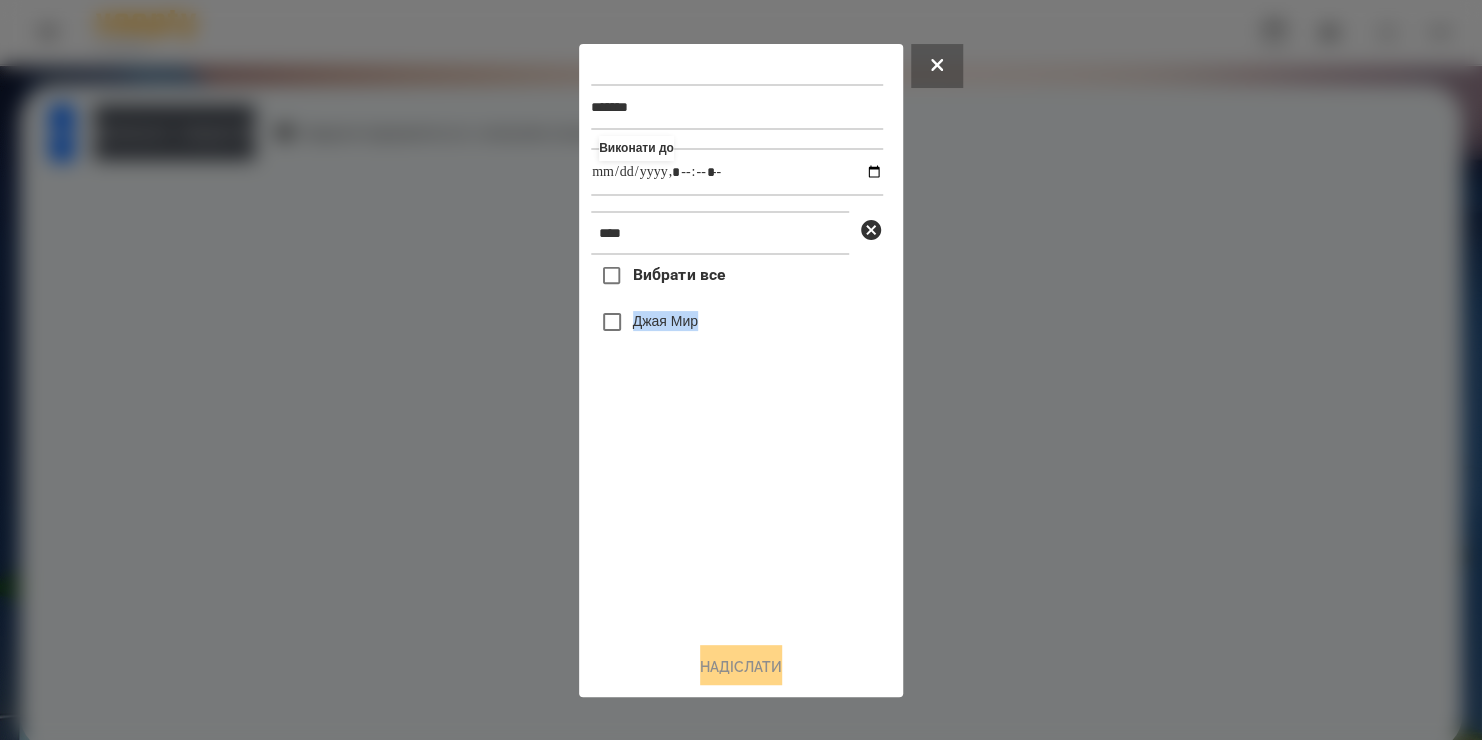 click on "Выбрати все [FIRST] [LAST]" at bounding box center [737, 440] 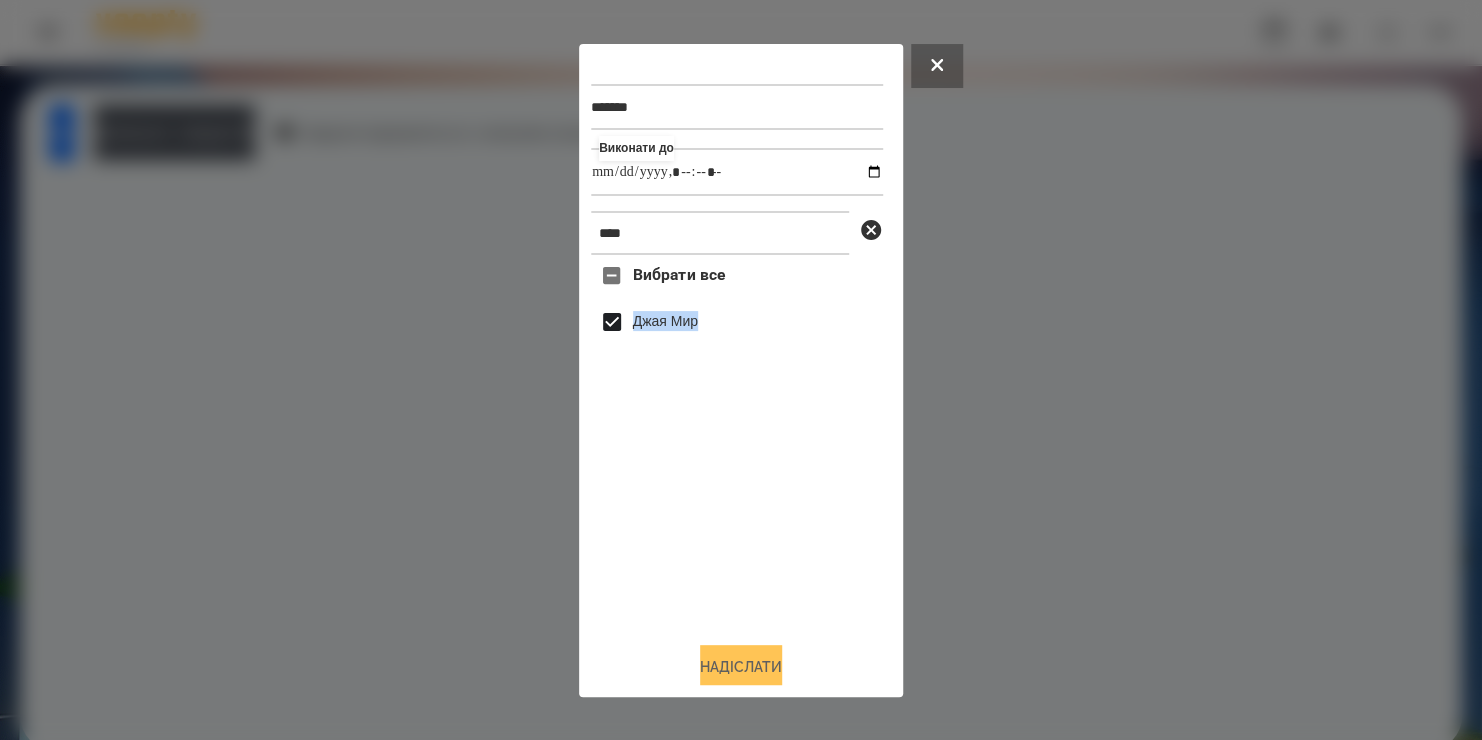 click on "Надіслати" at bounding box center (741, 667) 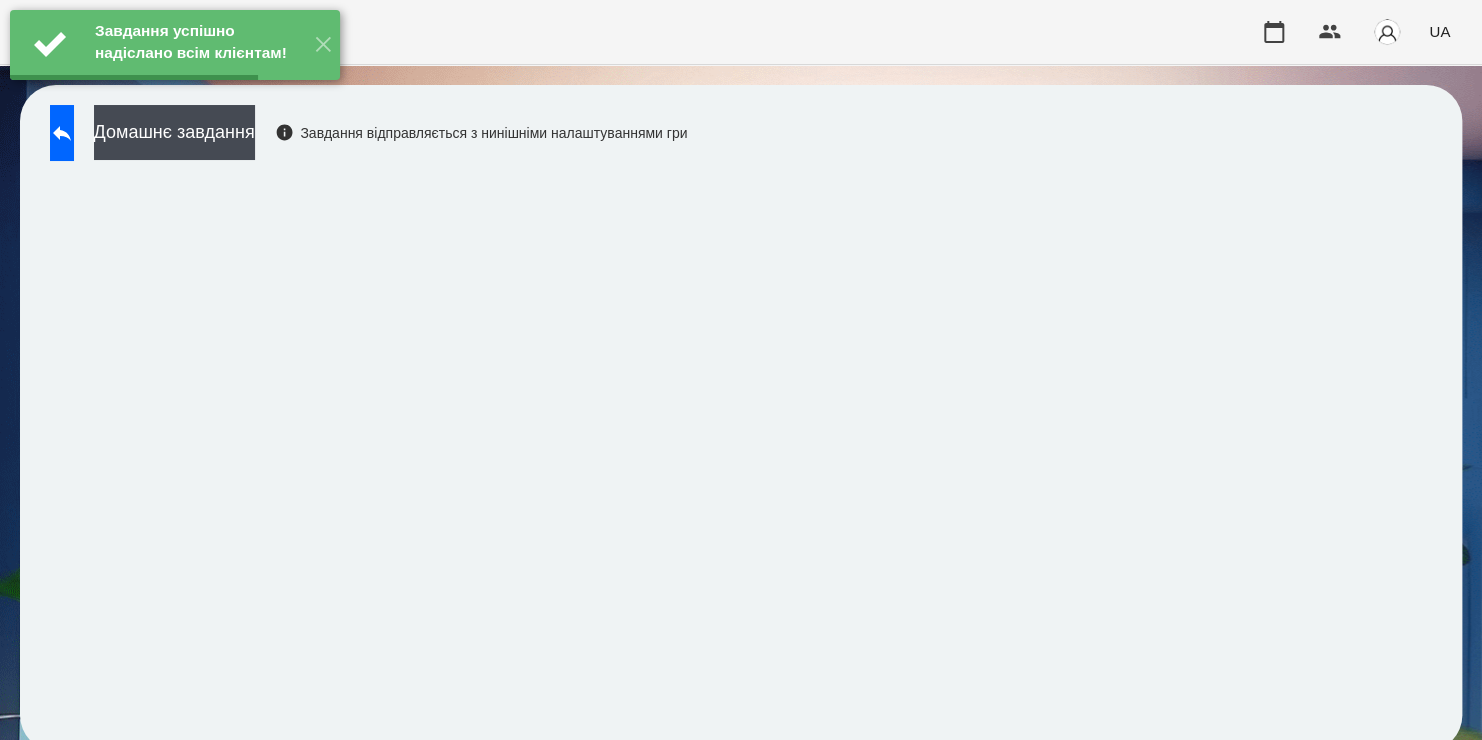 click on "Домашнє завдання" at bounding box center [174, 132] 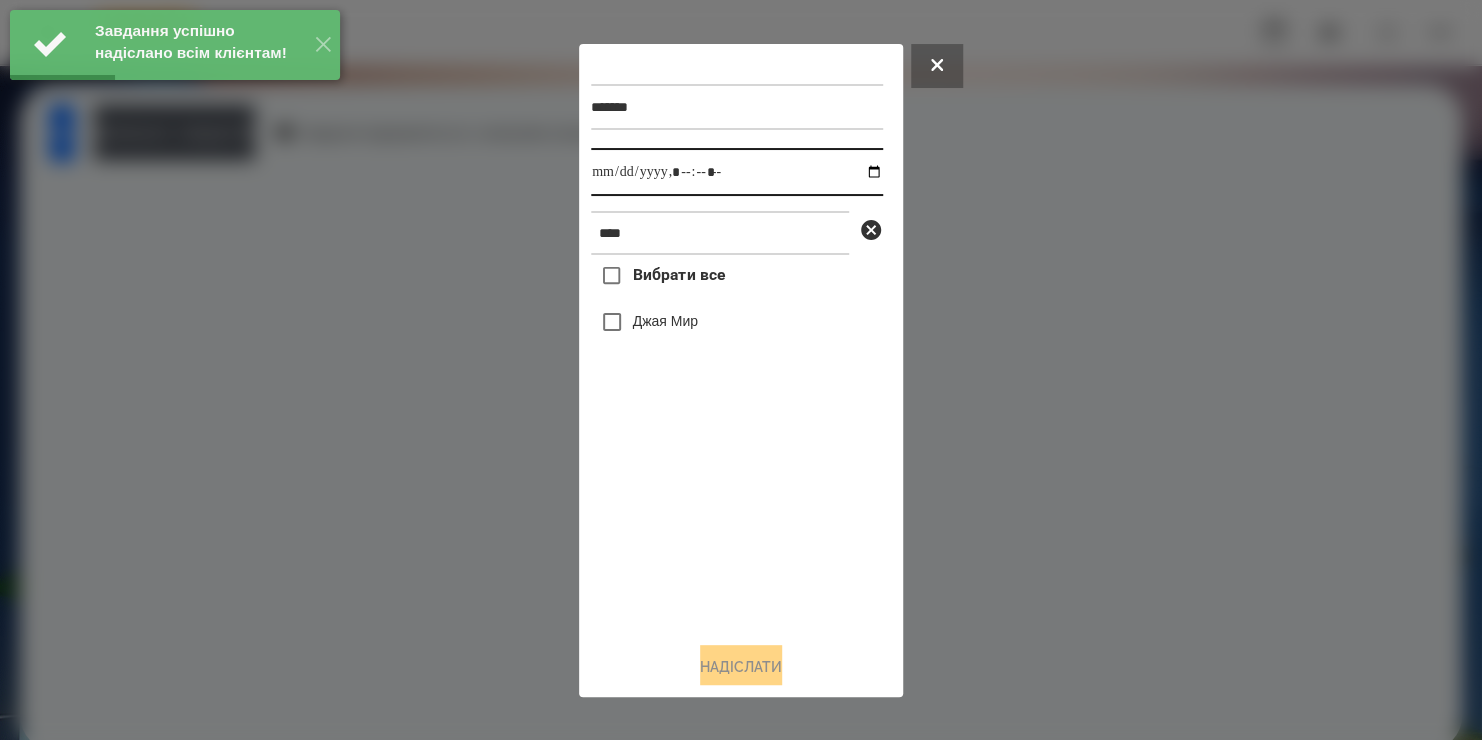 click at bounding box center (737, 172) 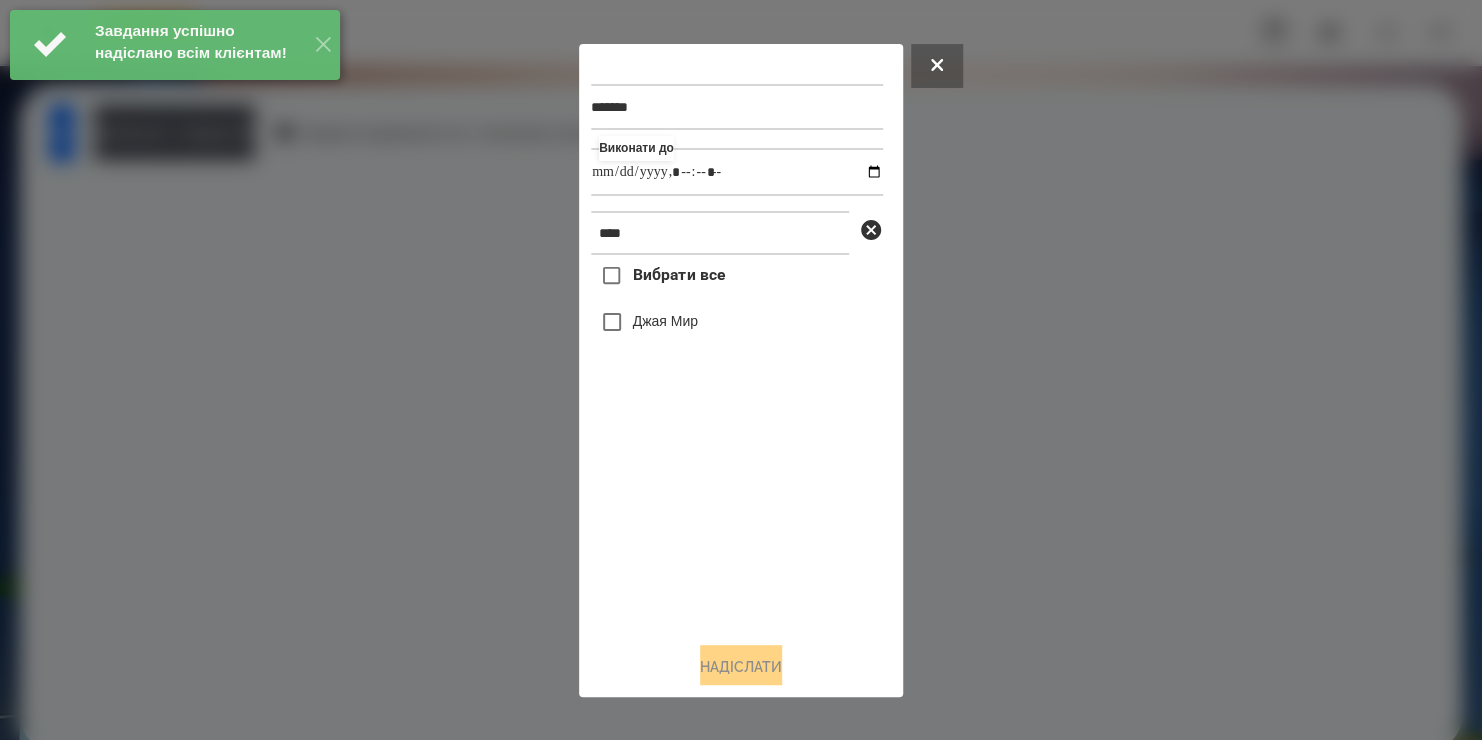 type on "**********" 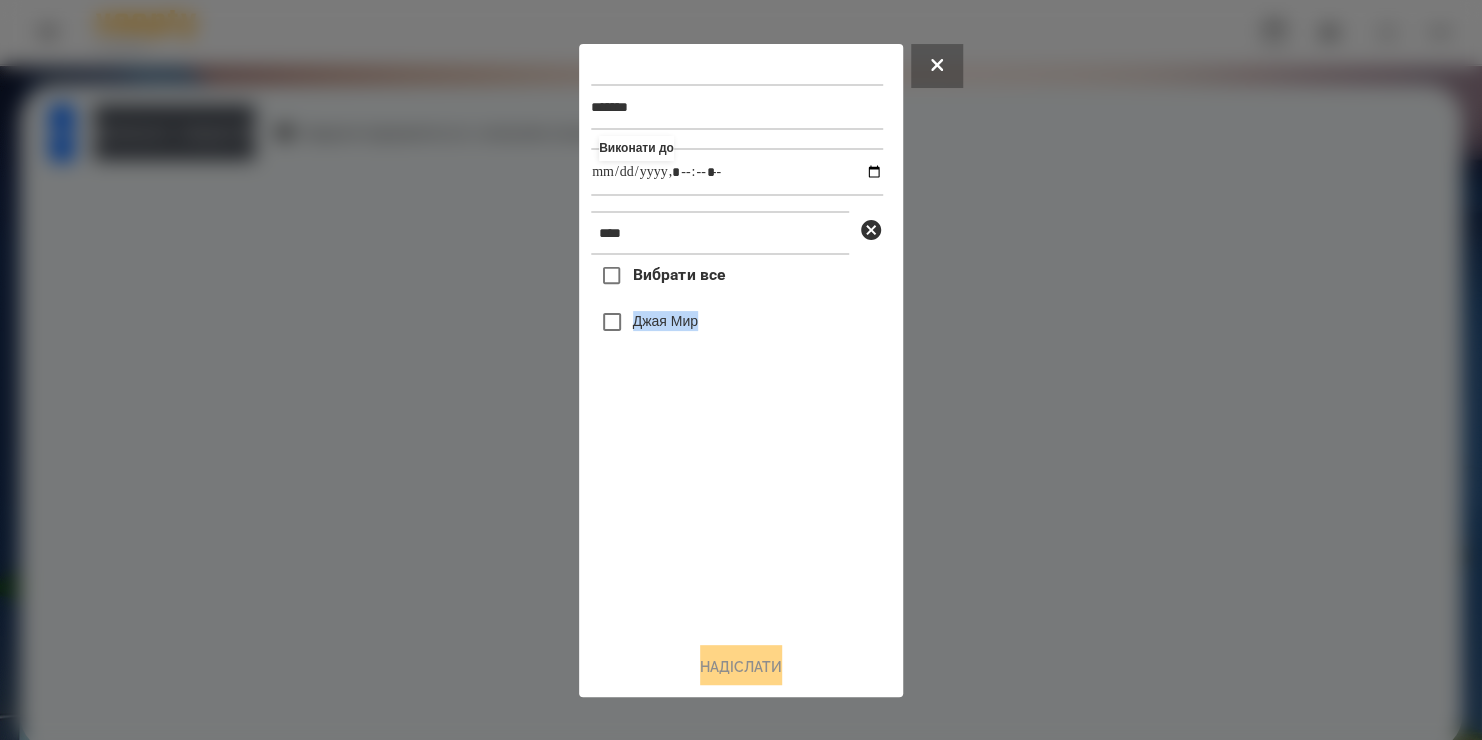 click on "Выбрати все [FIRST] [LAST]" at bounding box center (737, 440) 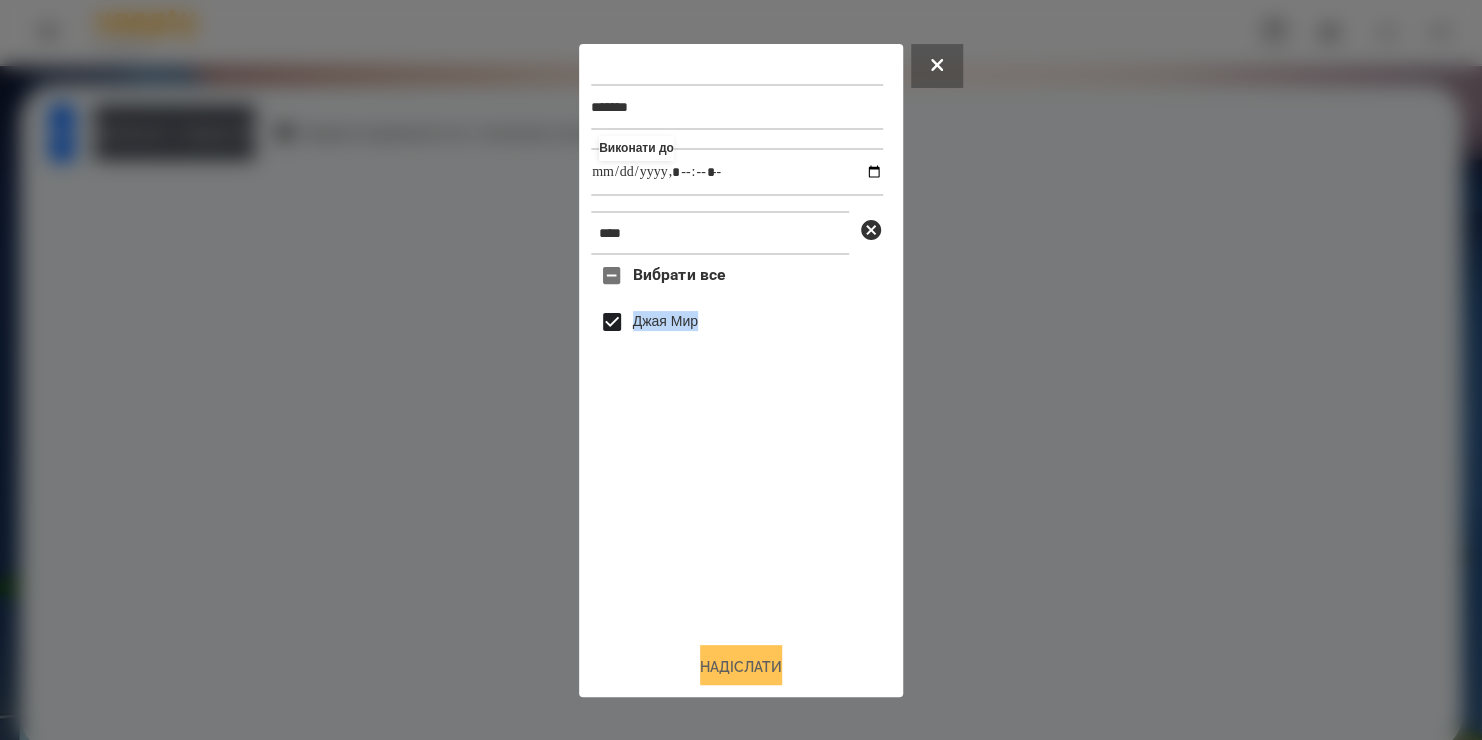 click on "Надіслати" at bounding box center [741, 667] 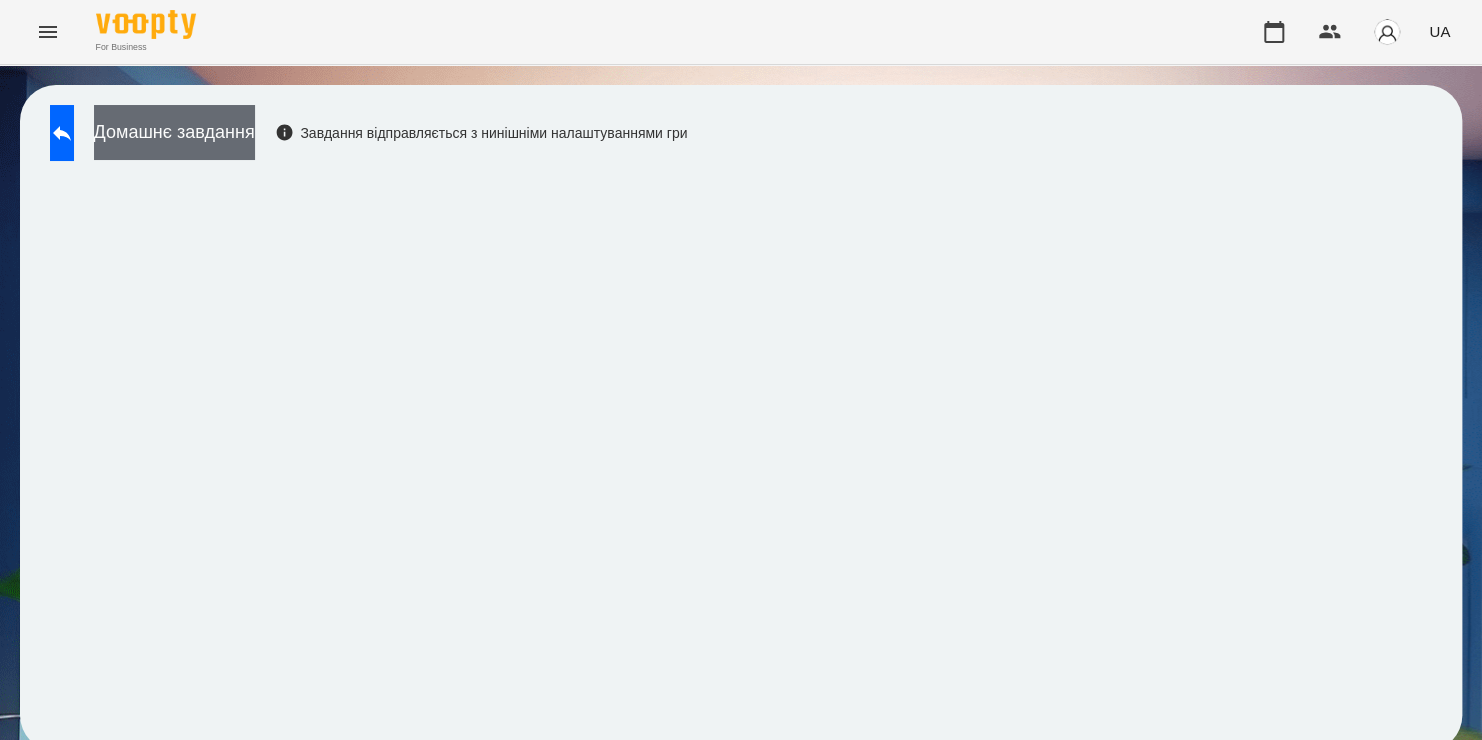 click on "Домашнє завдання" at bounding box center (174, 132) 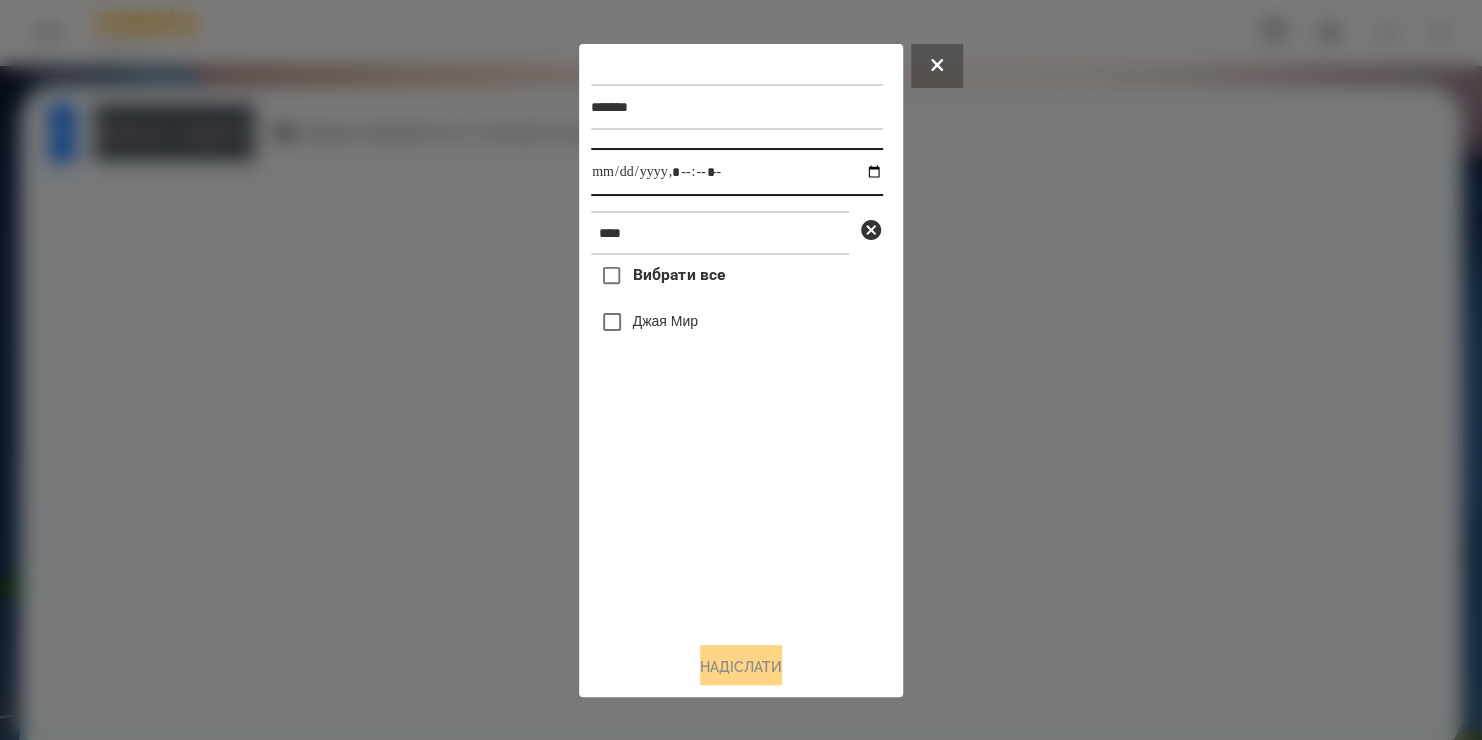 click at bounding box center [737, 172] 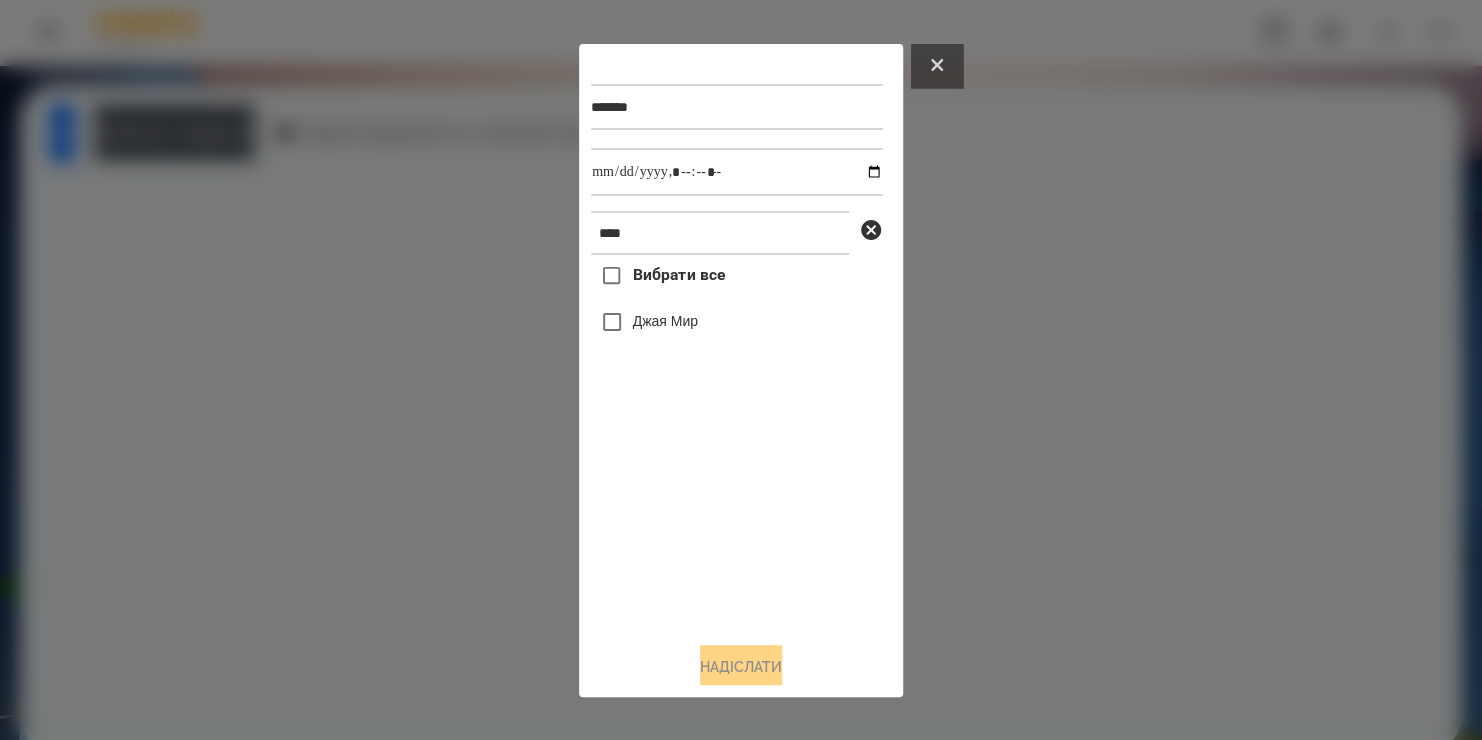 click at bounding box center (937, 66) 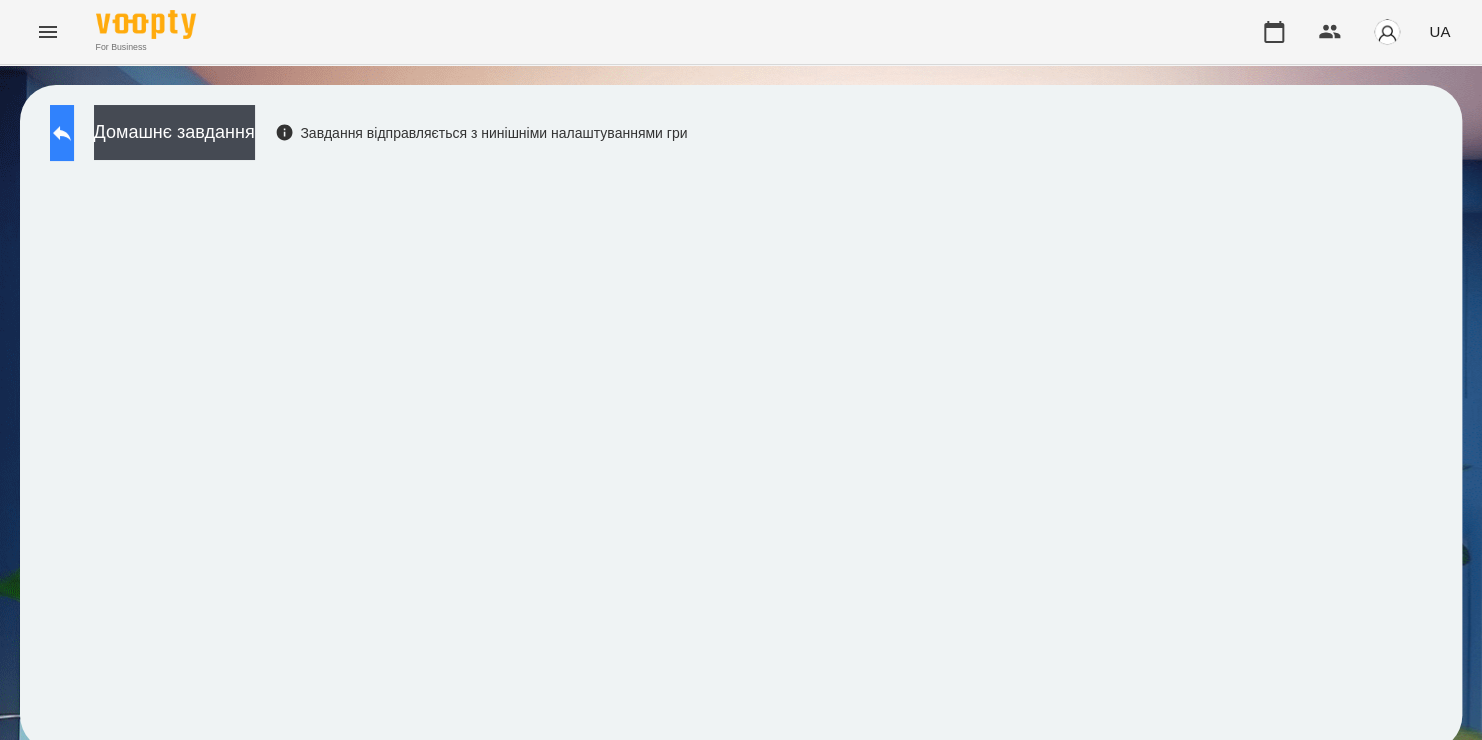 click at bounding box center (62, 133) 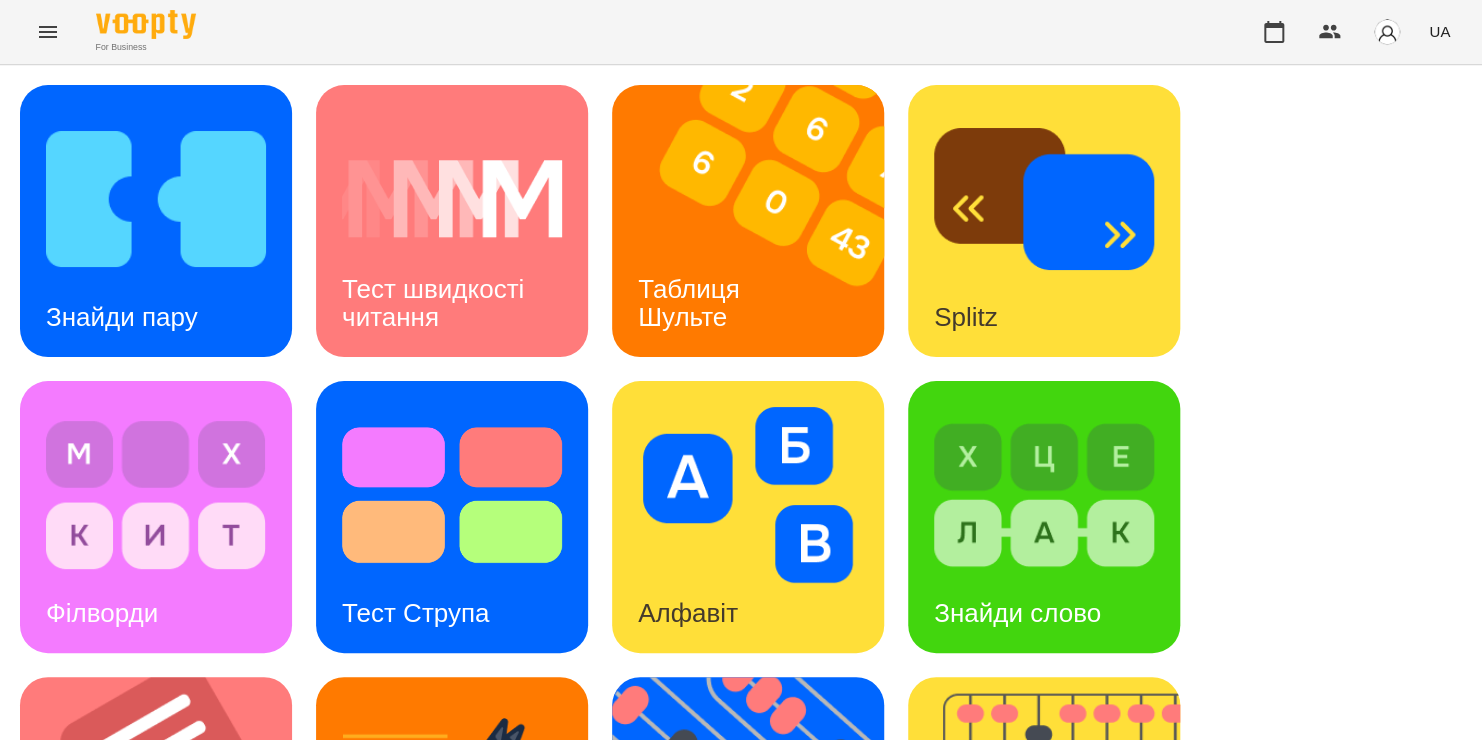 scroll, scrollTop: 820, scrollLeft: 0, axis: vertical 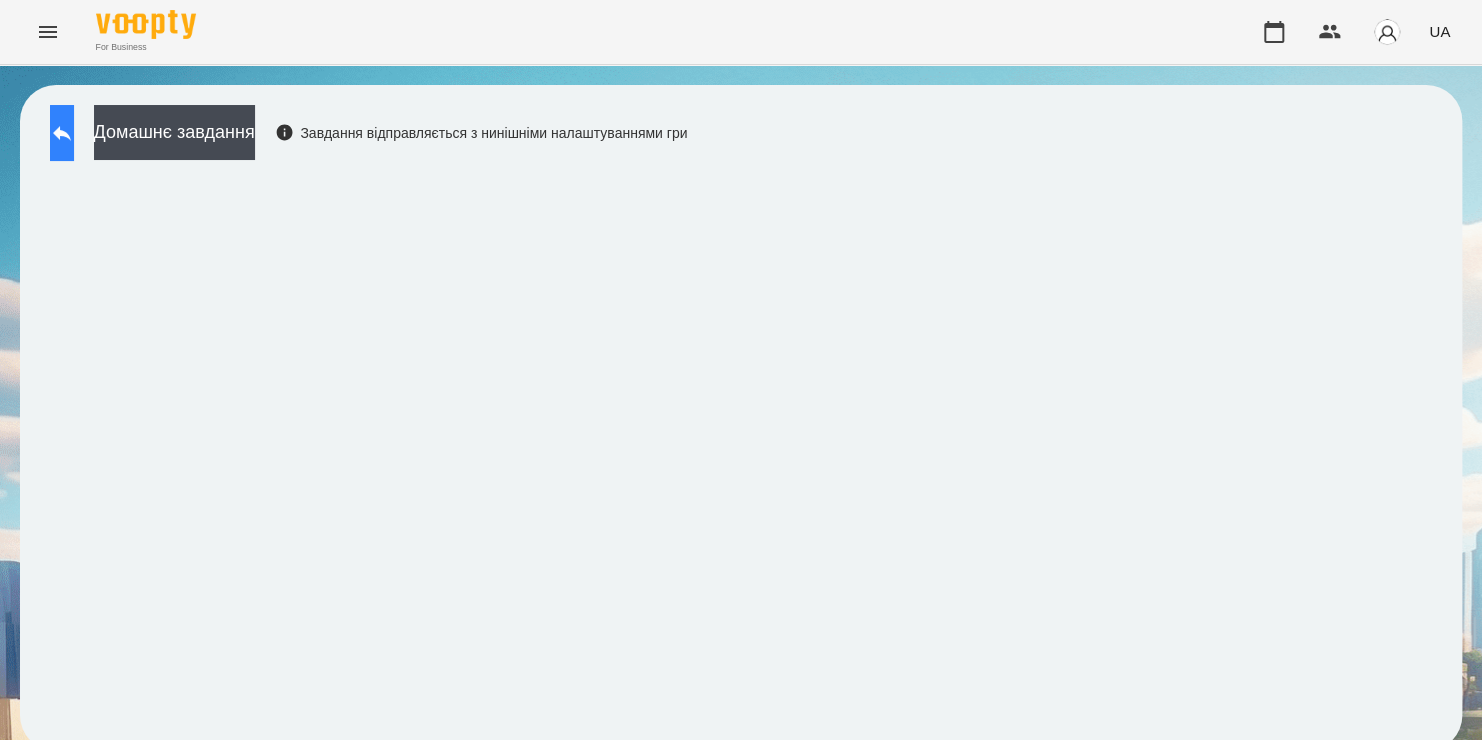 click at bounding box center (62, 133) 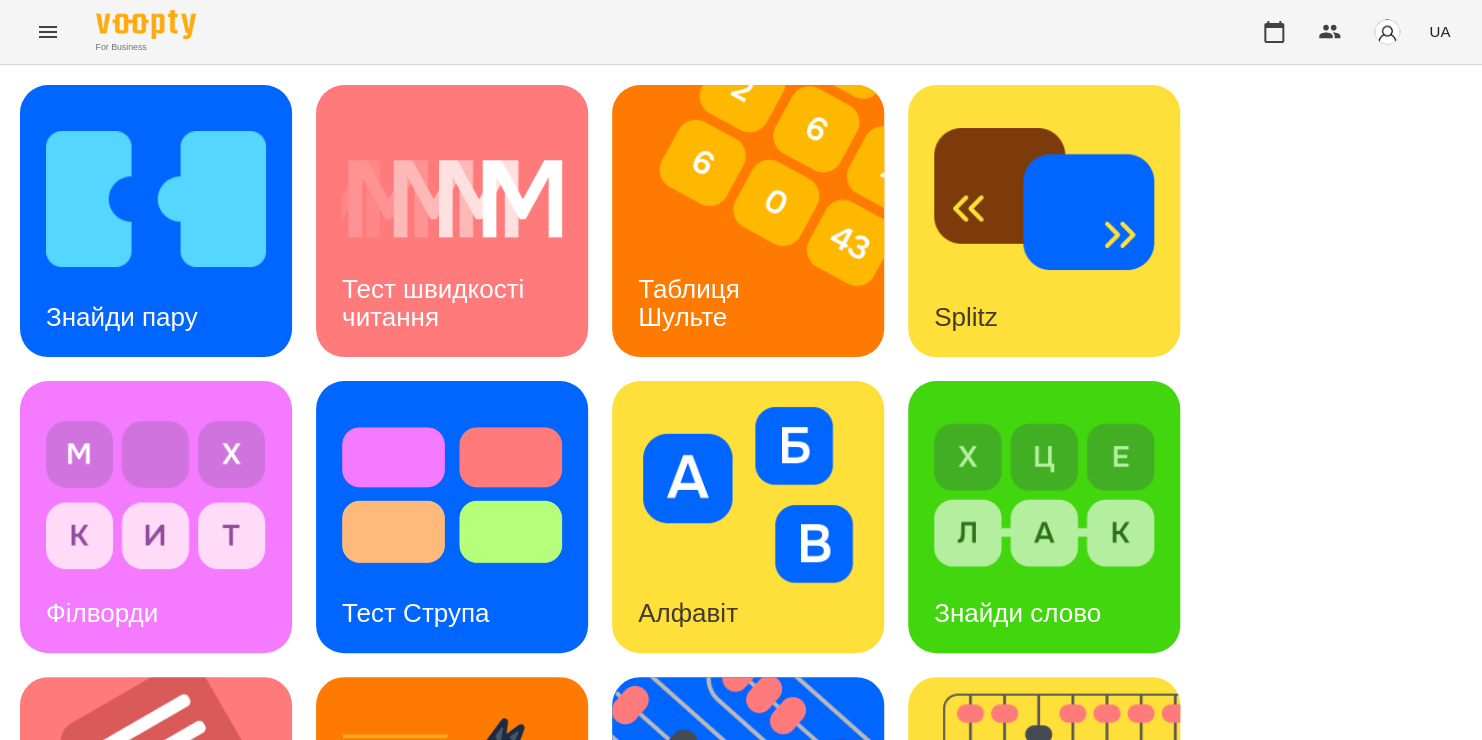 scroll, scrollTop: 820, scrollLeft: 0, axis: vertical 